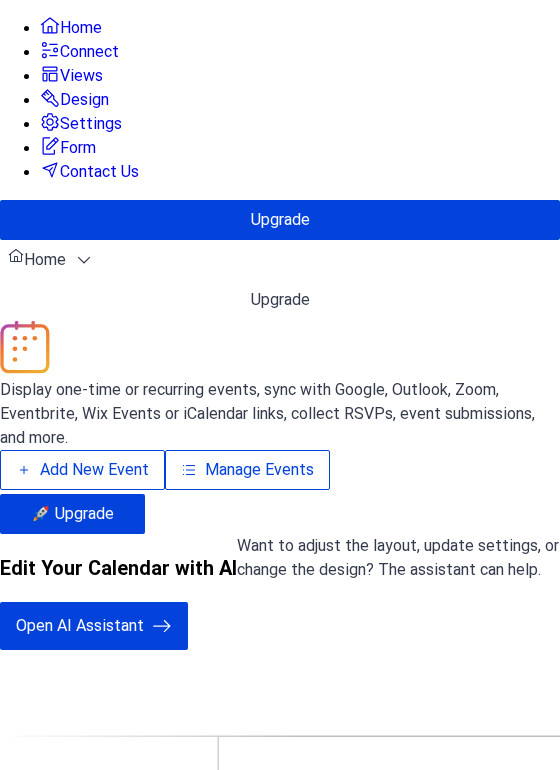 scroll, scrollTop: 0, scrollLeft: 0, axis: both 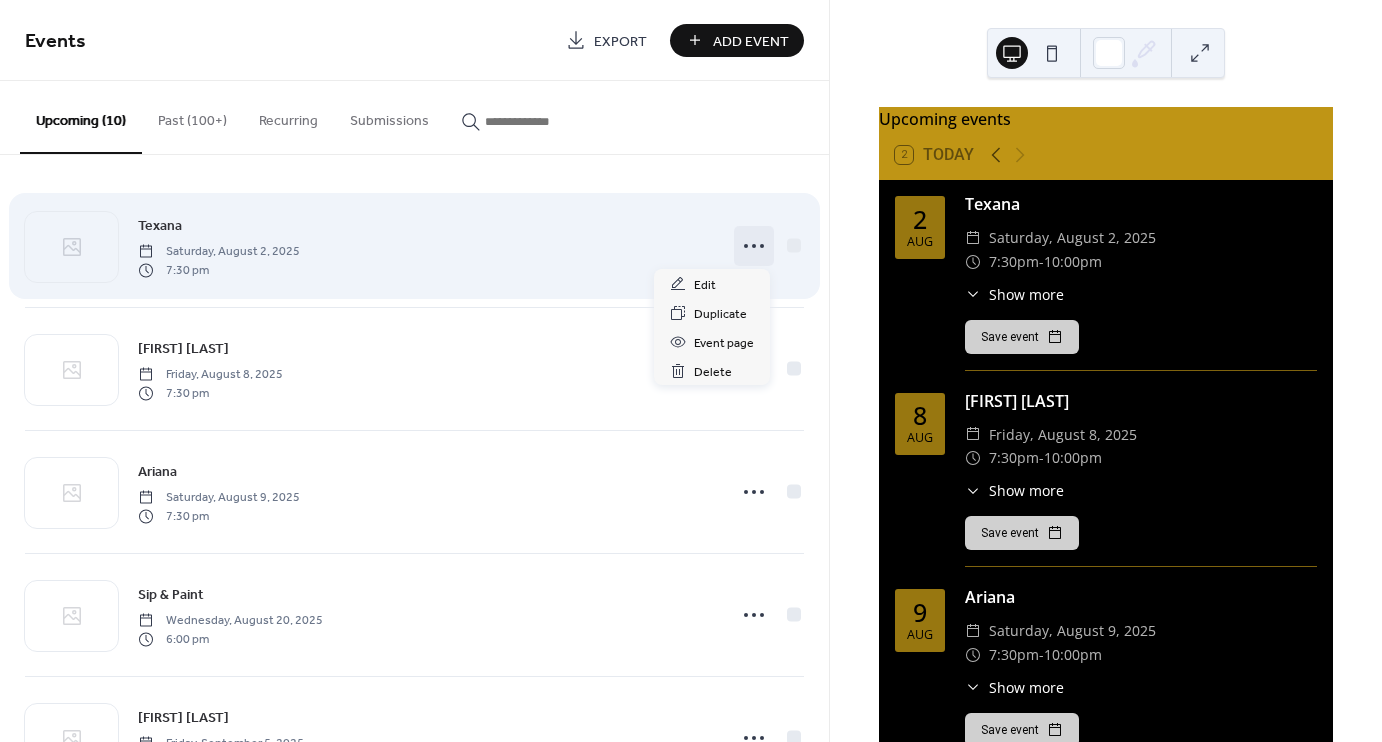 click 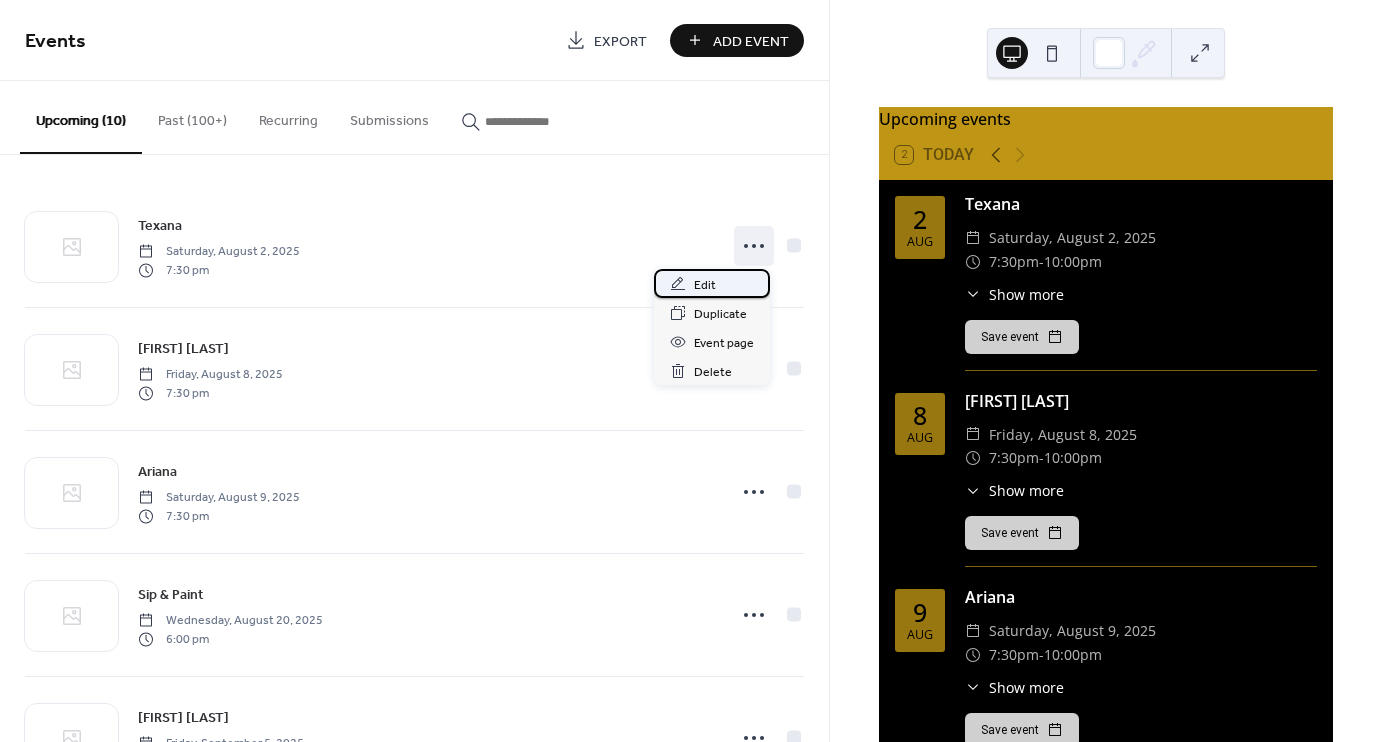 click on "Edit" at bounding box center [705, 285] 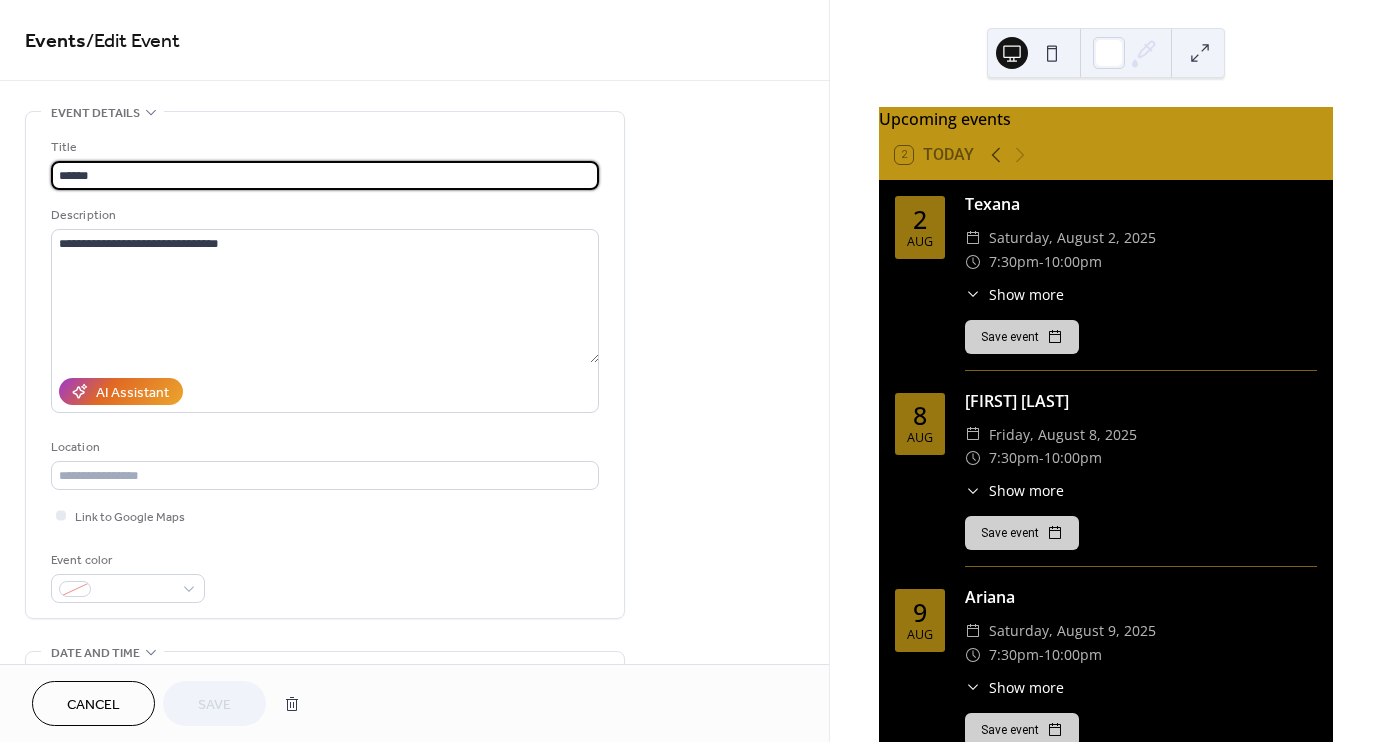 click on "******" at bounding box center [325, 175] 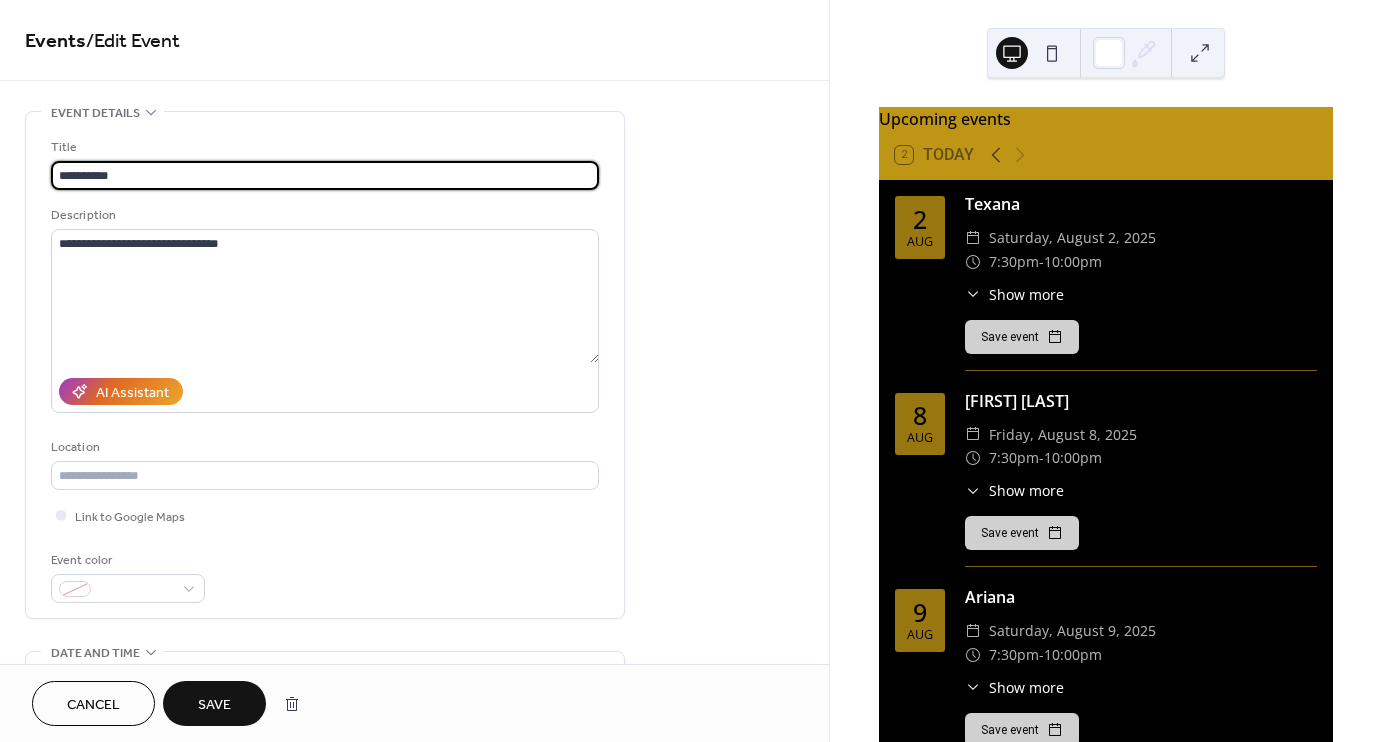 type on "**********" 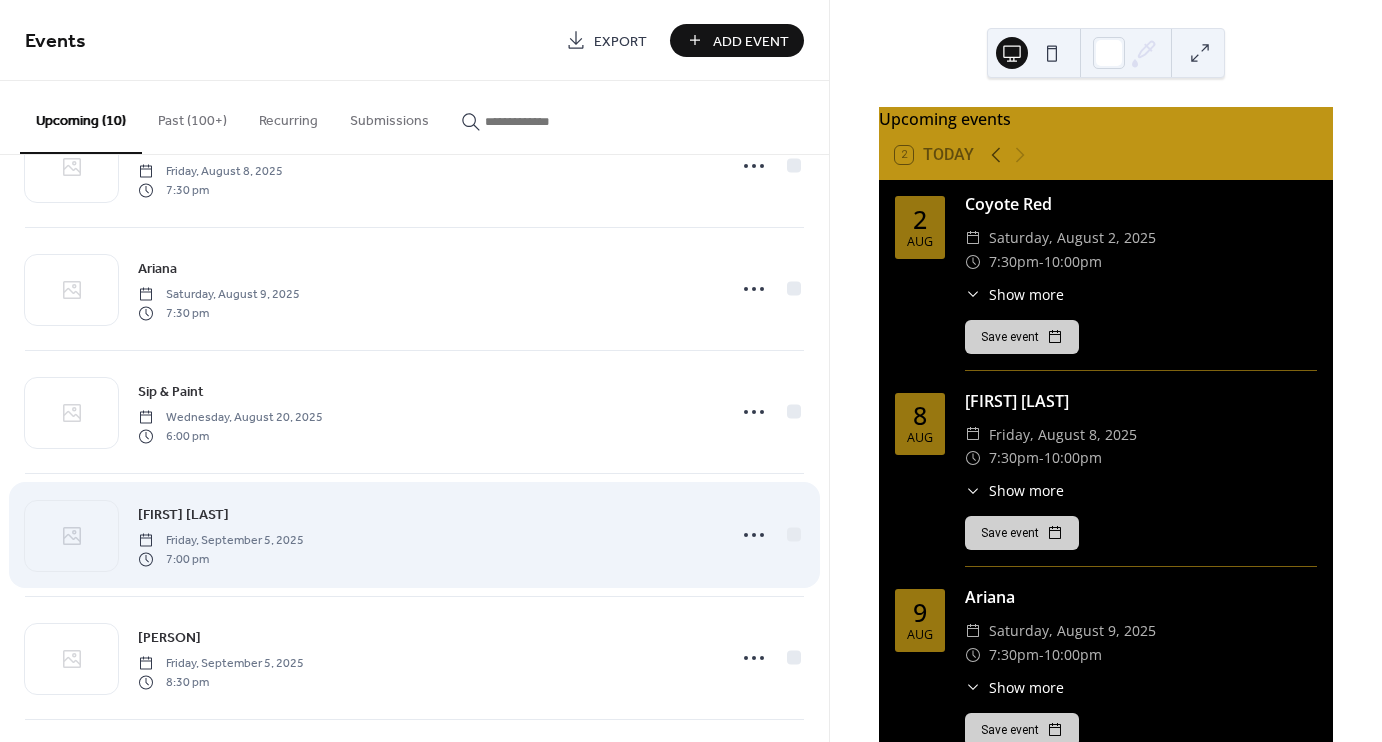 scroll, scrollTop: 158, scrollLeft: 0, axis: vertical 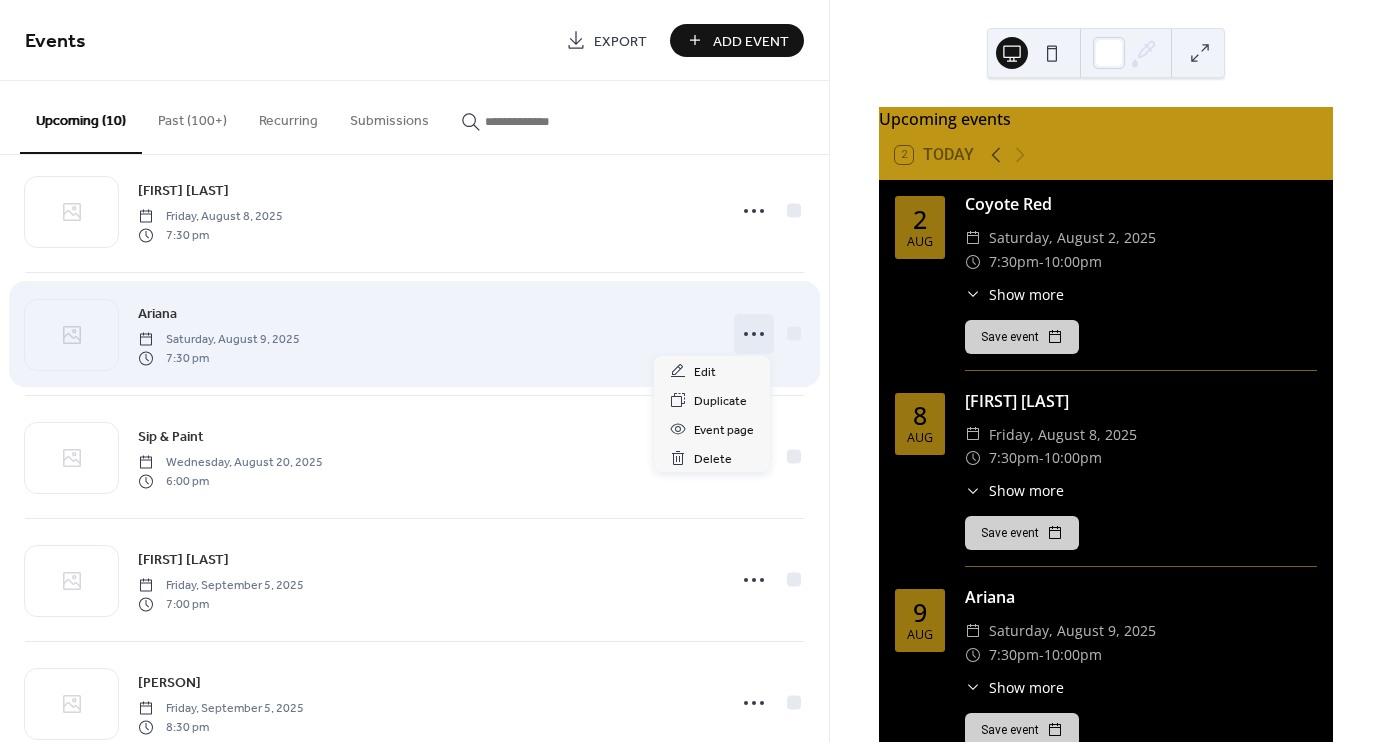 click 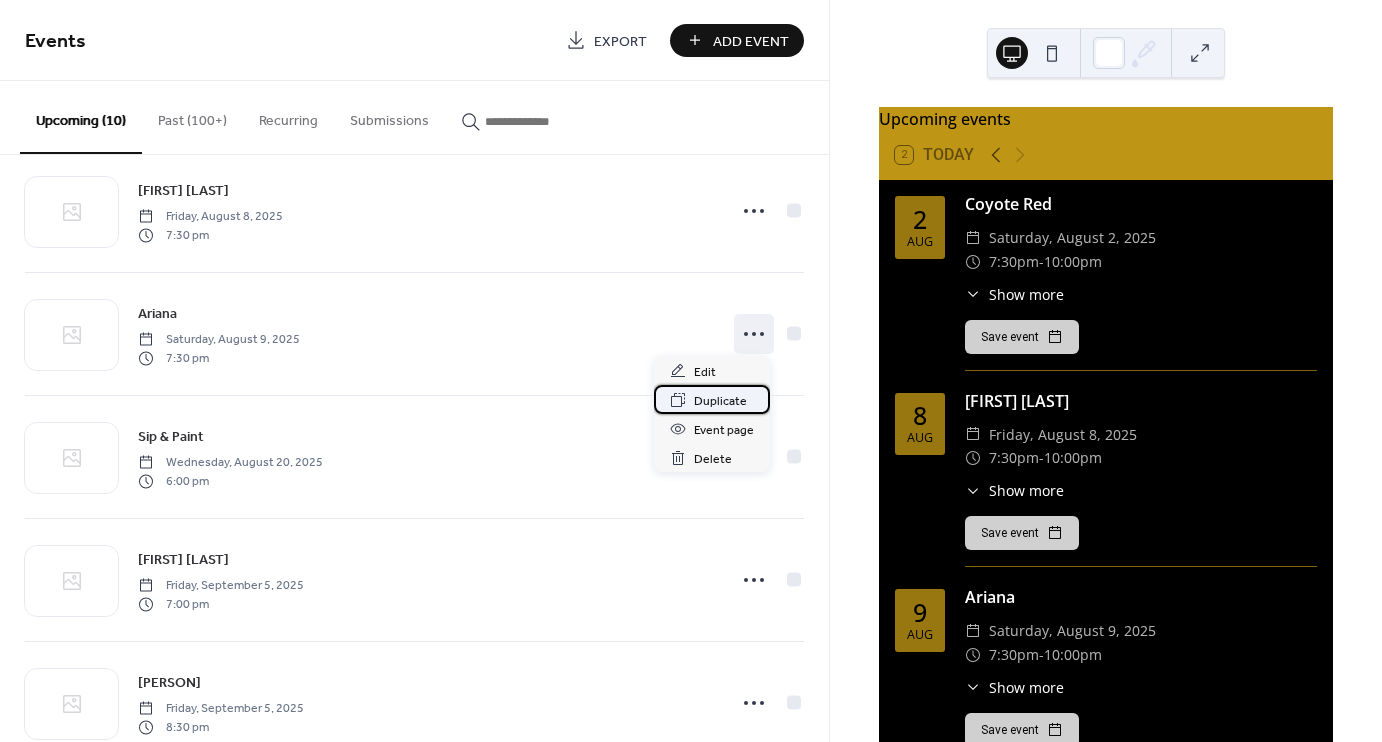 click on "Duplicate" at bounding box center [720, 401] 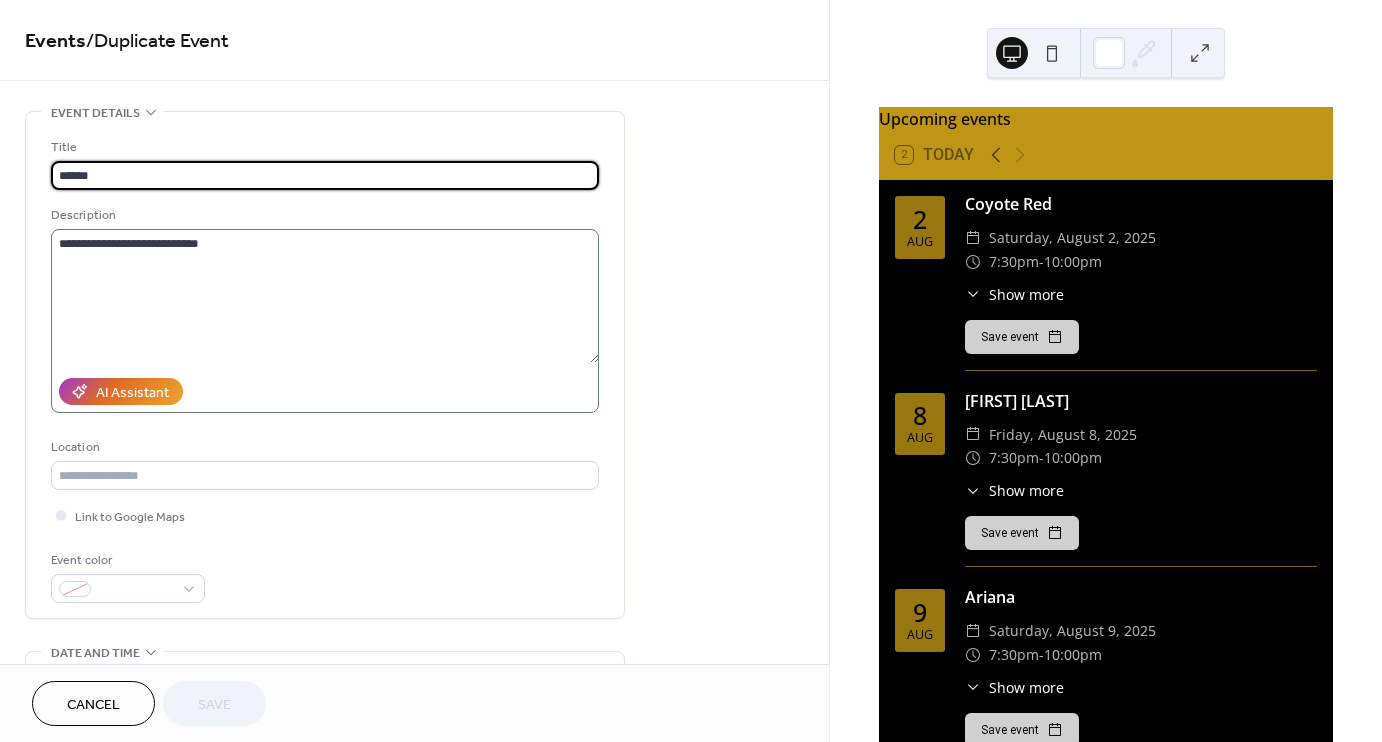scroll, scrollTop: 0, scrollLeft: 0, axis: both 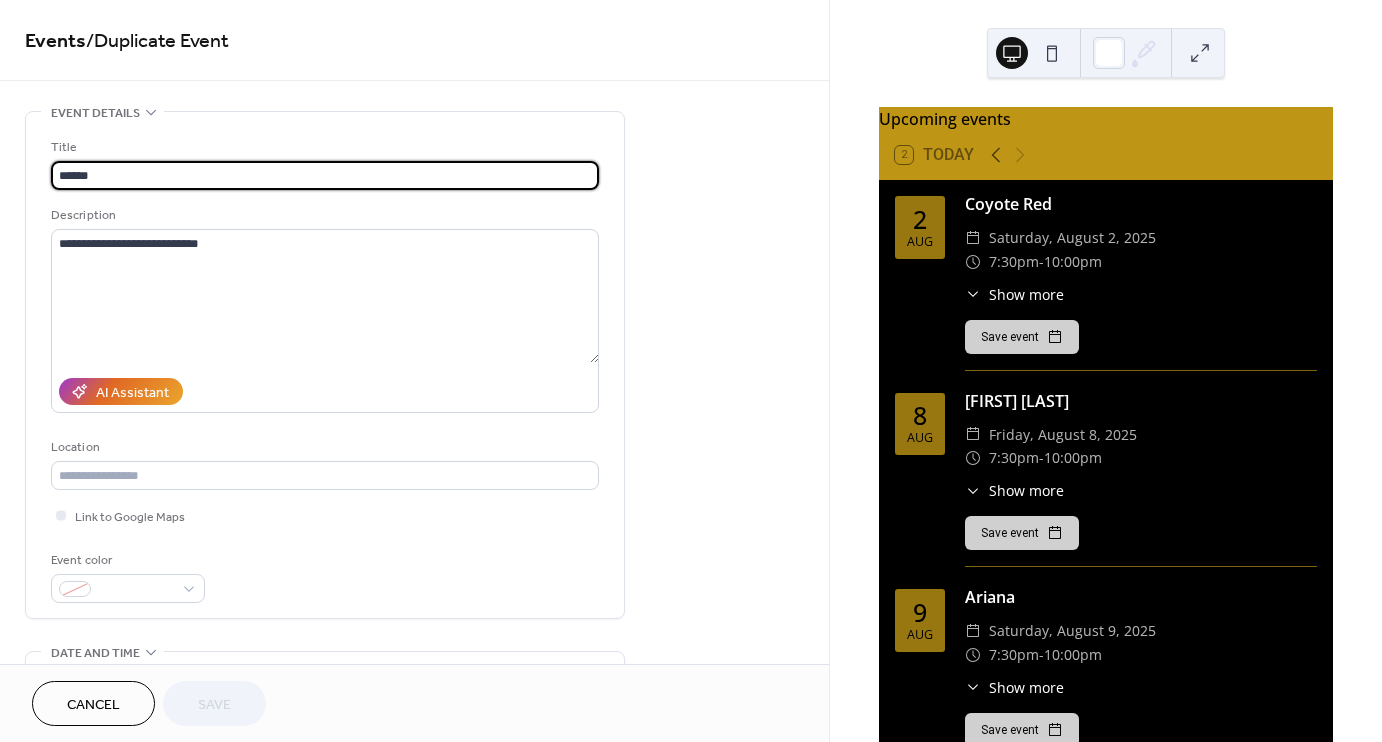 click on "******" at bounding box center [325, 175] 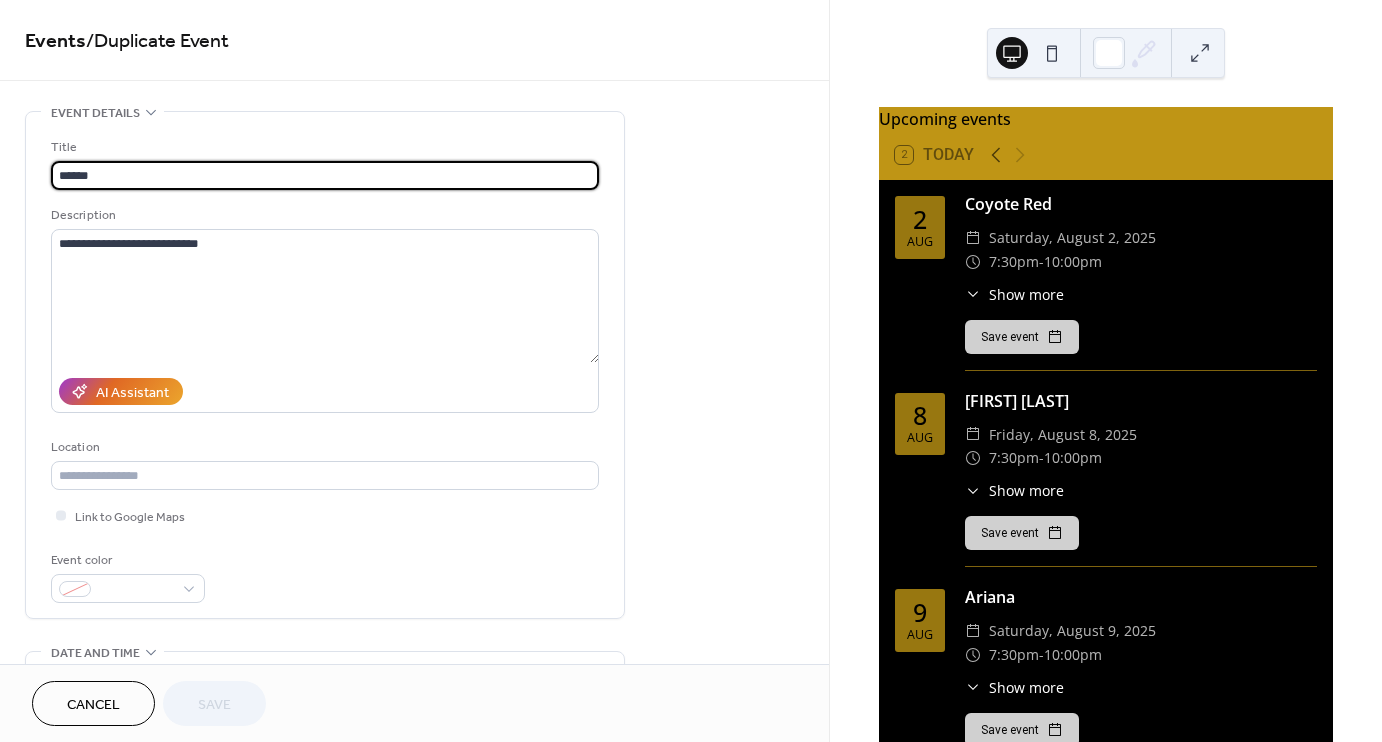 click on "******" at bounding box center (325, 175) 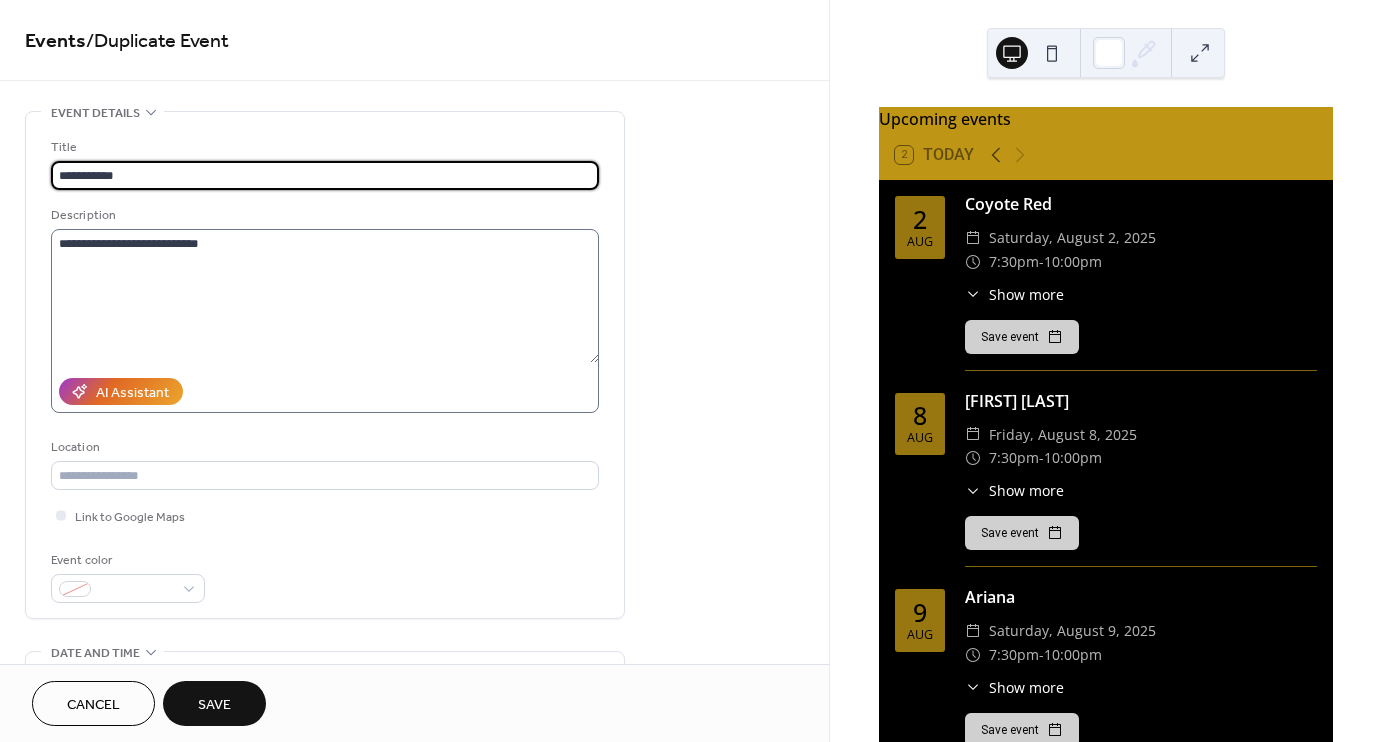 type on "**********" 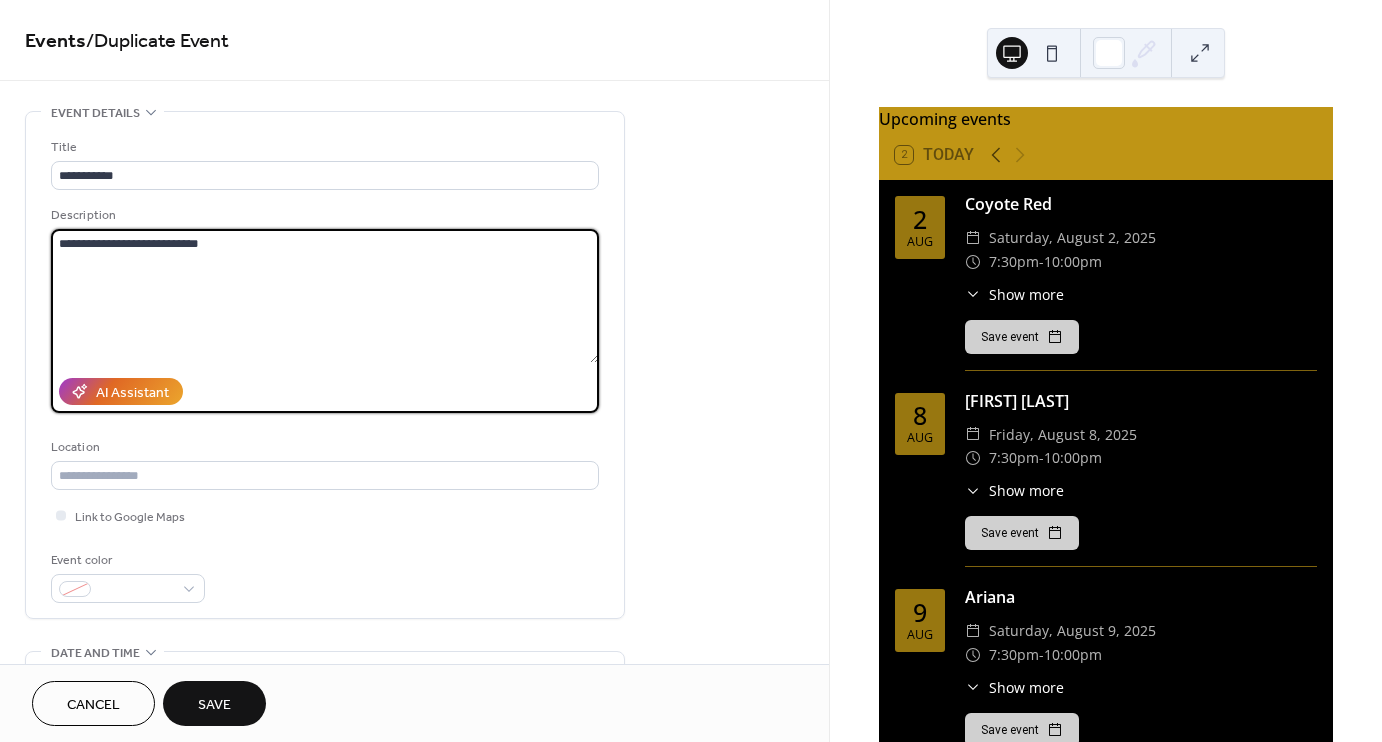 click on "**********" at bounding box center [325, 296] 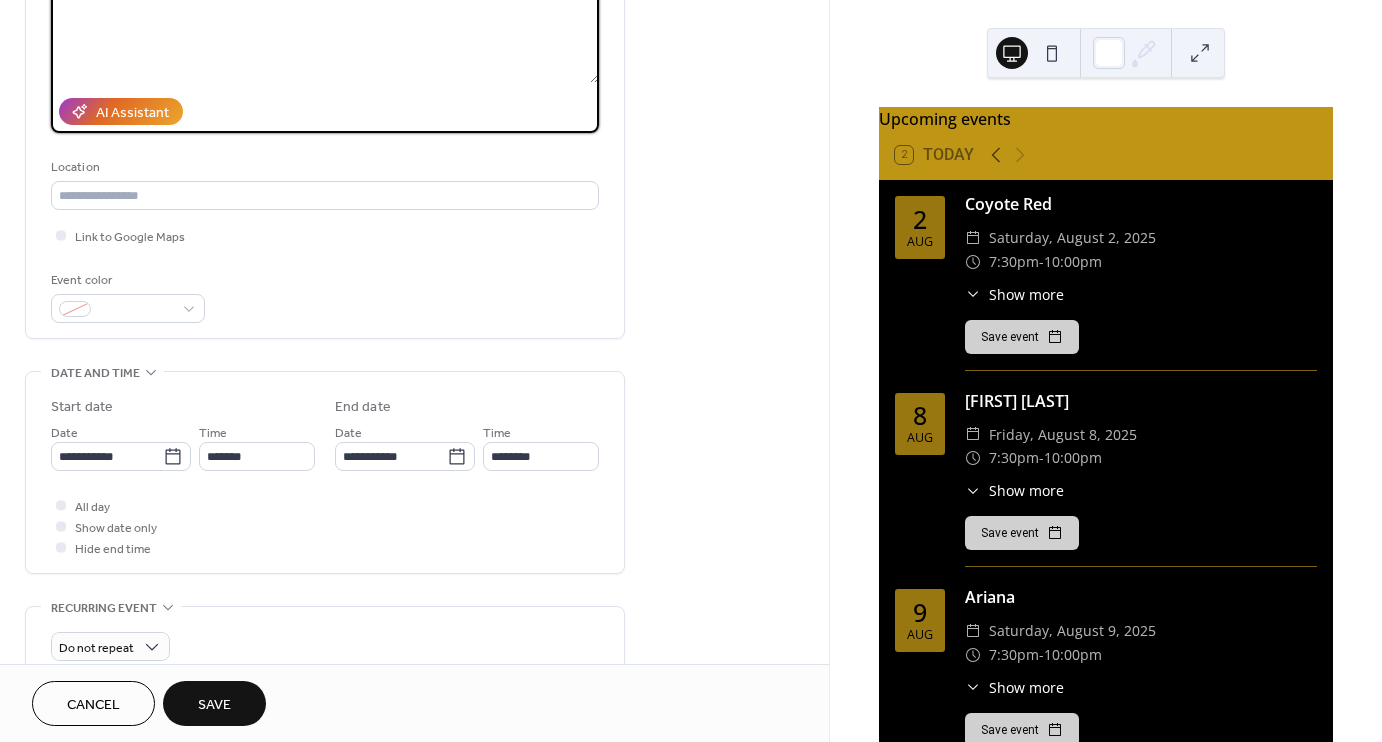 scroll, scrollTop: 280, scrollLeft: 0, axis: vertical 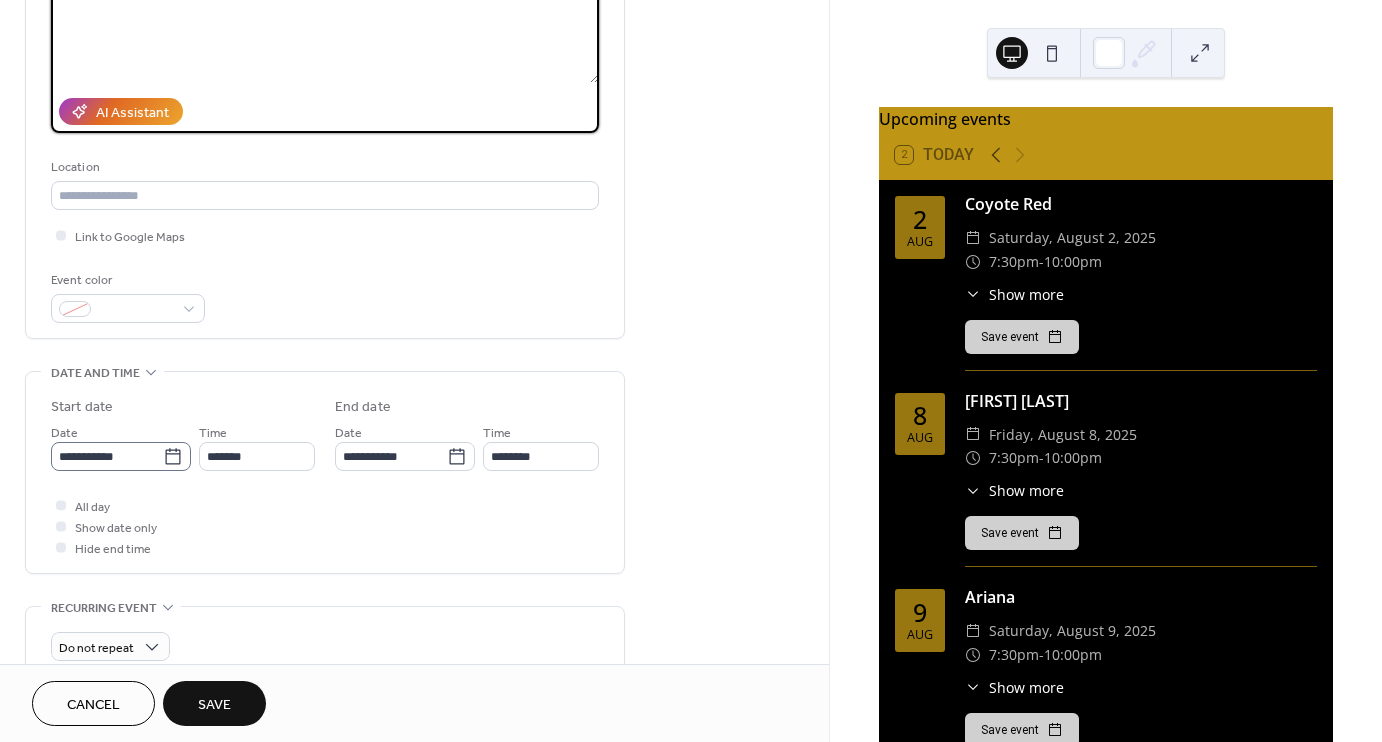 type on "**********" 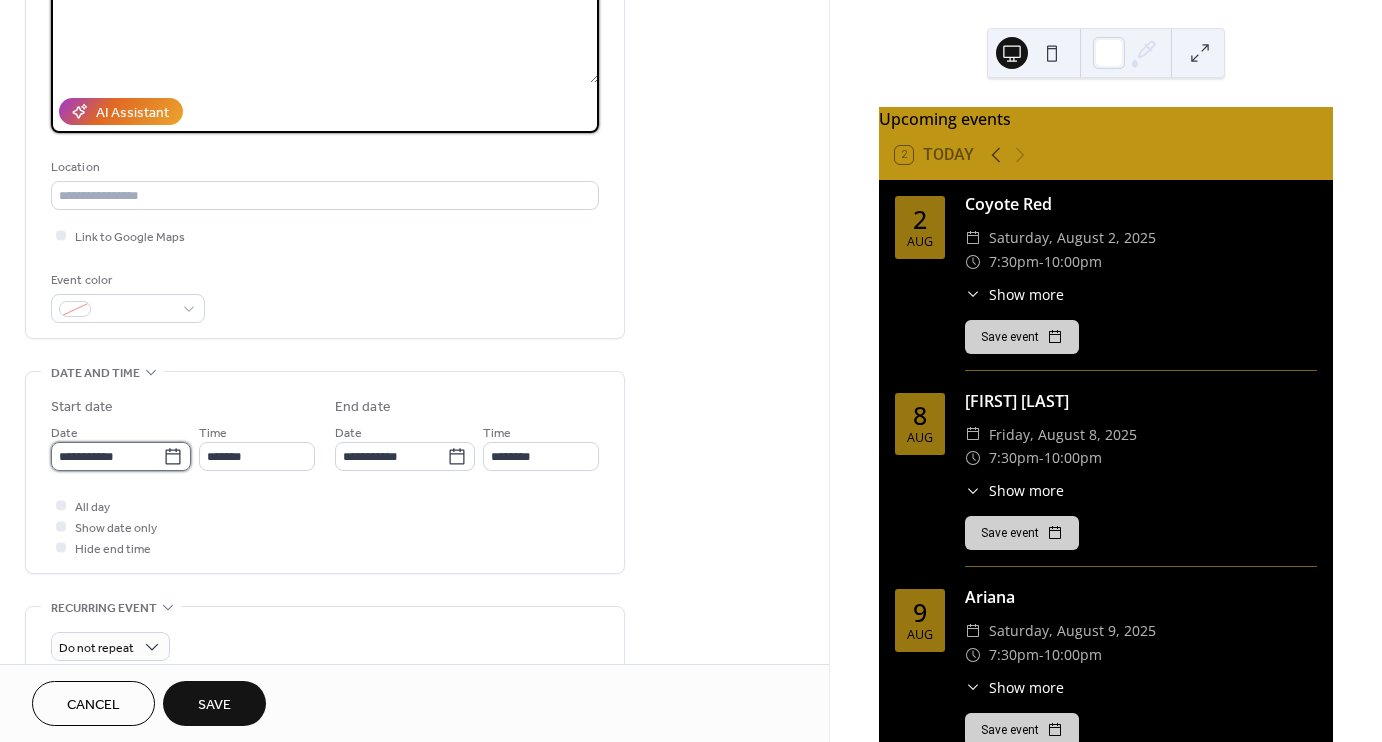 click on "**********" at bounding box center (107, 456) 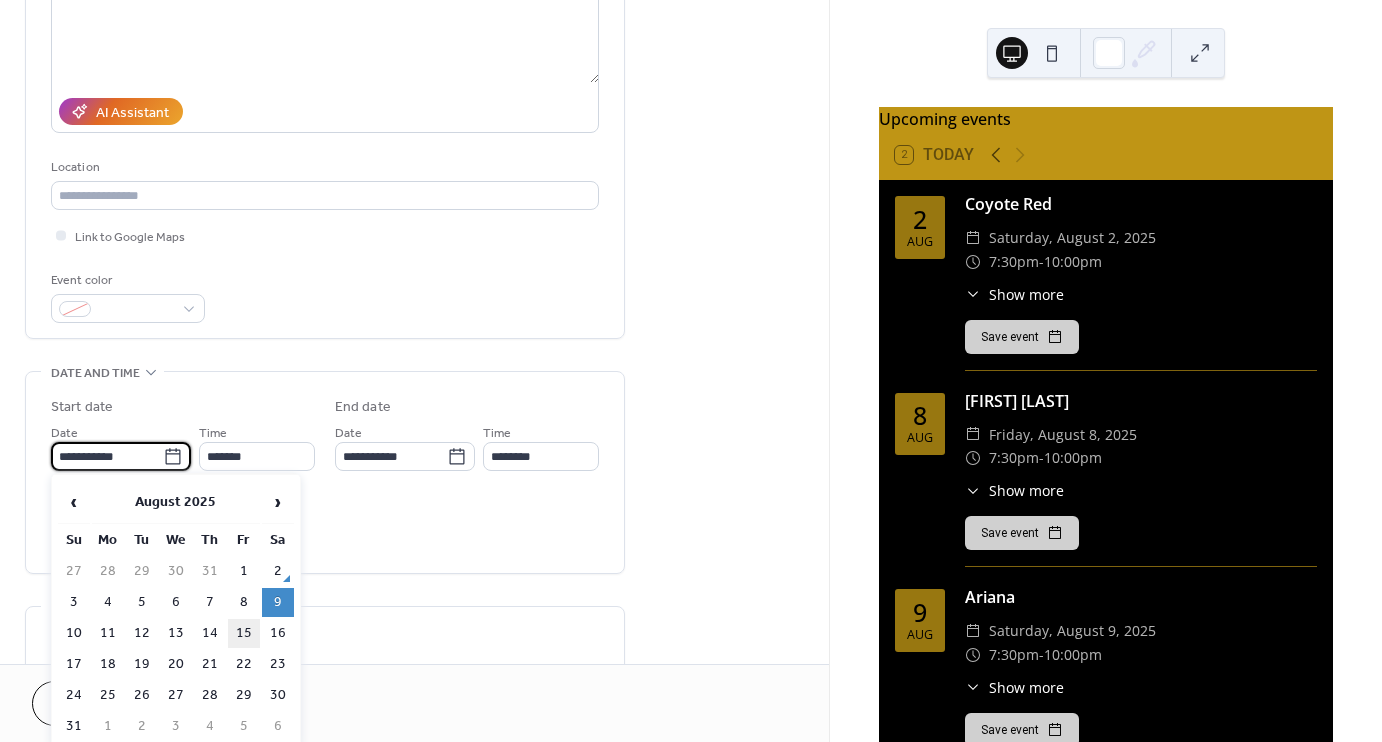 click on "15" at bounding box center [244, 633] 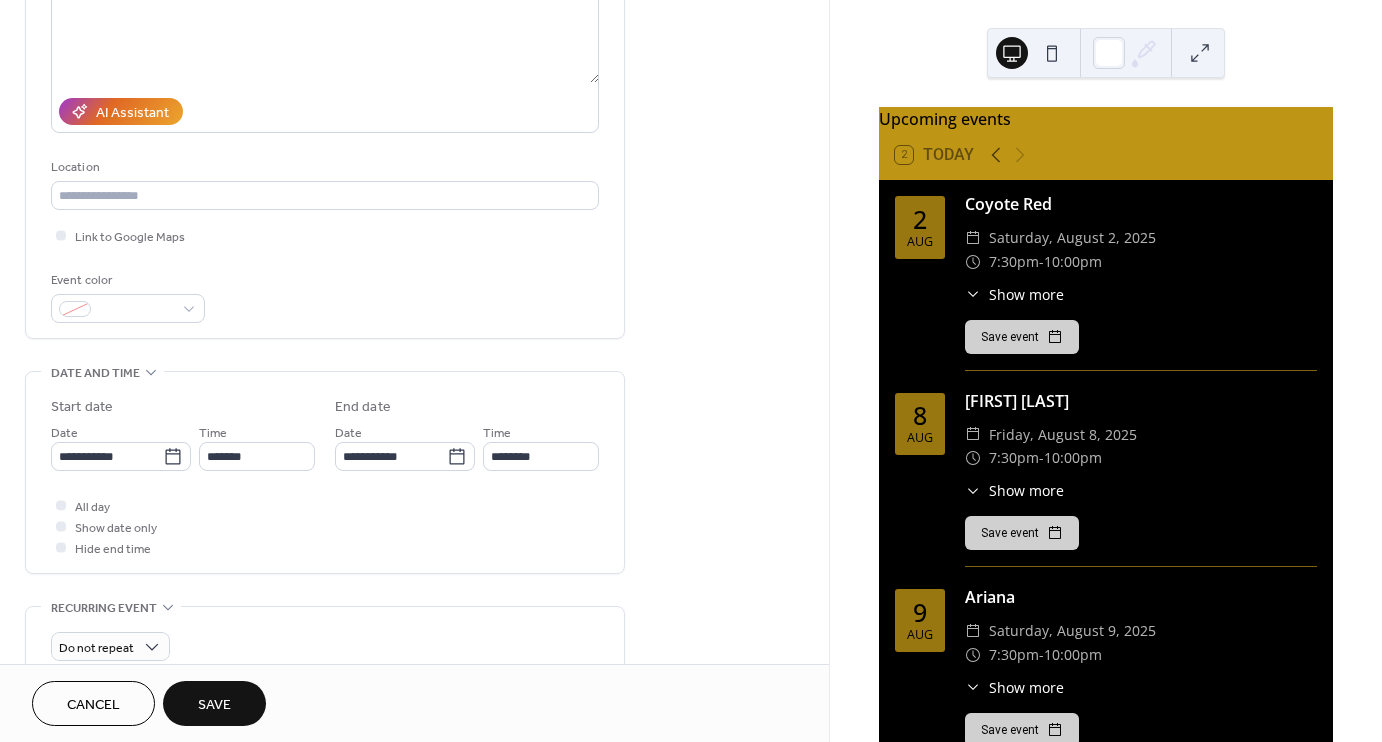 click on "Save" at bounding box center (214, 703) 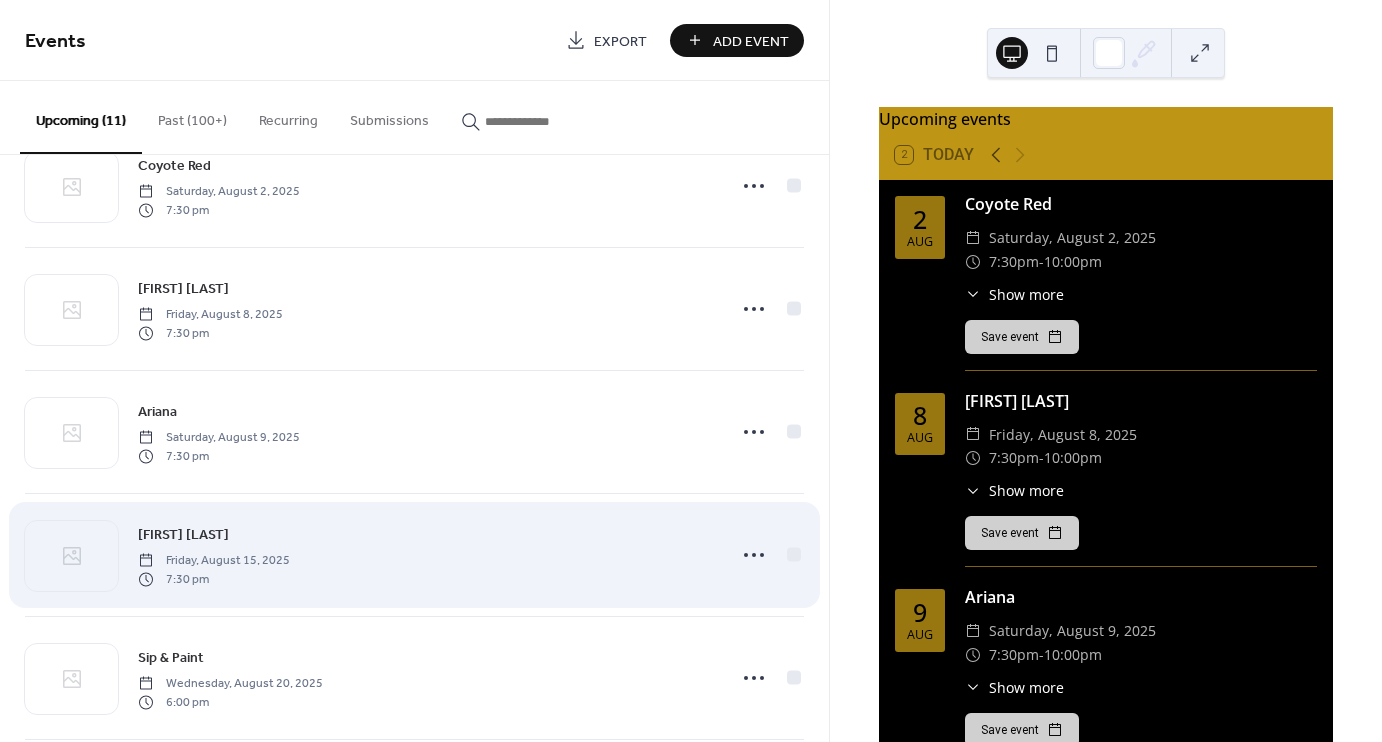 scroll, scrollTop: 60, scrollLeft: 0, axis: vertical 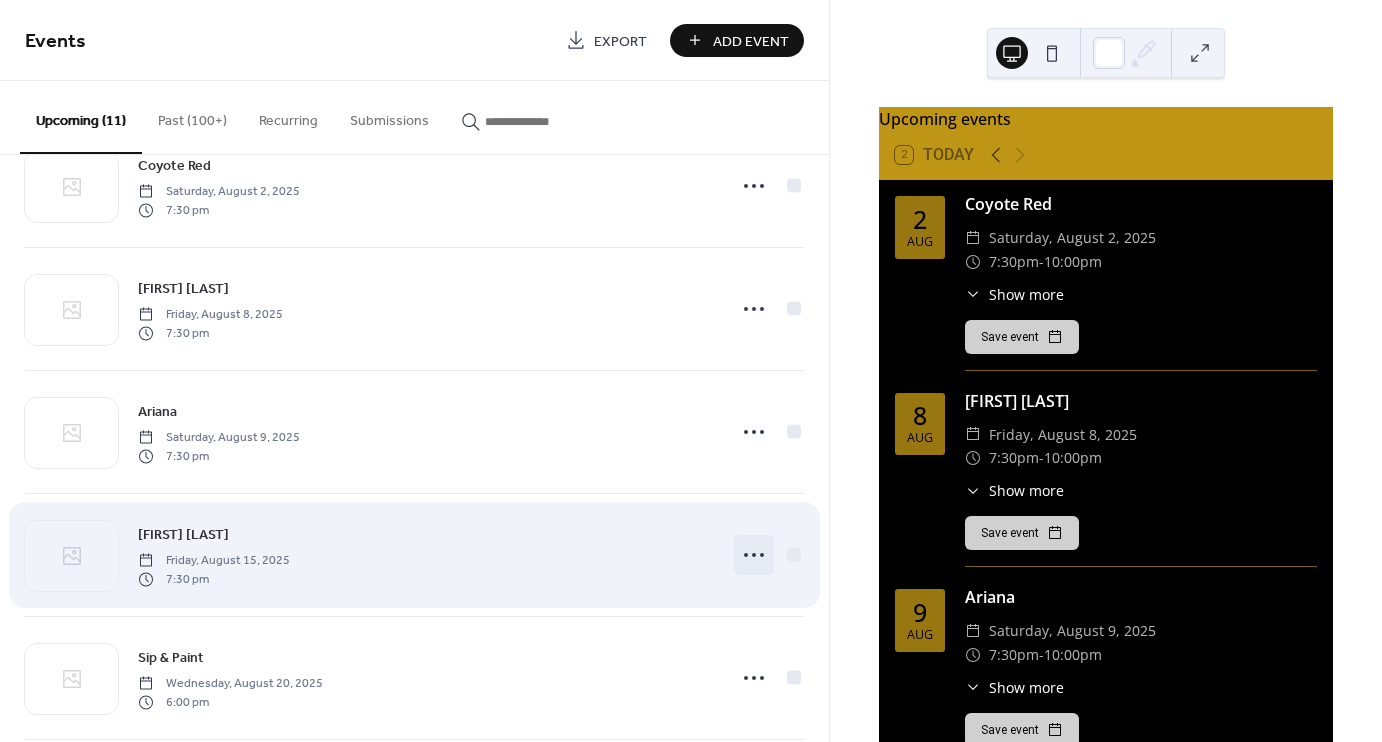 click 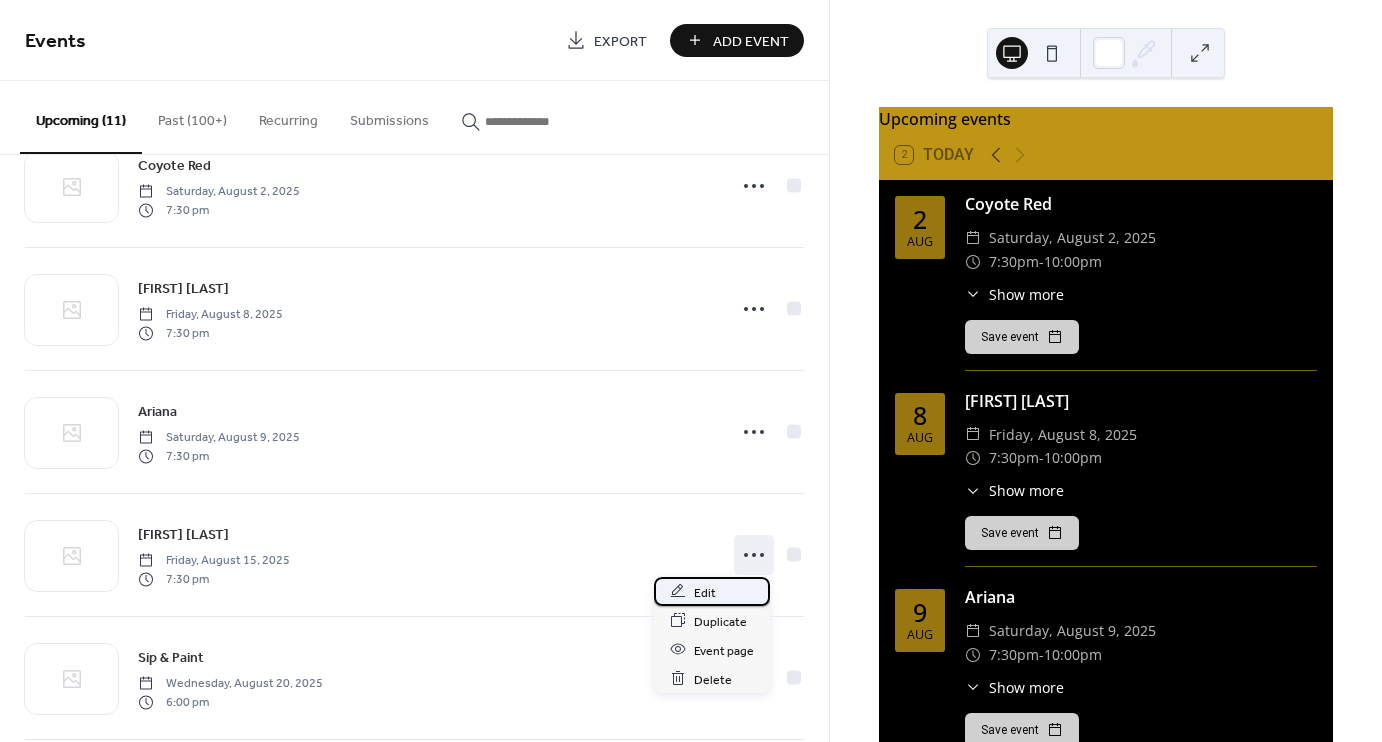 click on "Edit" at bounding box center [705, 592] 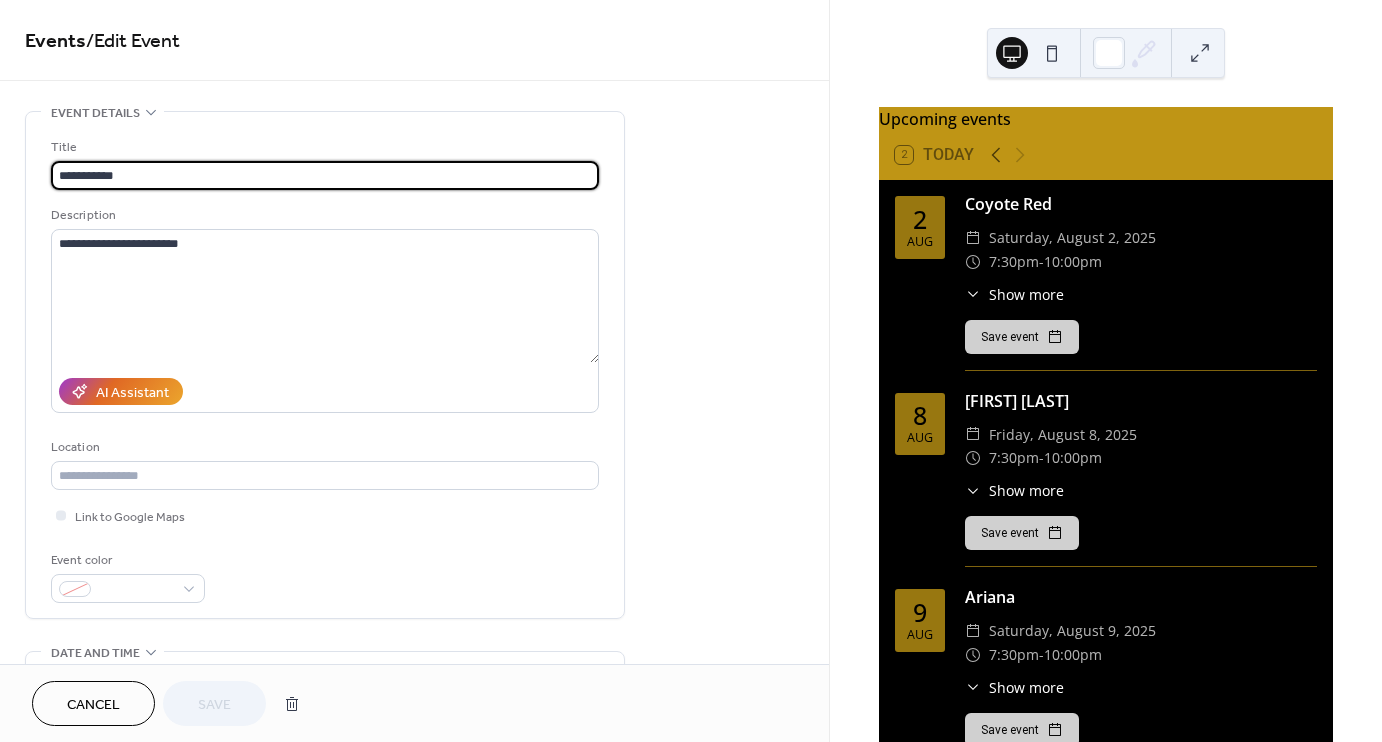 click on "**********" at bounding box center (325, 175) 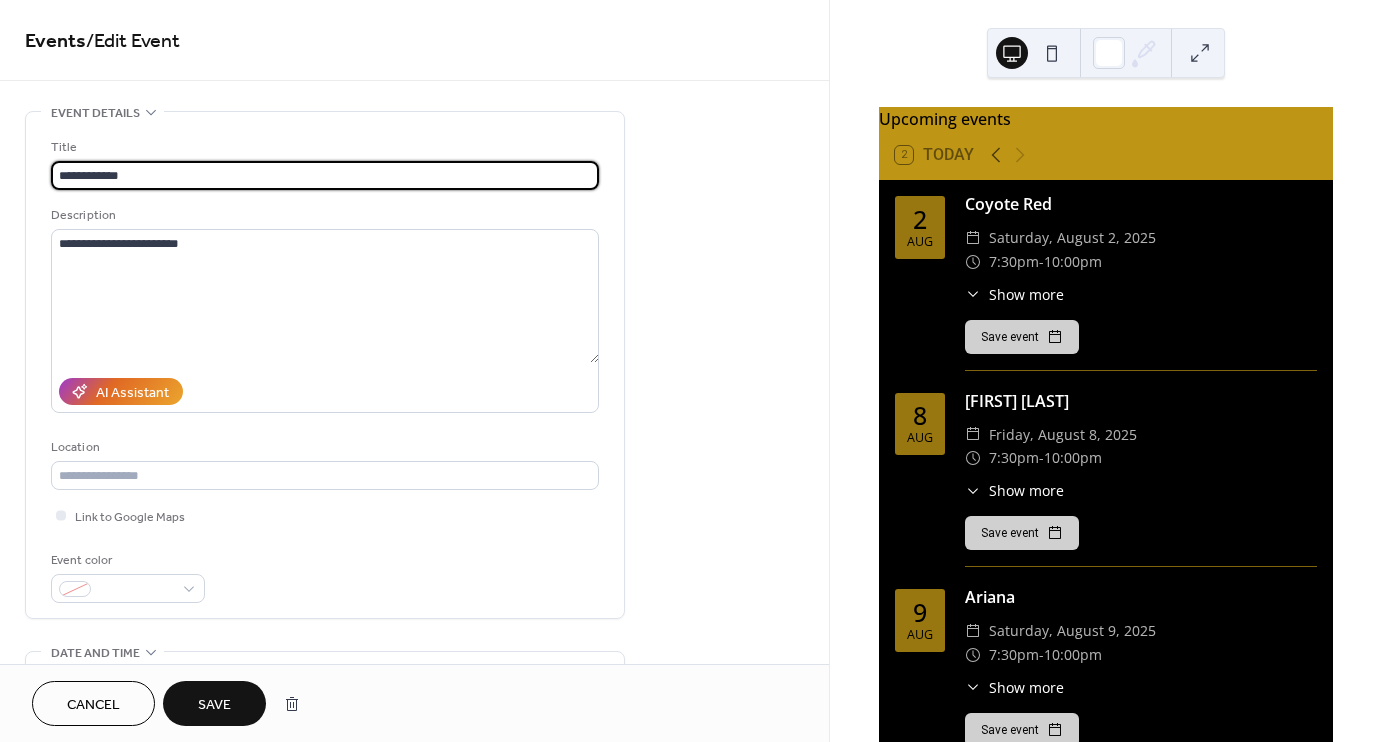 click on "**********" at bounding box center [325, 175] 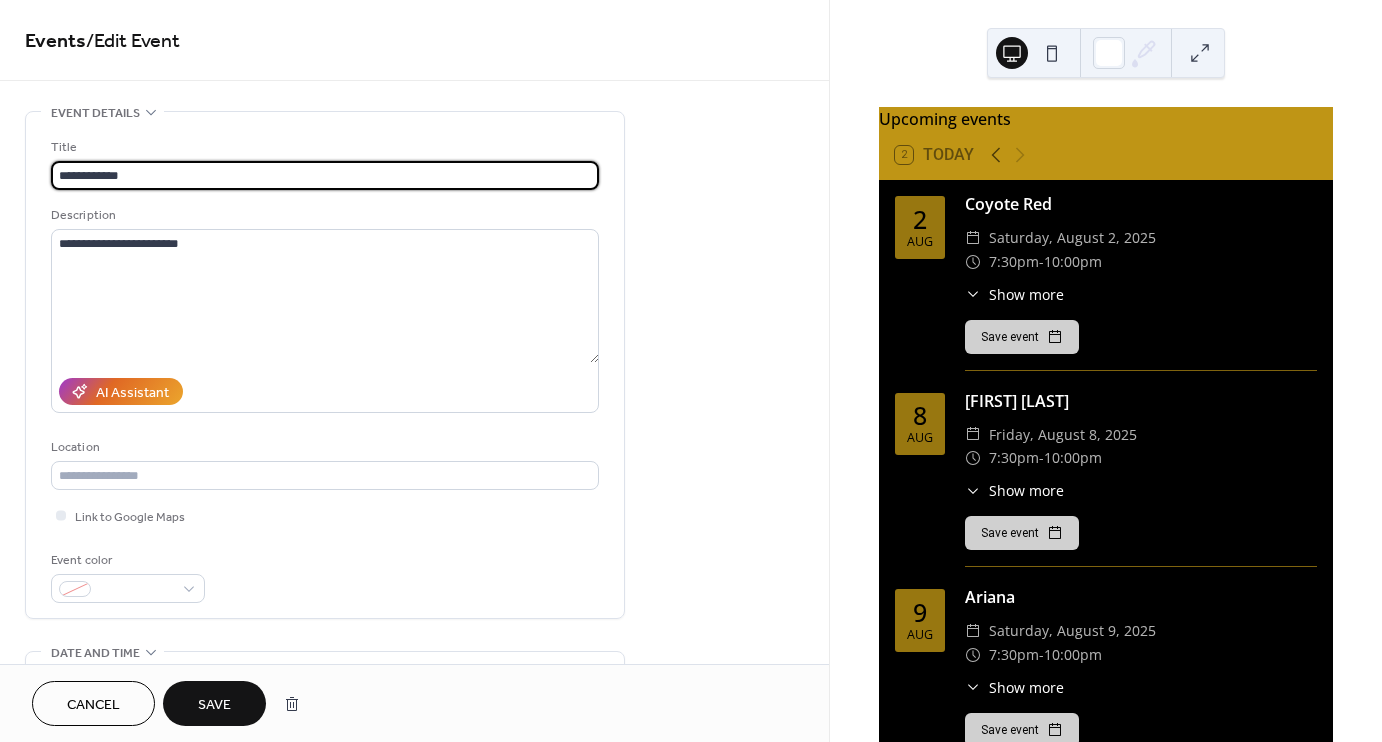 click on "**********" at bounding box center (325, 175) 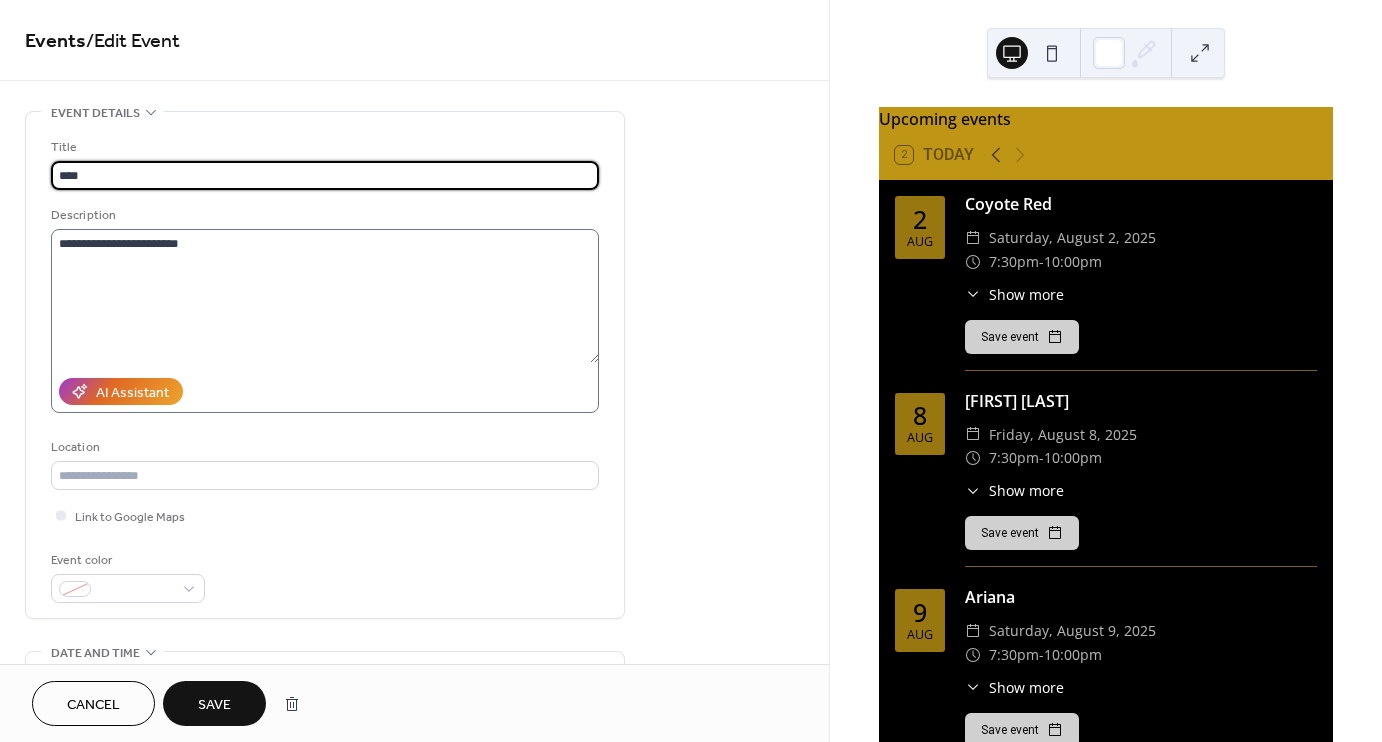type on "****" 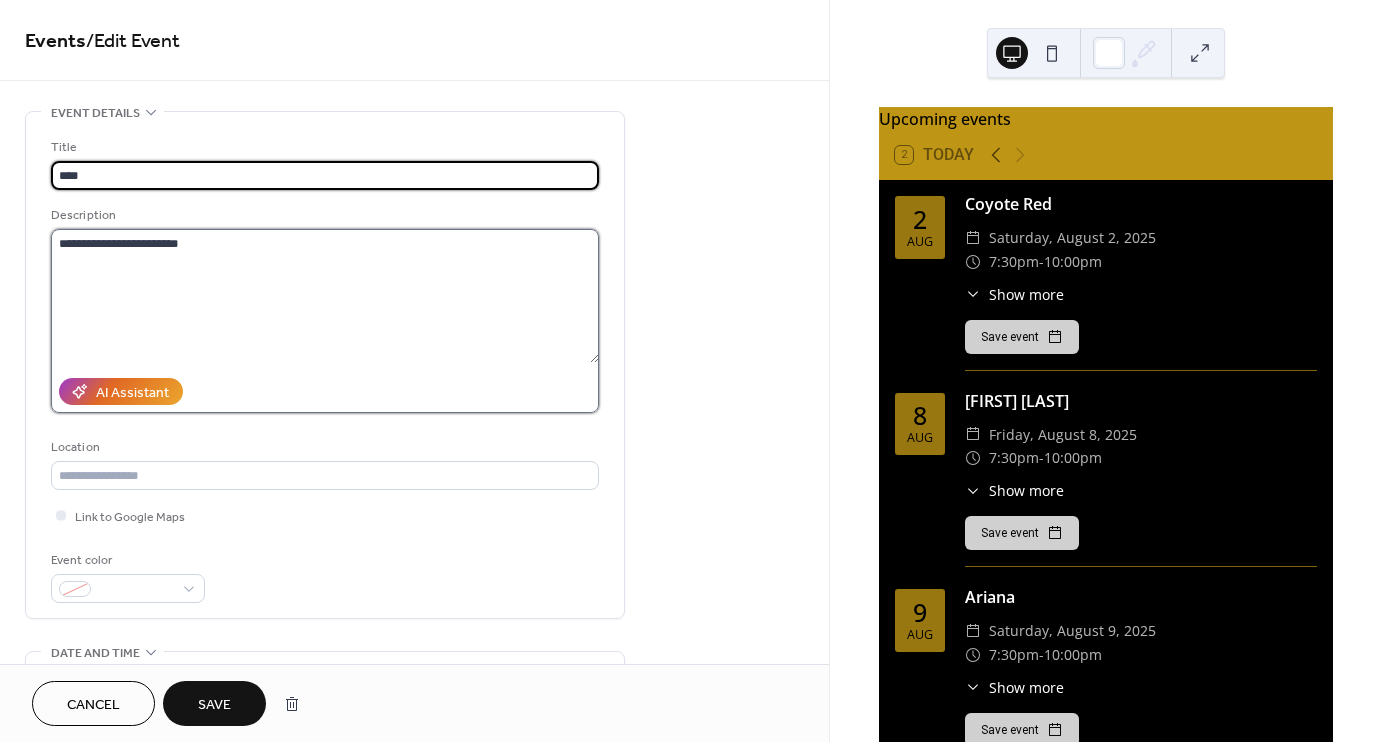 click on "**********" at bounding box center (325, 296) 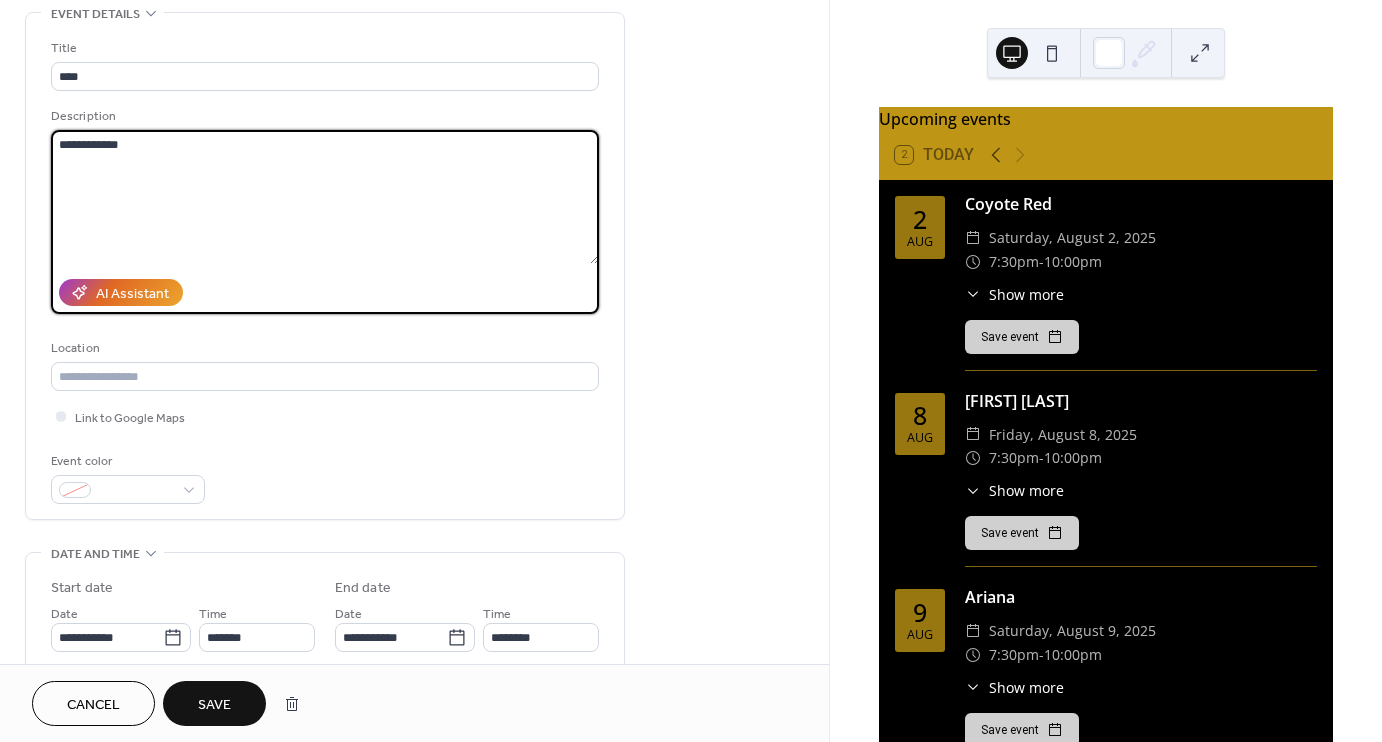 scroll, scrollTop: 134, scrollLeft: 0, axis: vertical 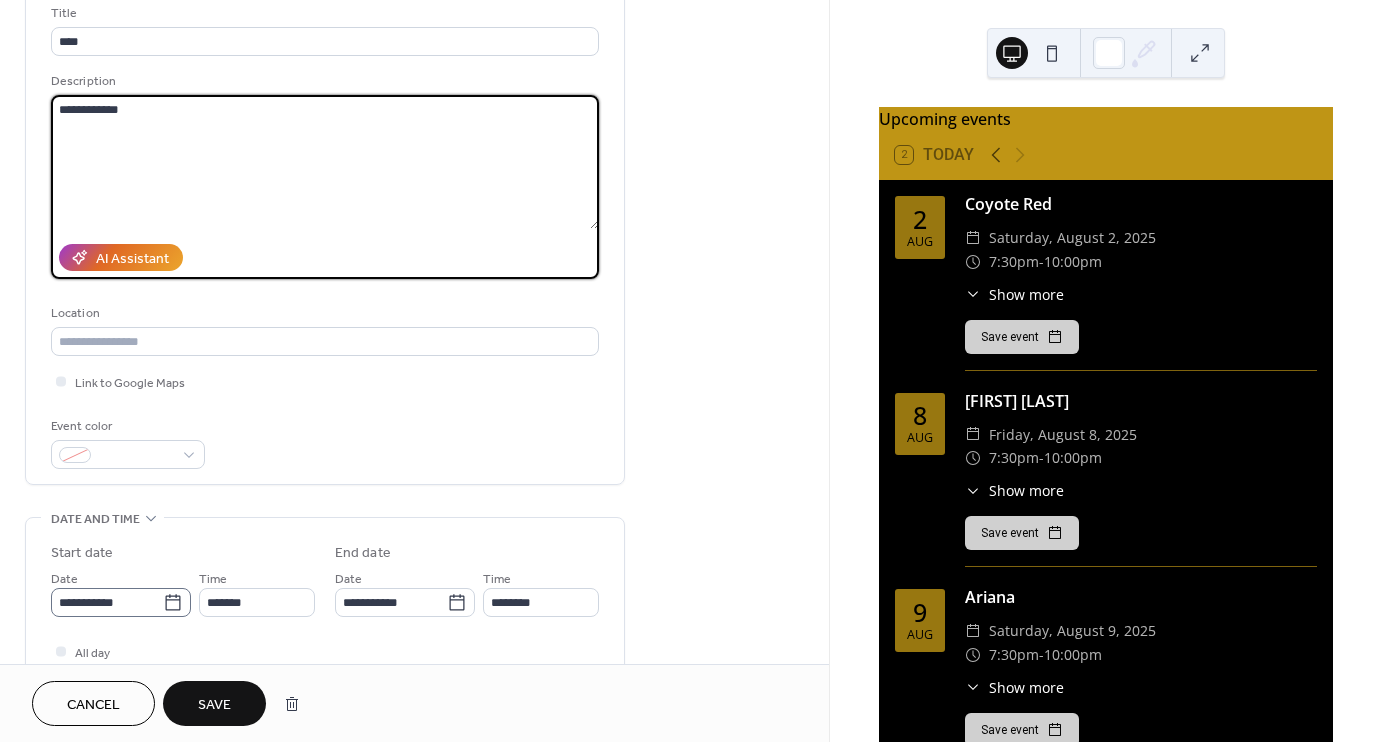 type on "**********" 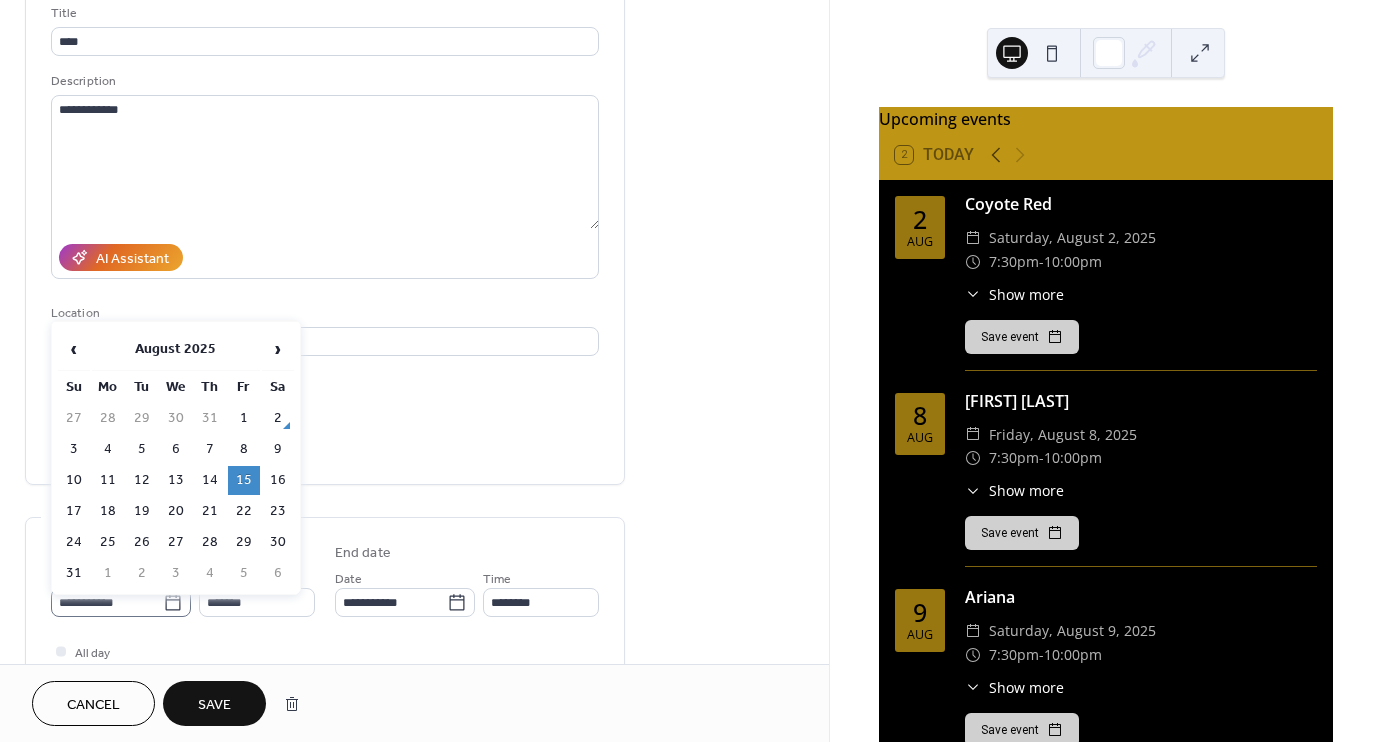 click on "**********" at bounding box center [121, 602] 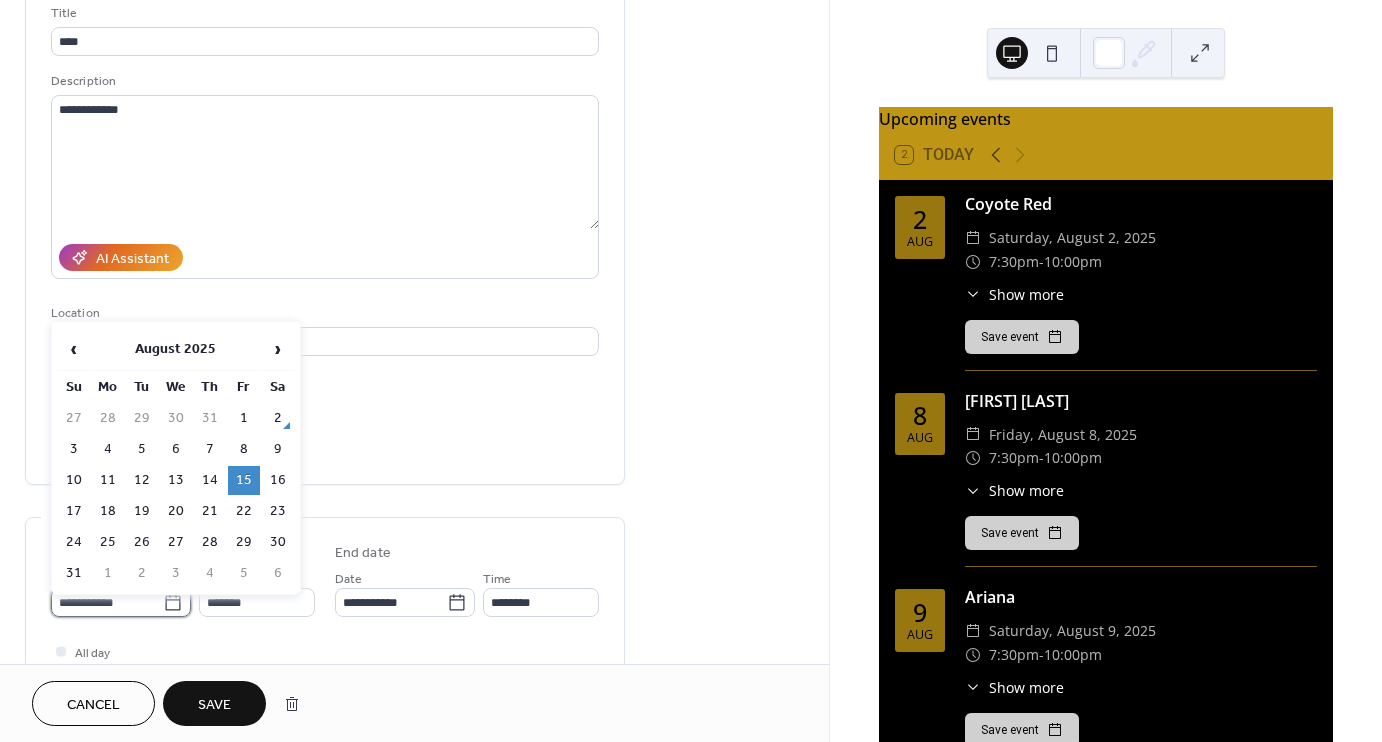 click on "**********" at bounding box center [107, 602] 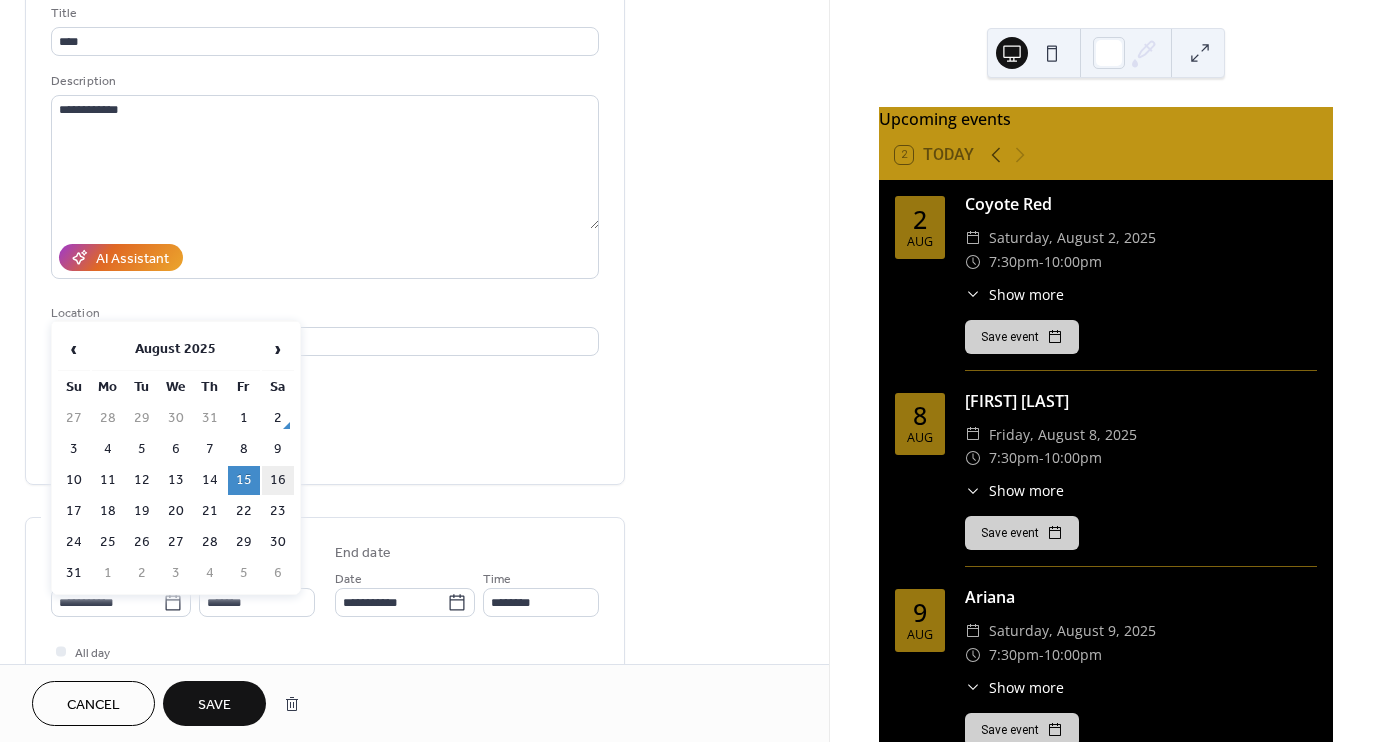 click on "16" at bounding box center (278, 480) 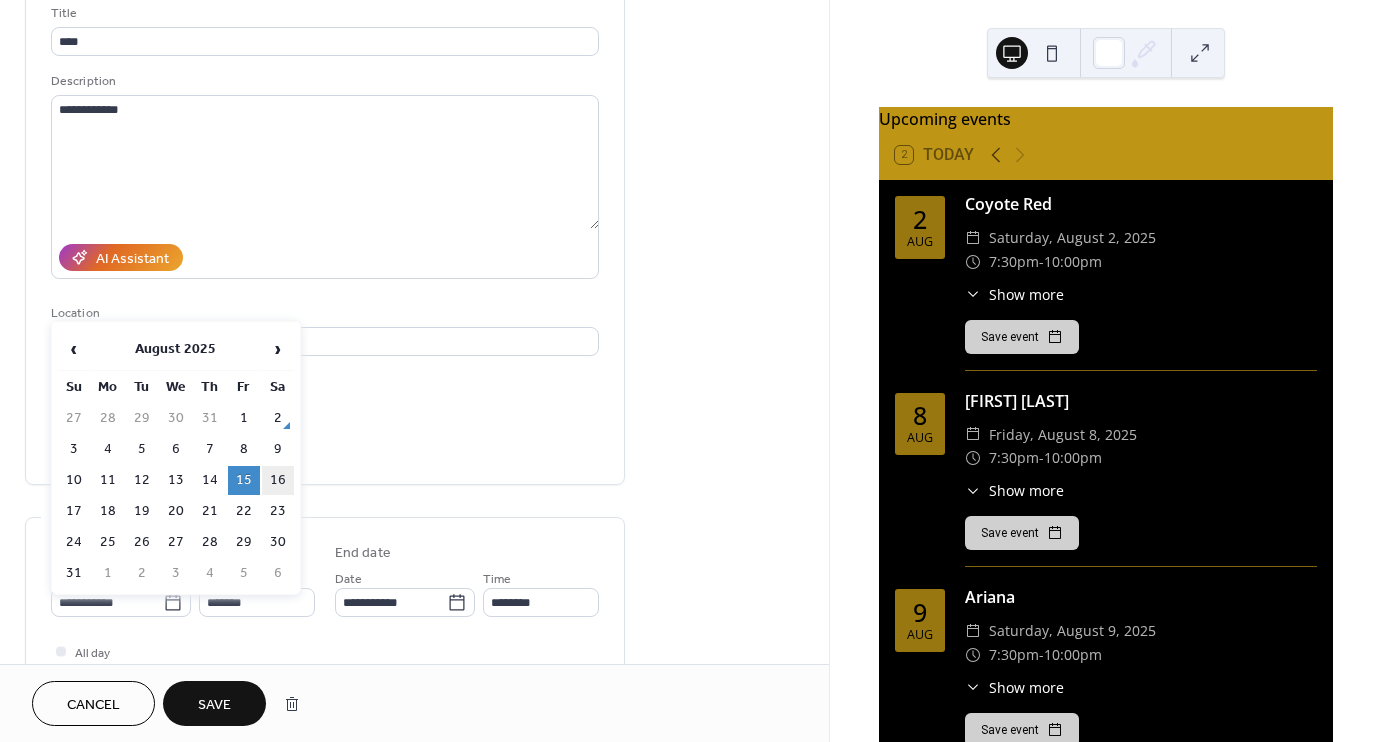 type on "**********" 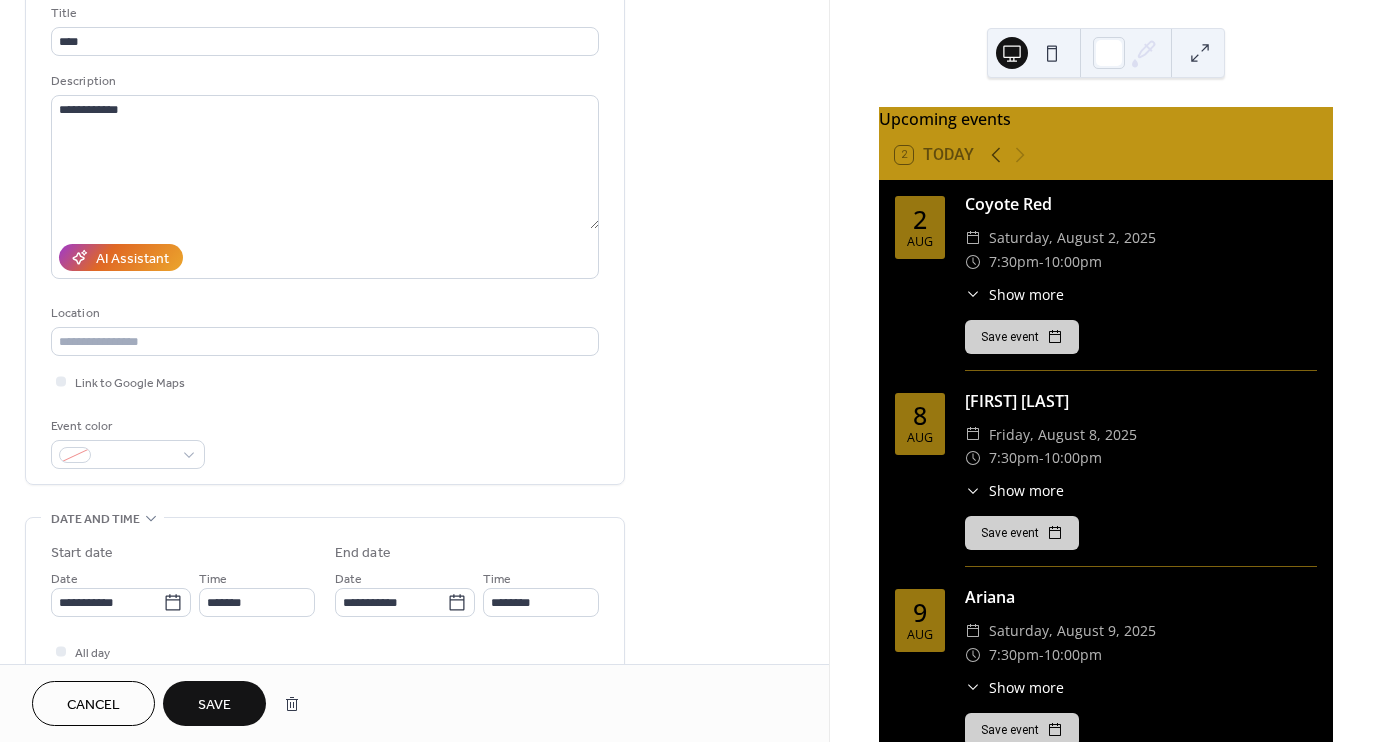 click on "Save" at bounding box center (214, 705) 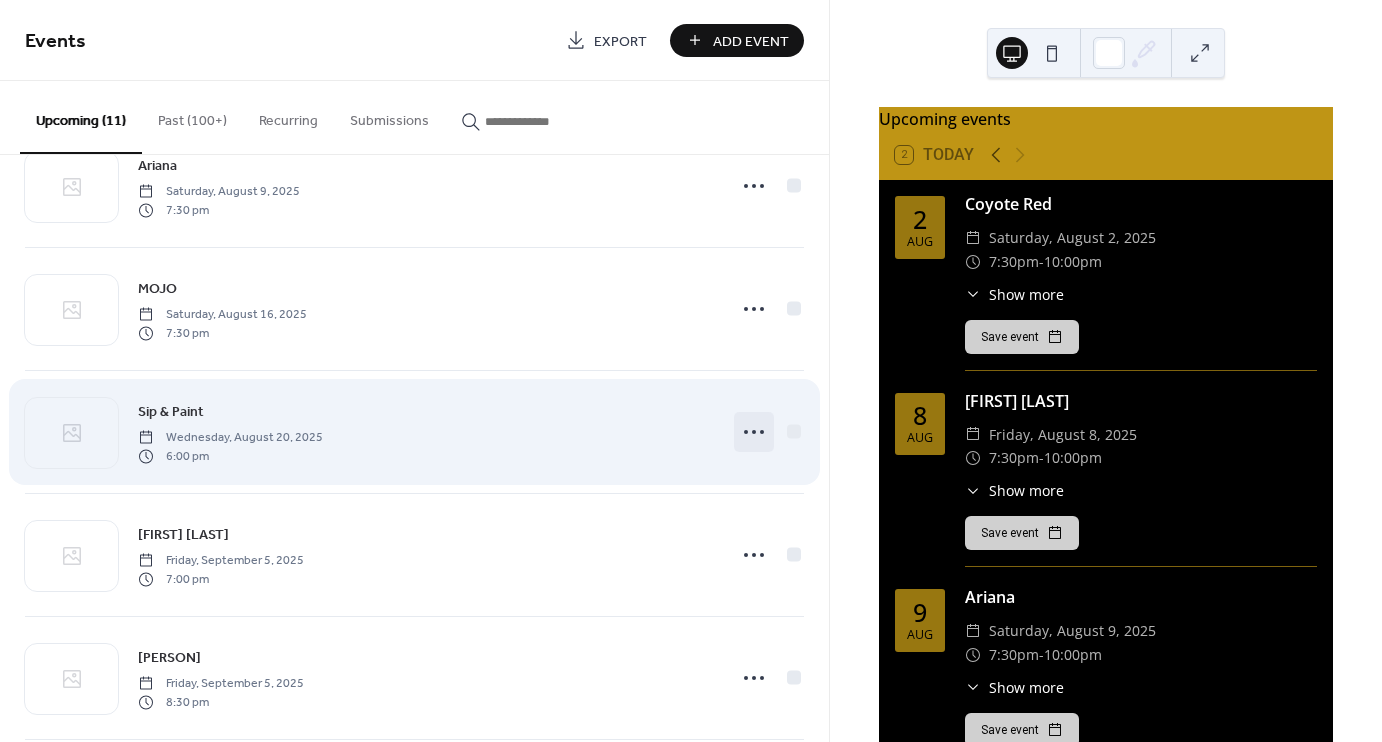 scroll, scrollTop: 304, scrollLeft: 0, axis: vertical 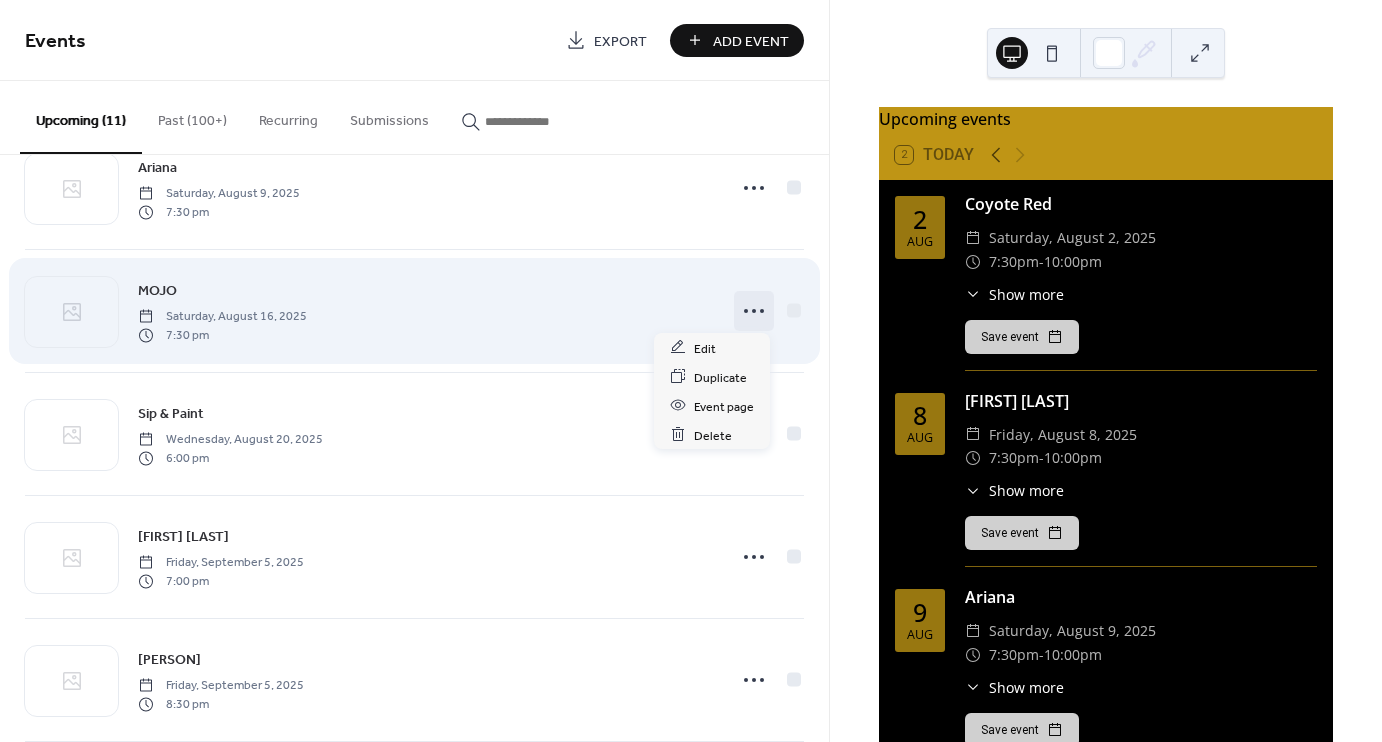 click 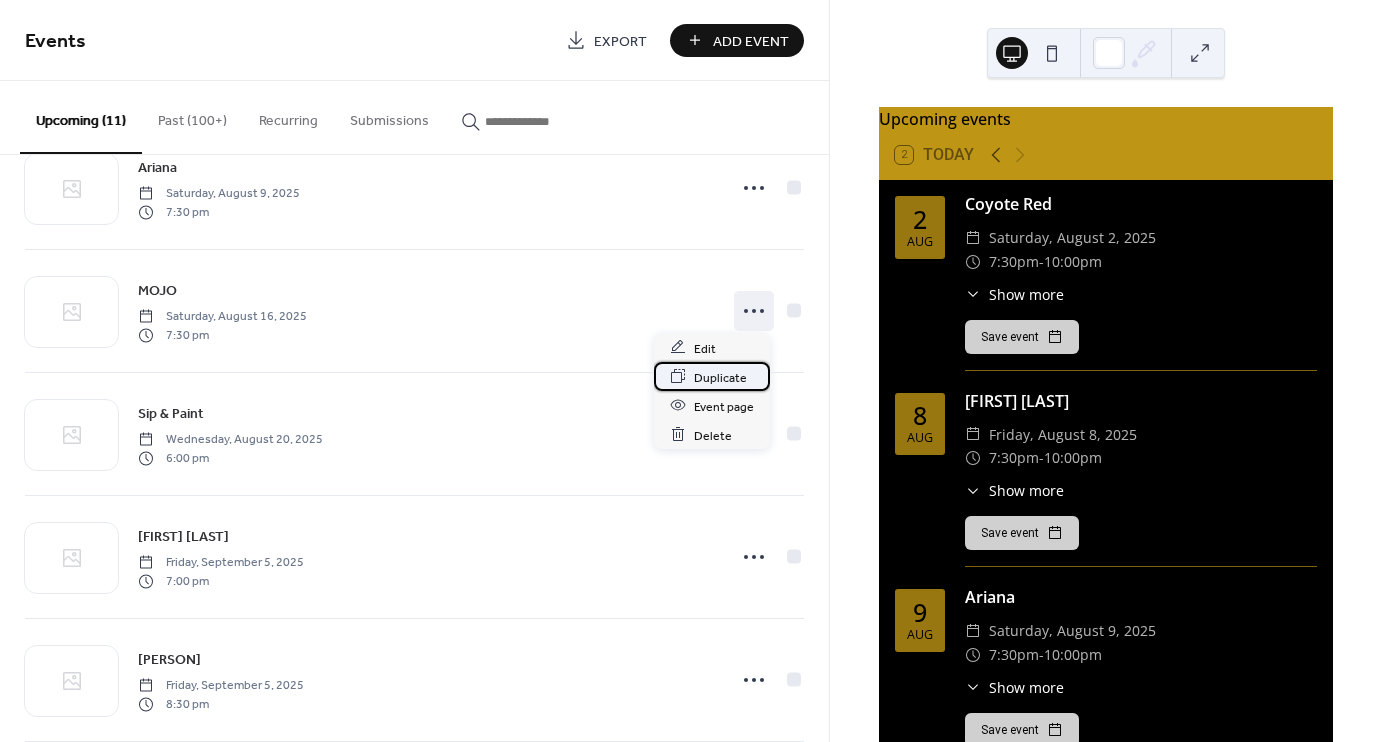 click on "Duplicate" at bounding box center [720, 377] 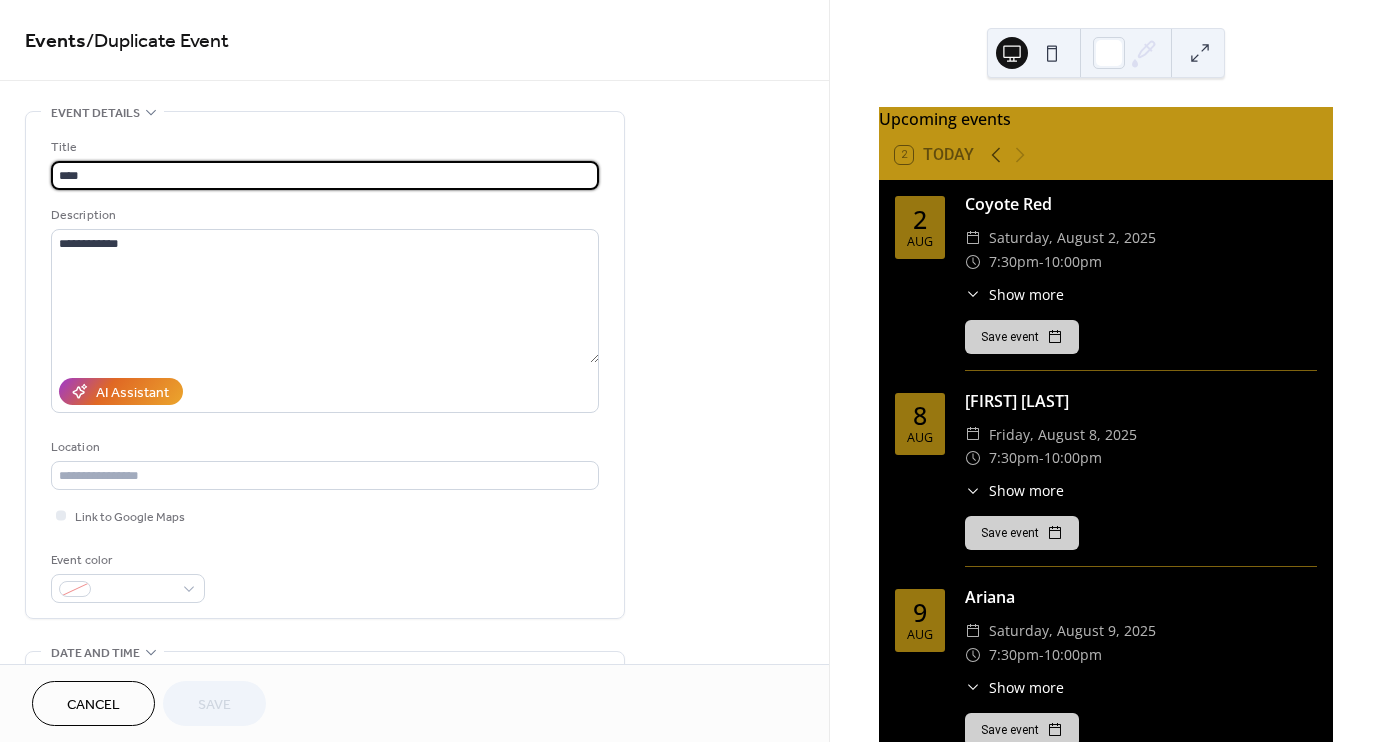 click on "****" at bounding box center [325, 175] 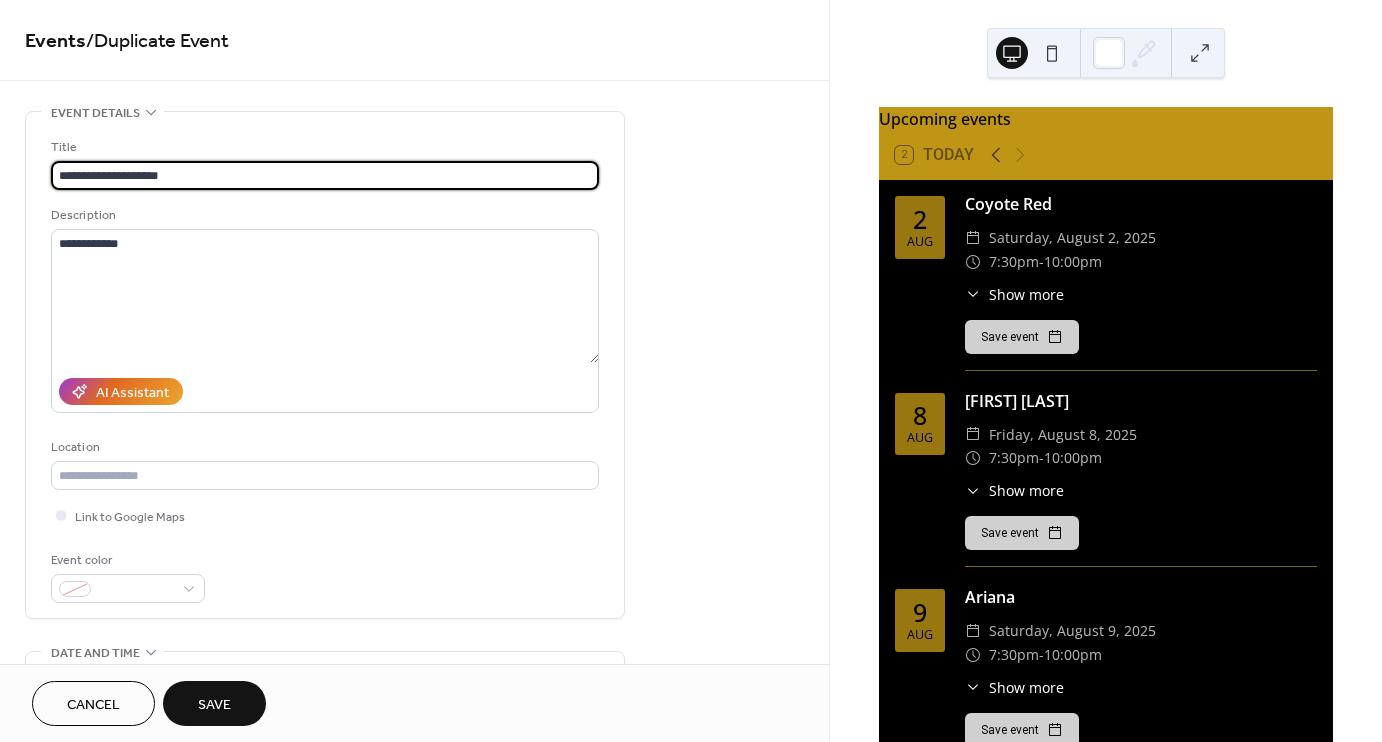 type on "**********" 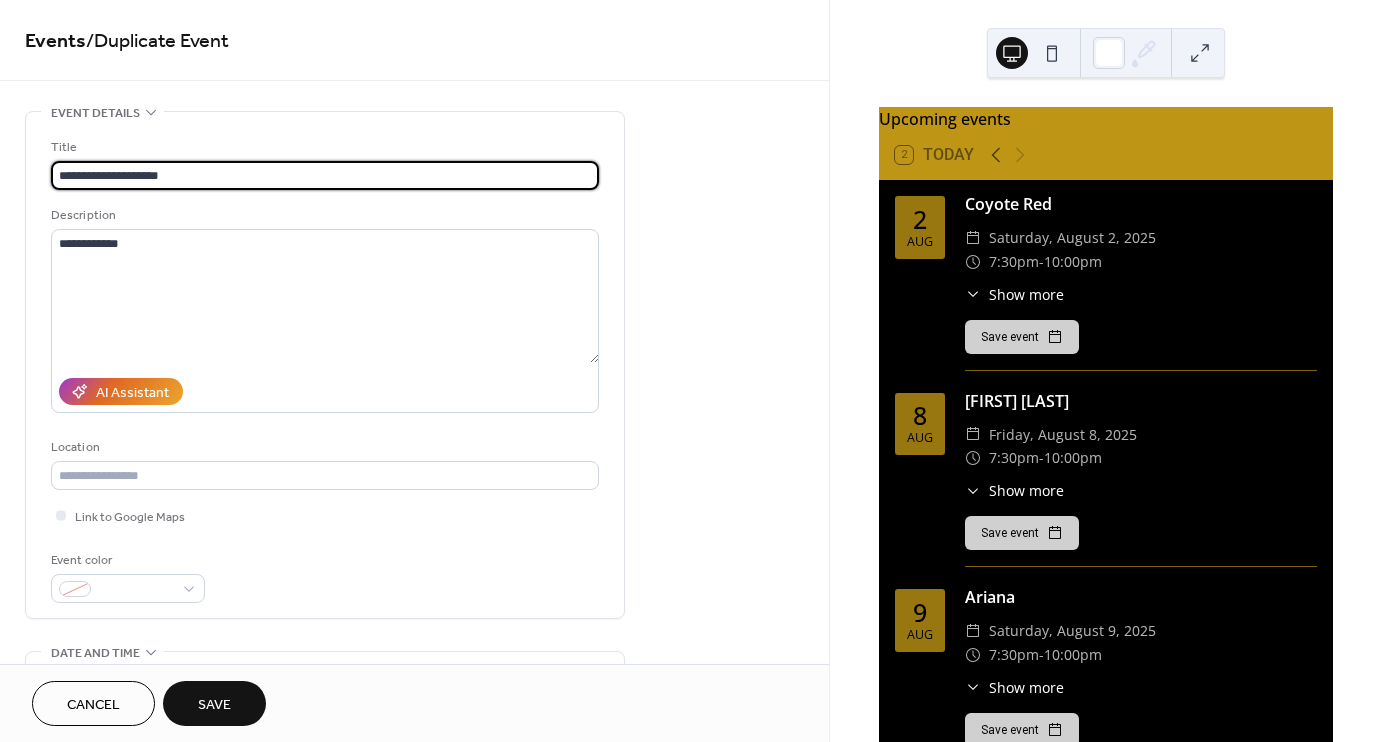 click on "Description" at bounding box center (323, 215) 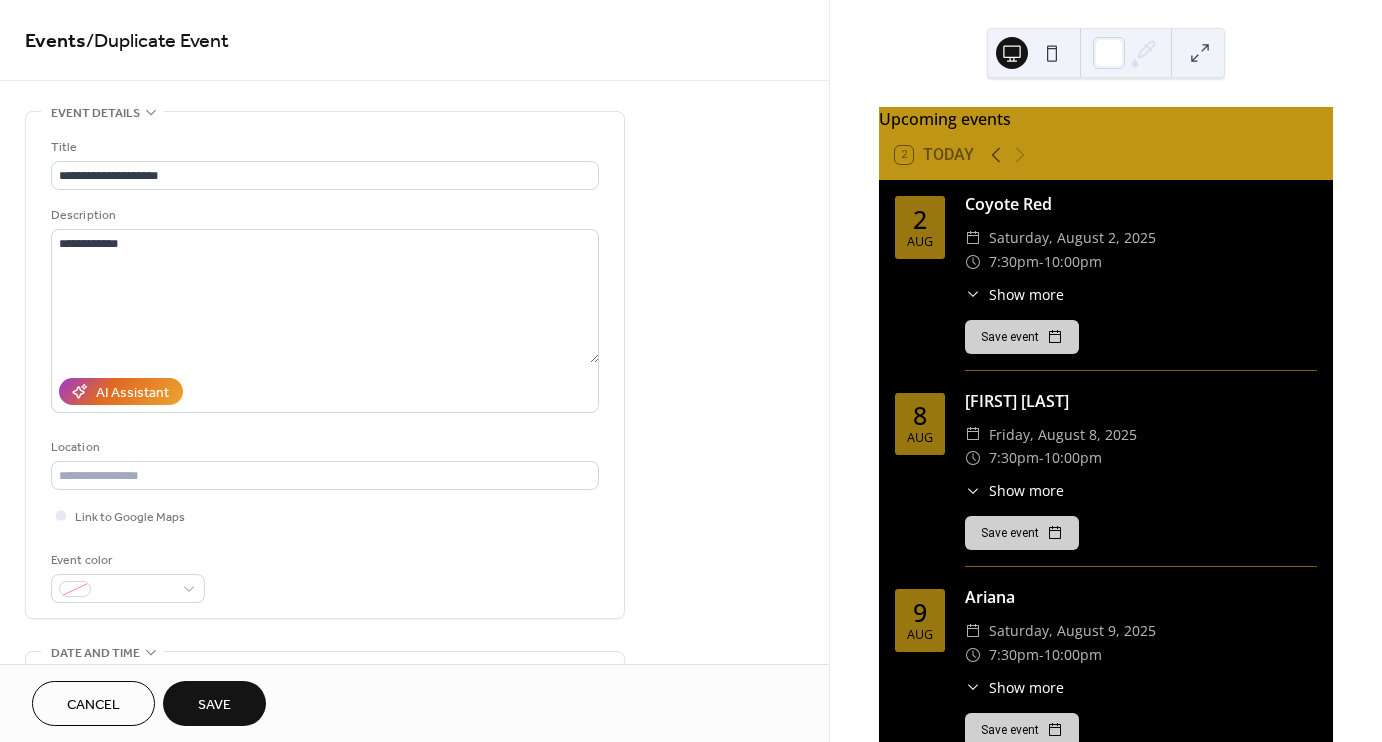 click on "Description" at bounding box center [323, 215] 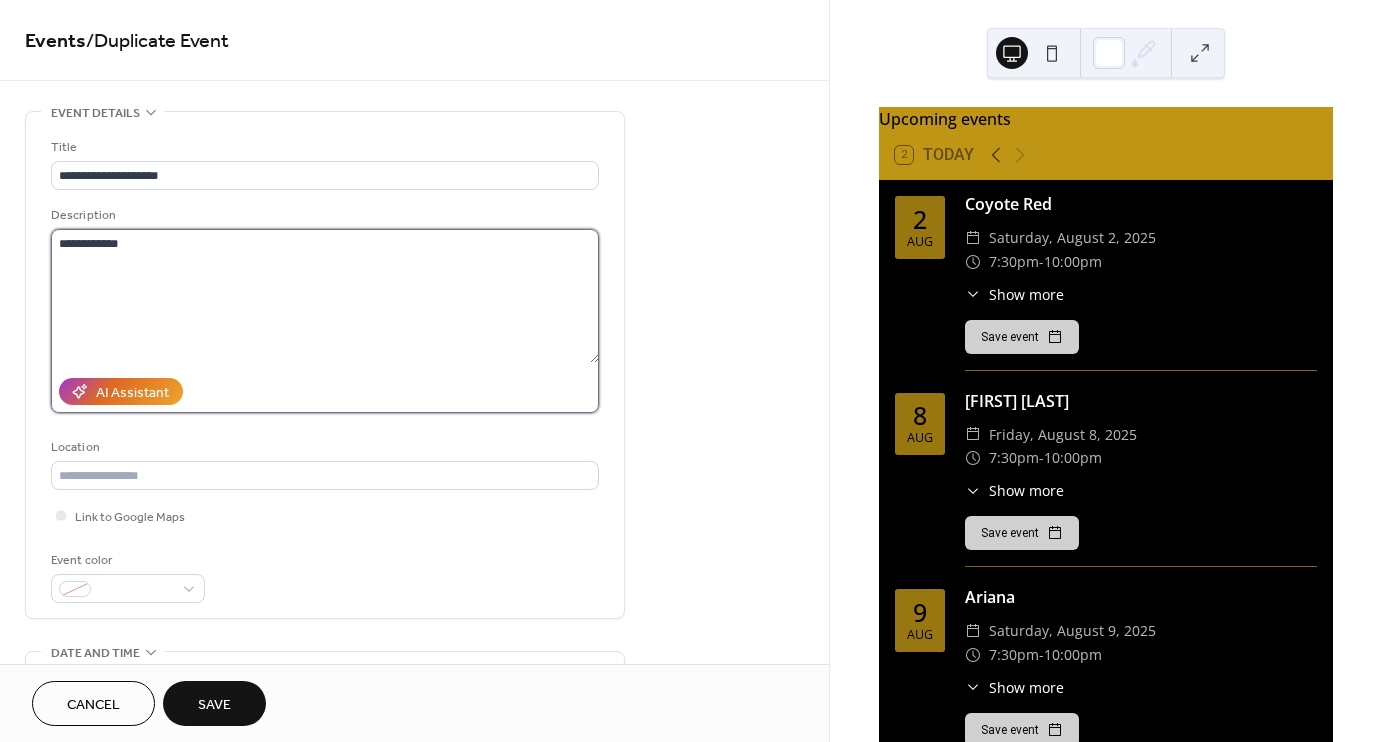 click on "**********" at bounding box center (325, 296) 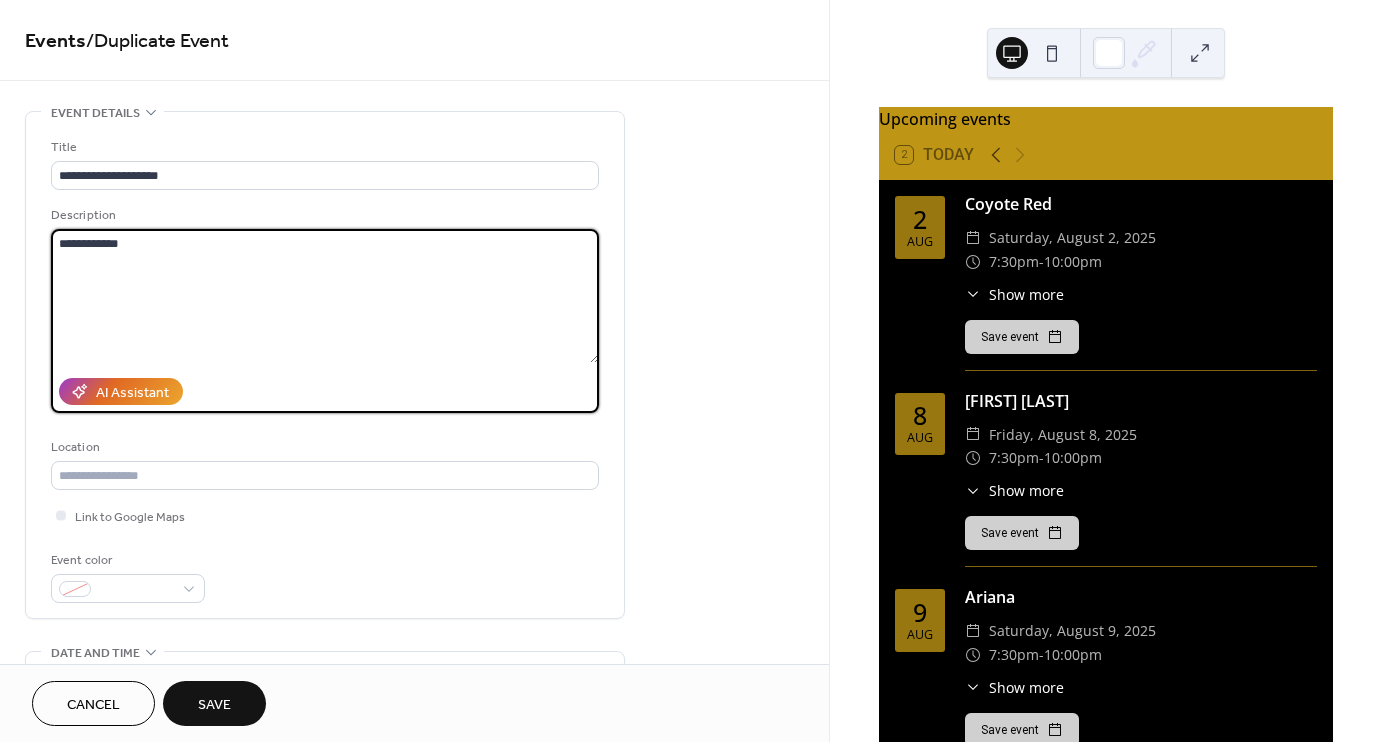 click on "**********" at bounding box center (325, 296) 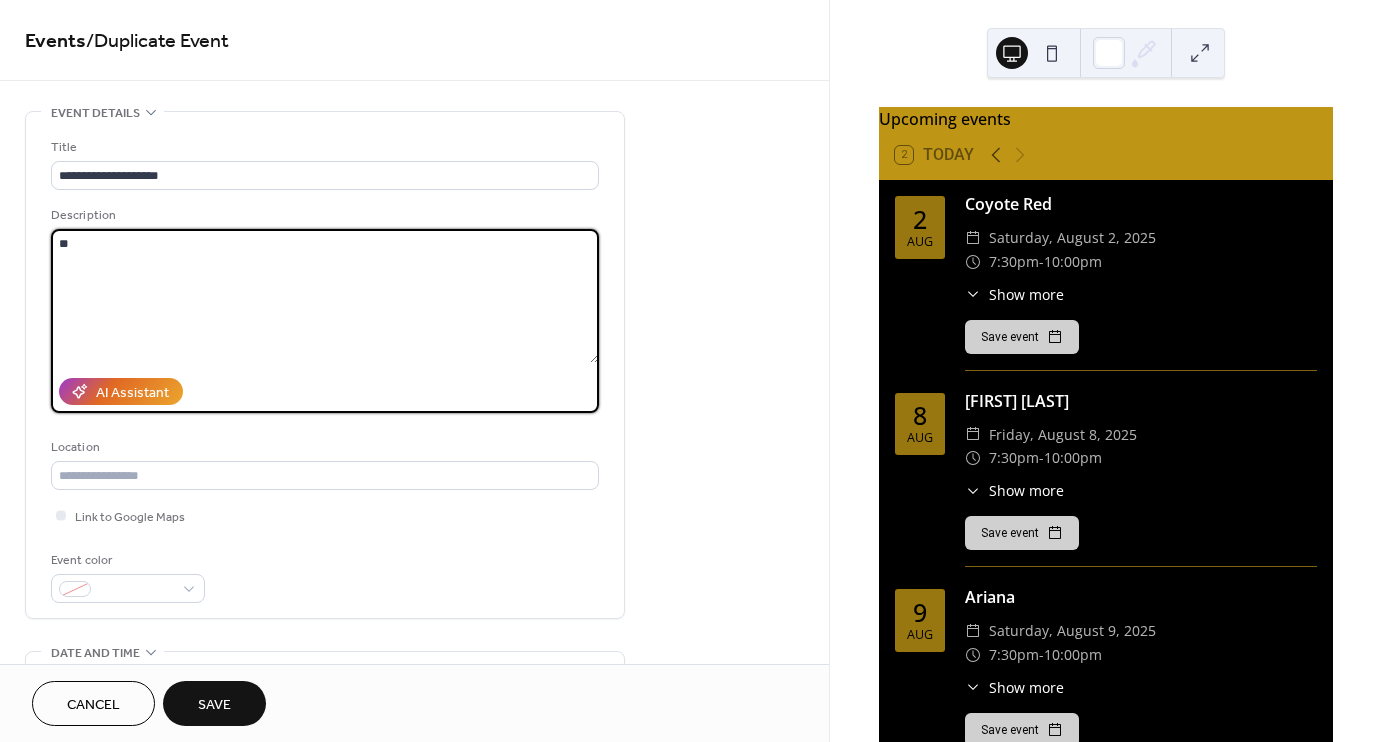 type on "*" 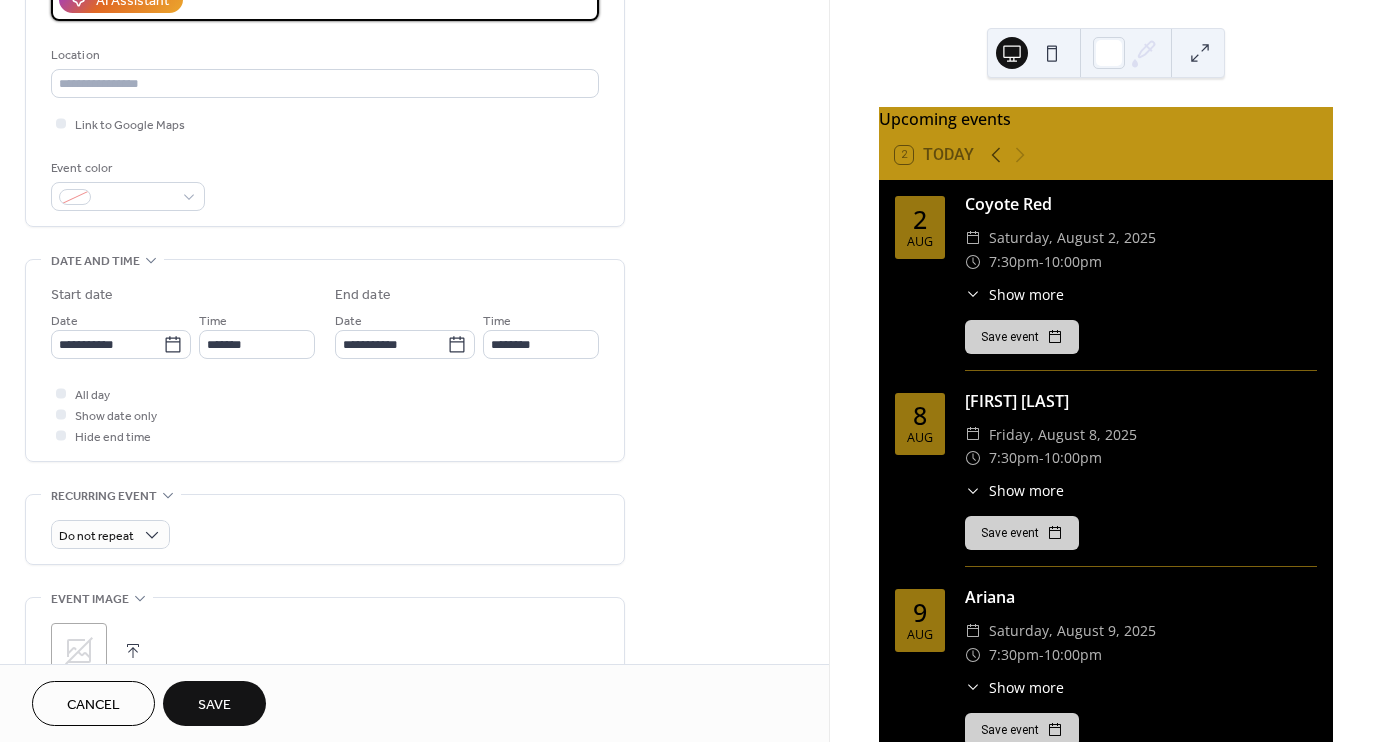 scroll, scrollTop: 394, scrollLeft: 0, axis: vertical 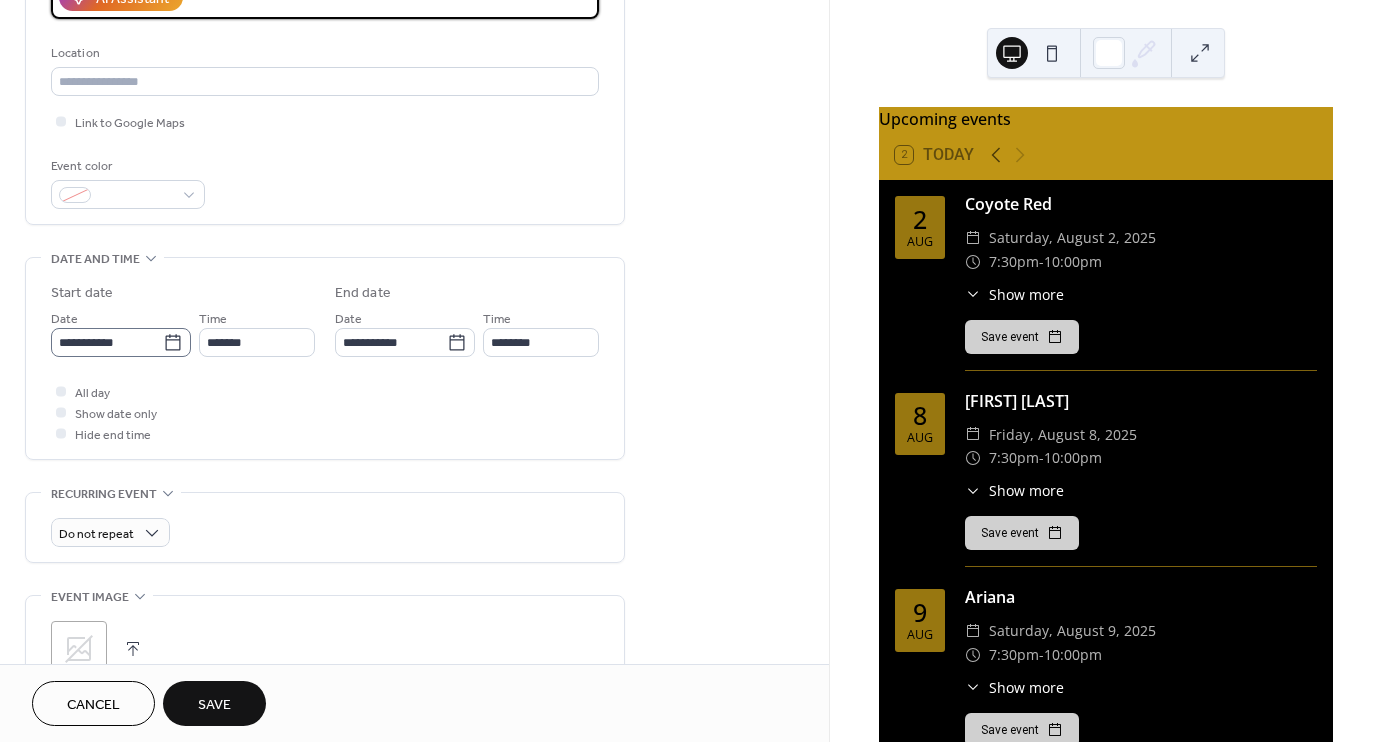type on "**********" 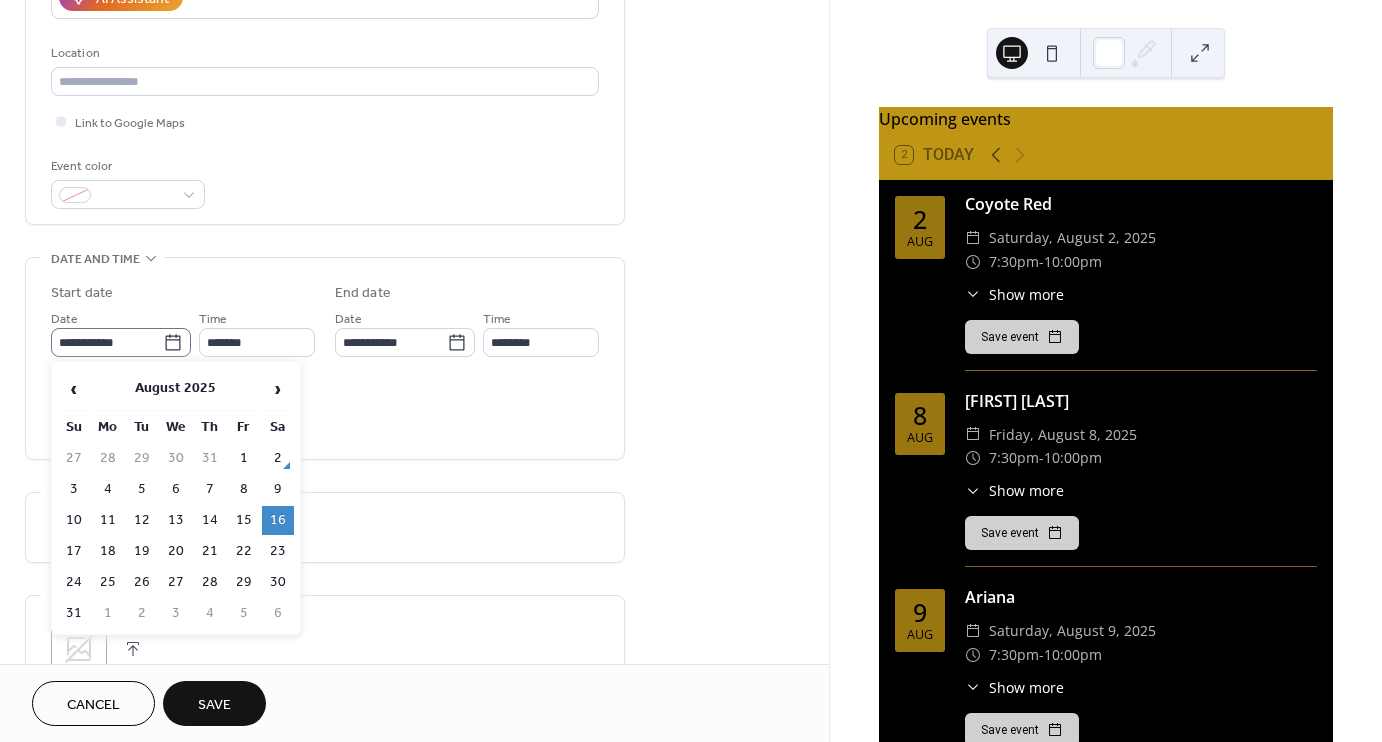 click 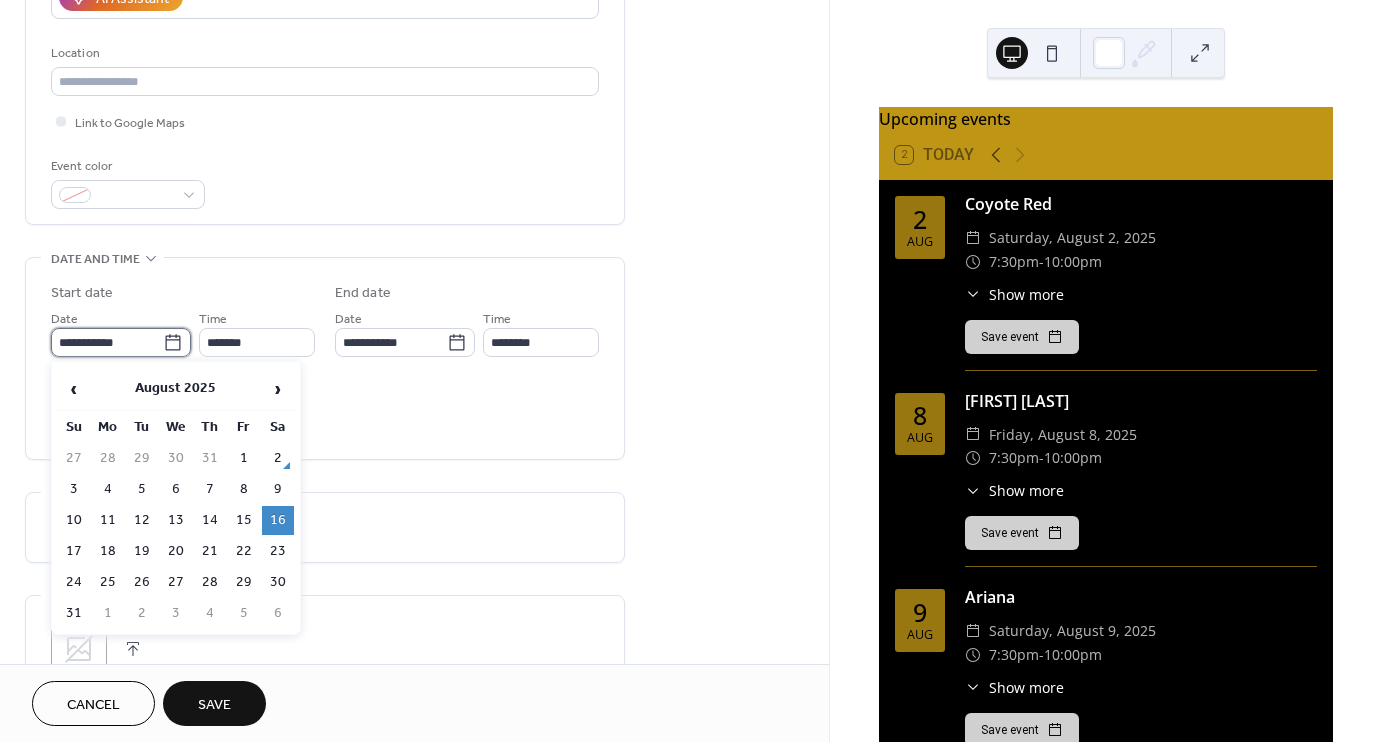 click on "**********" at bounding box center [107, 342] 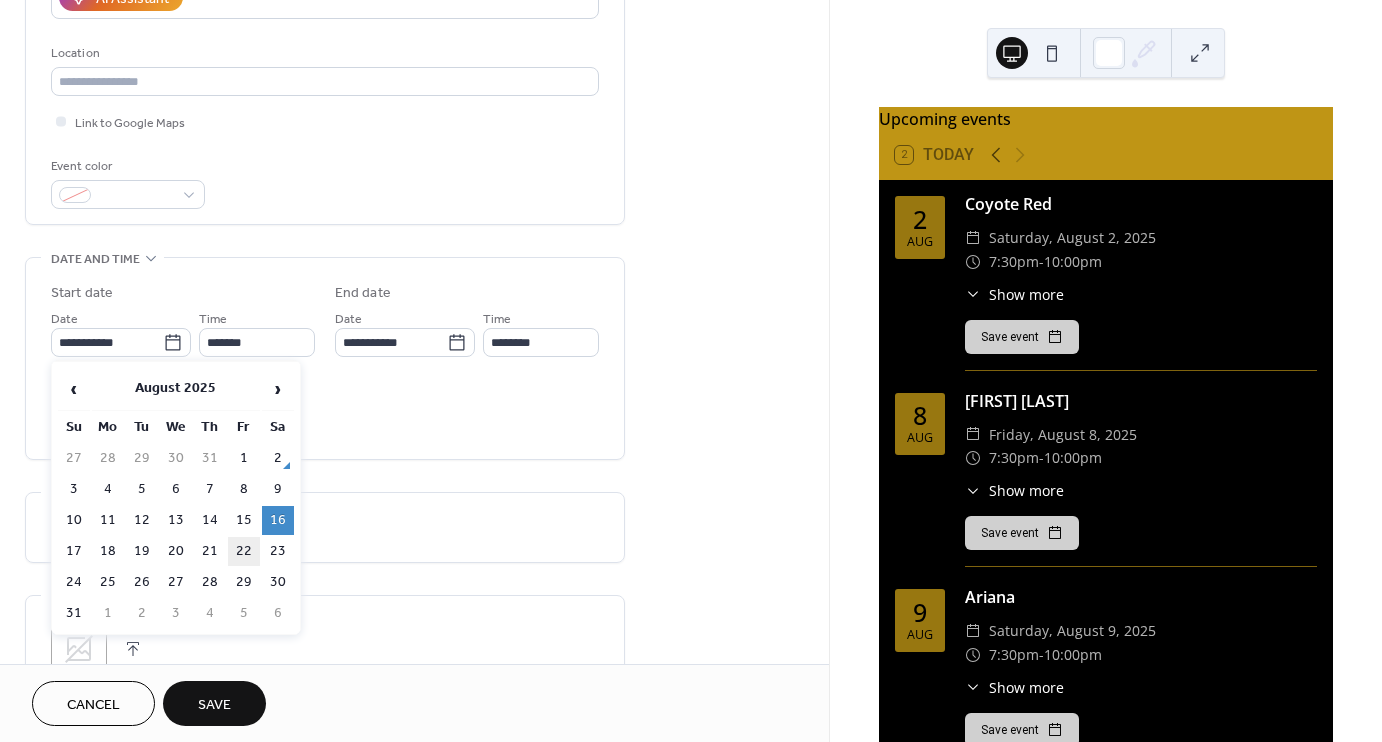 click on "22" at bounding box center (244, 551) 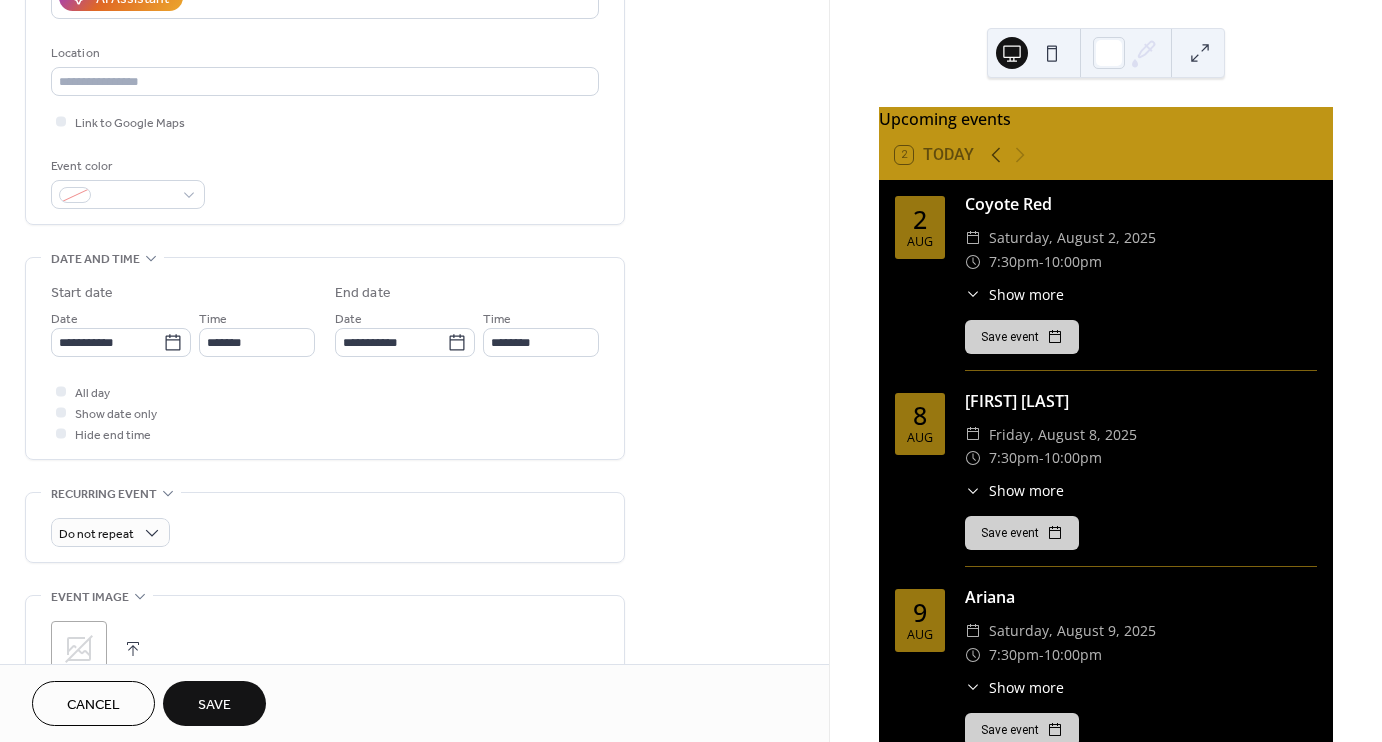 click on "Save" at bounding box center (214, 703) 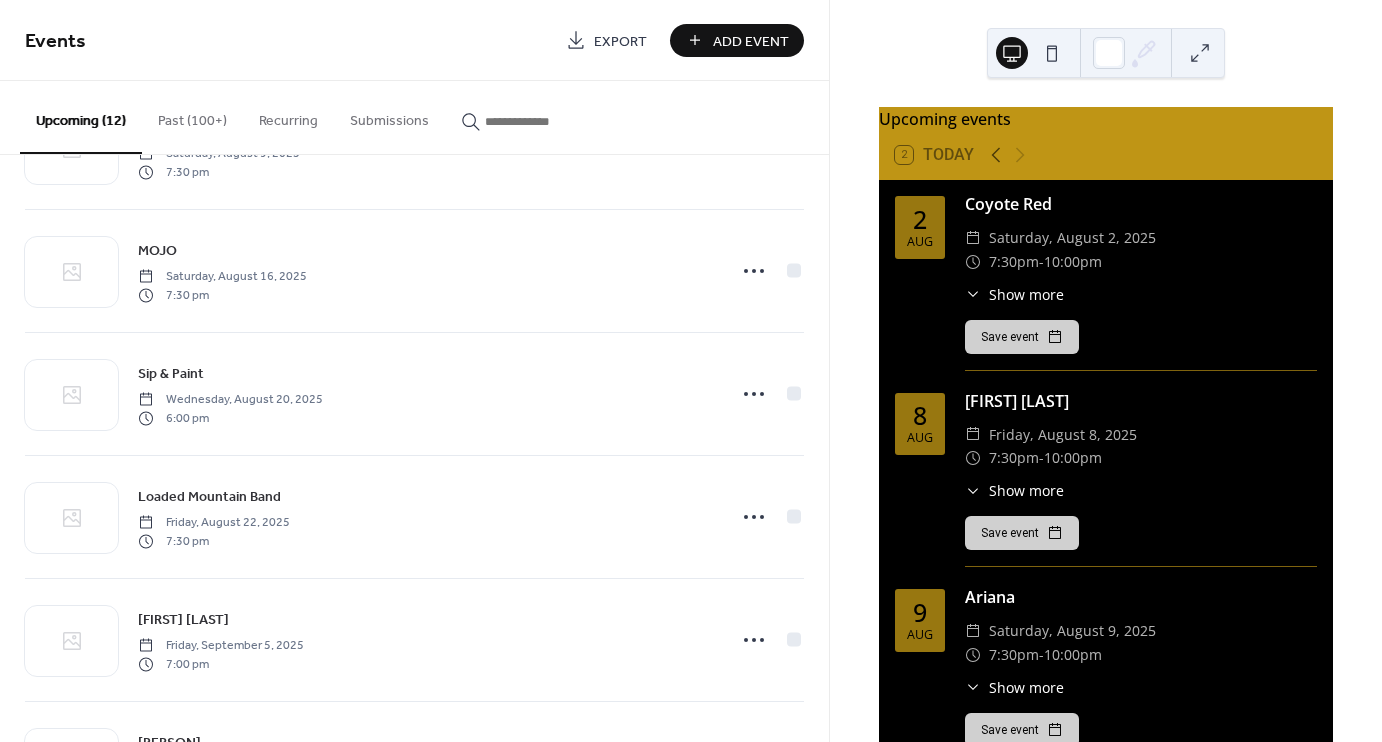 scroll, scrollTop: 360, scrollLeft: 0, axis: vertical 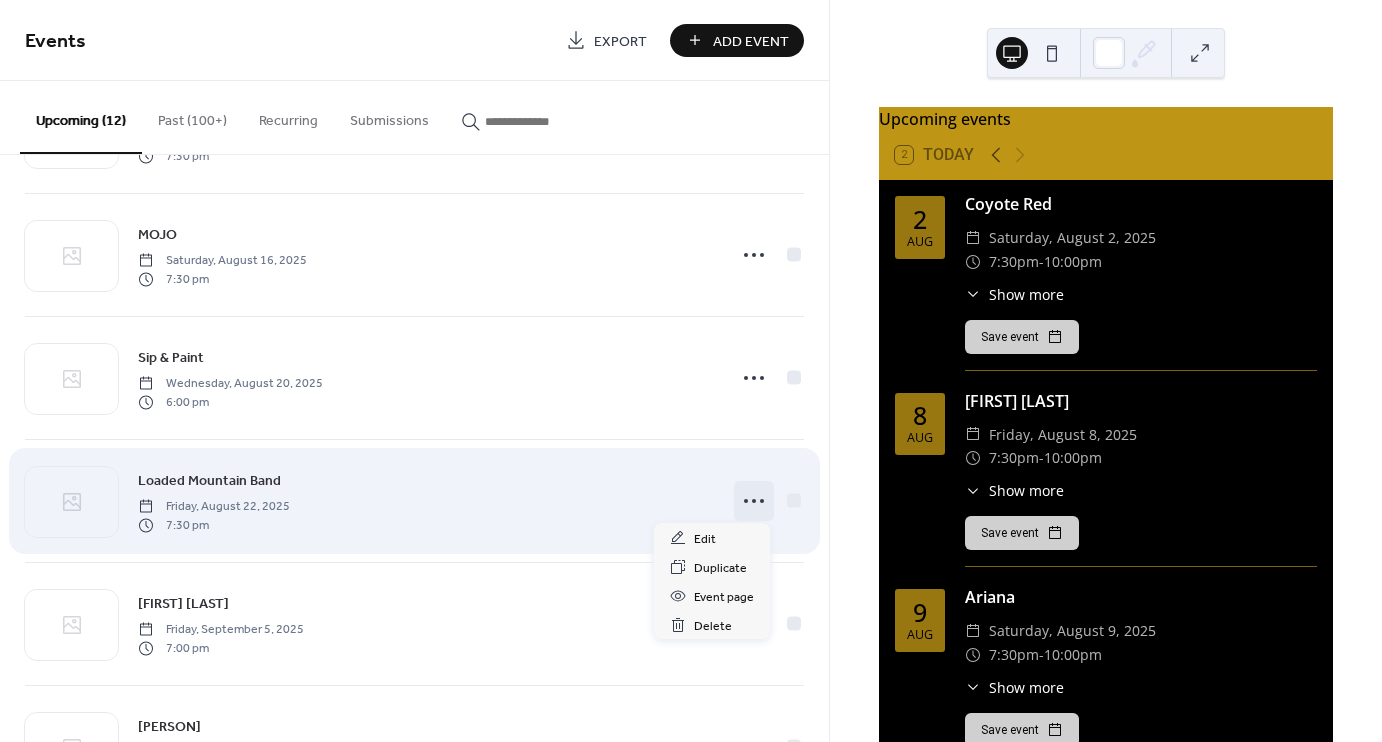 click 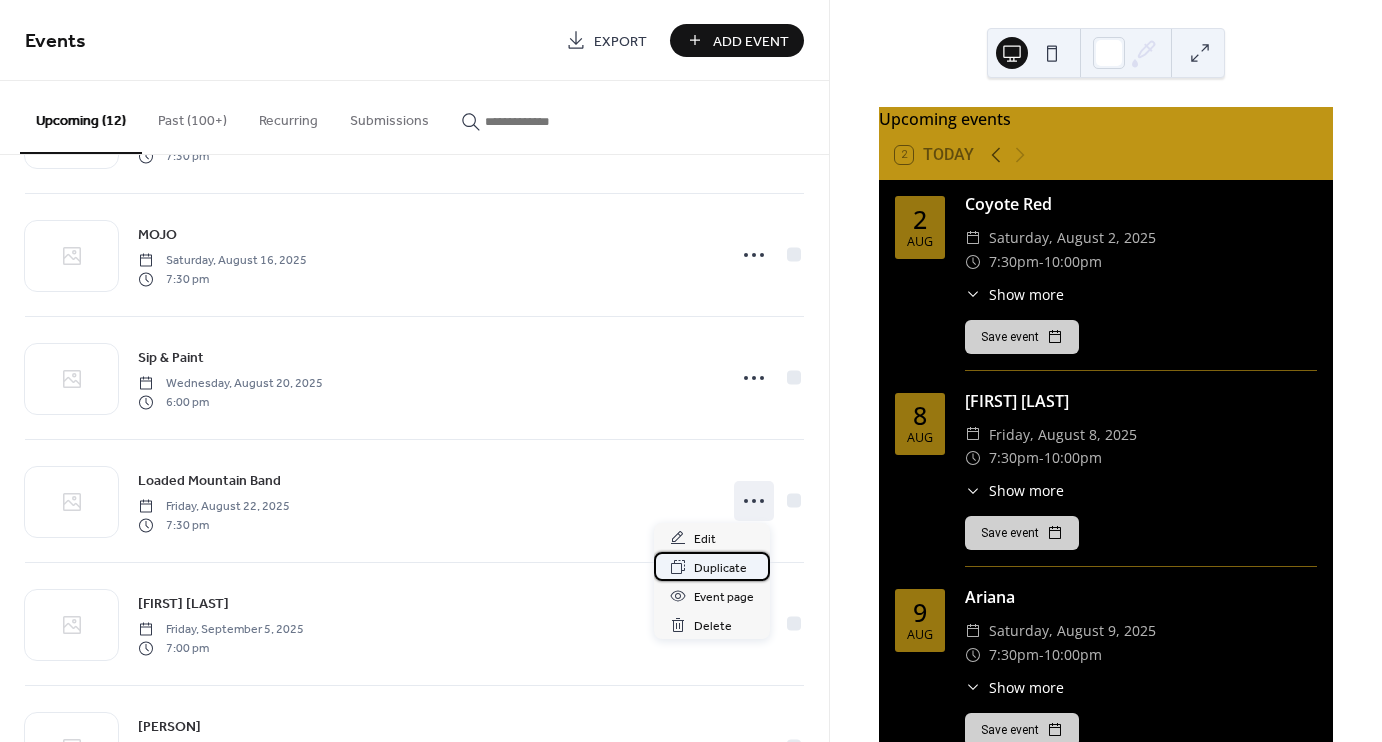 click on "Duplicate" at bounding box center [720, 568] 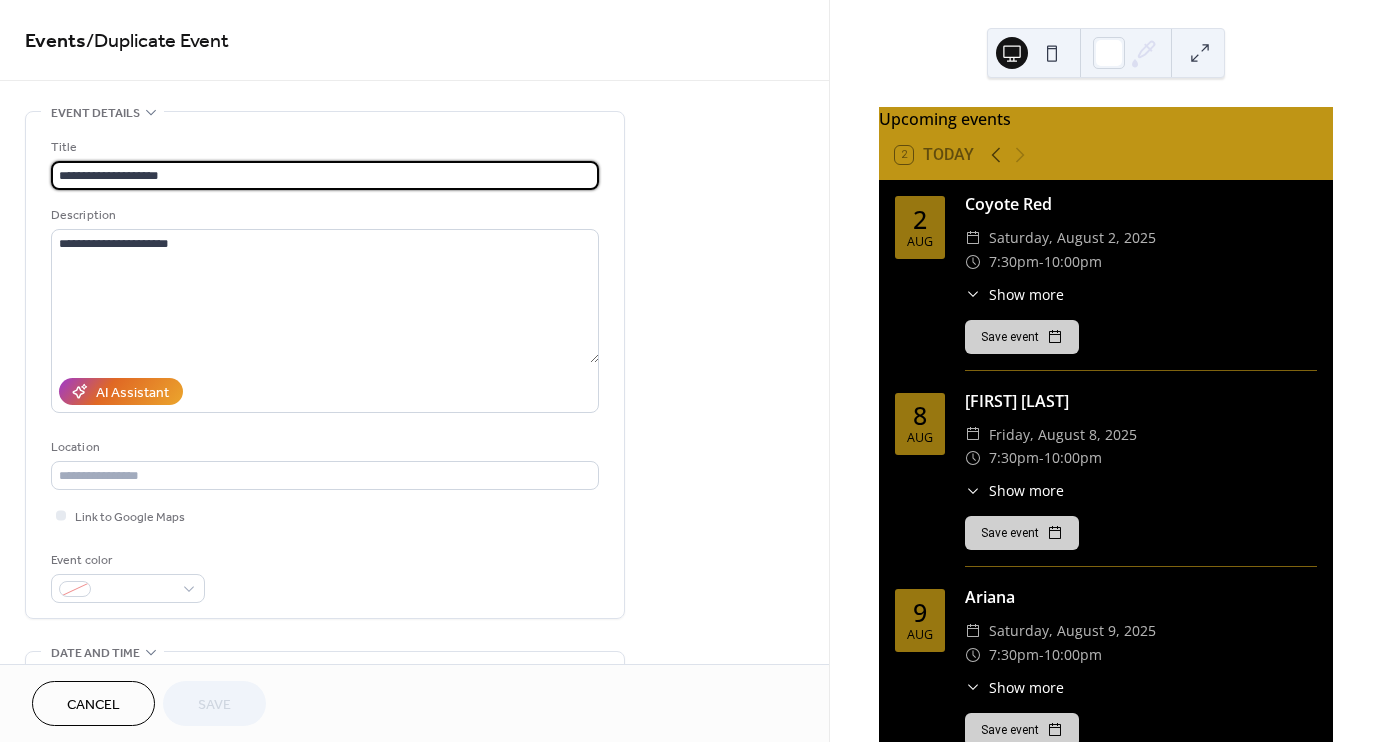 click on "**********" at bounding box center [325, 175] 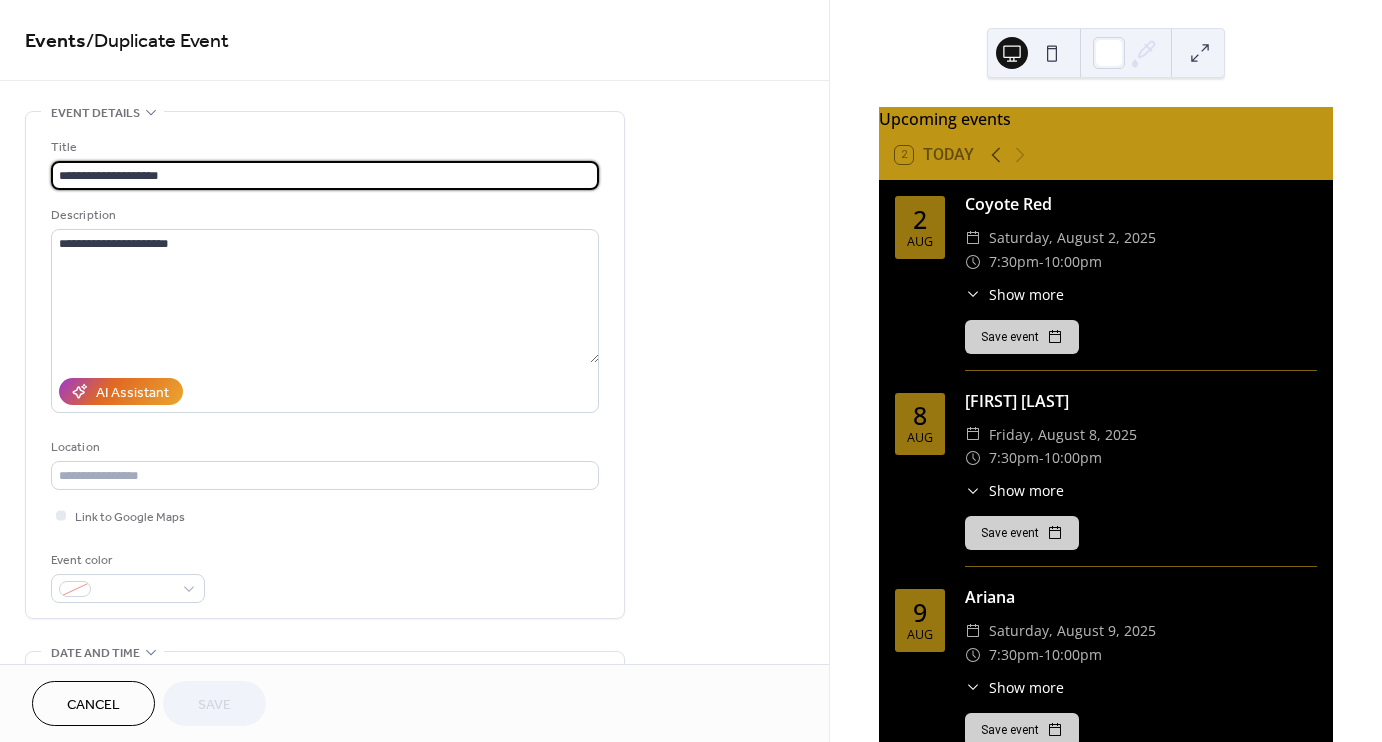 click on "**********" at bounding box center [325, 175] 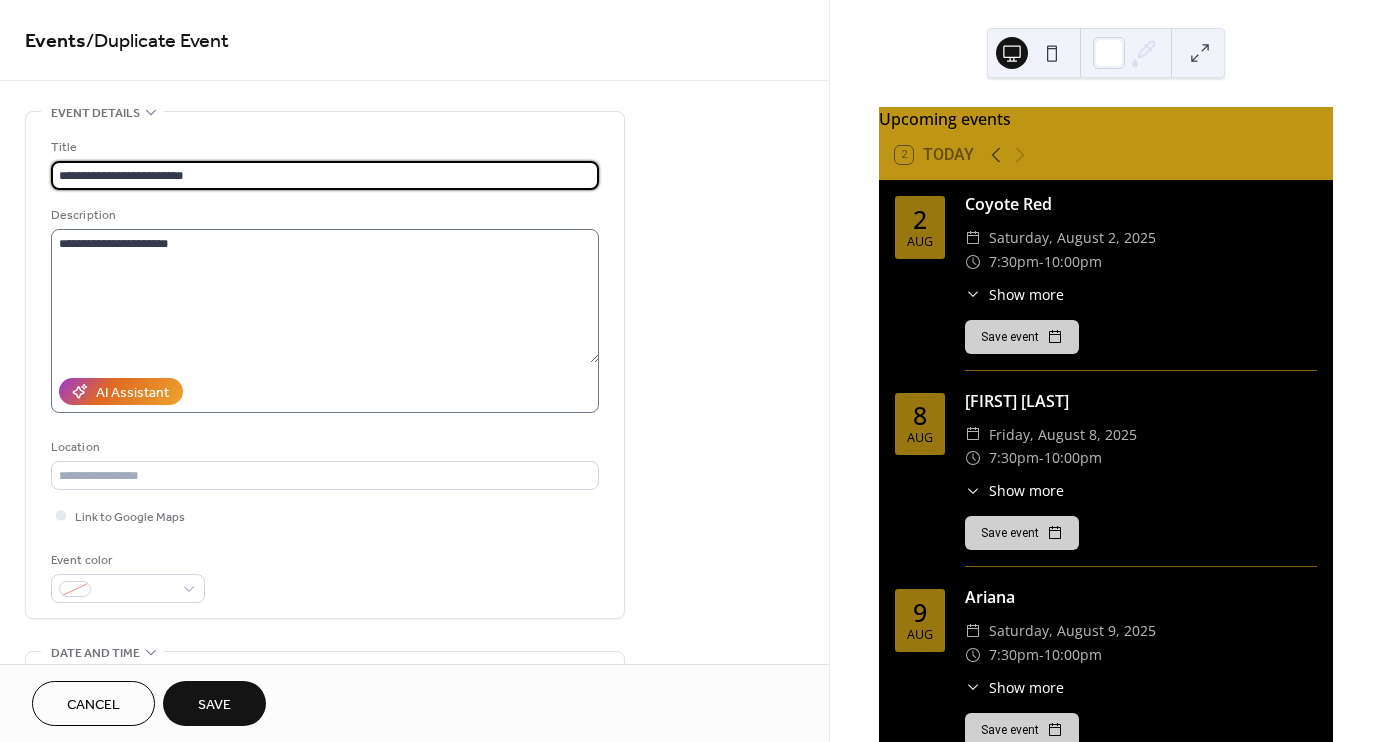type on "**********" 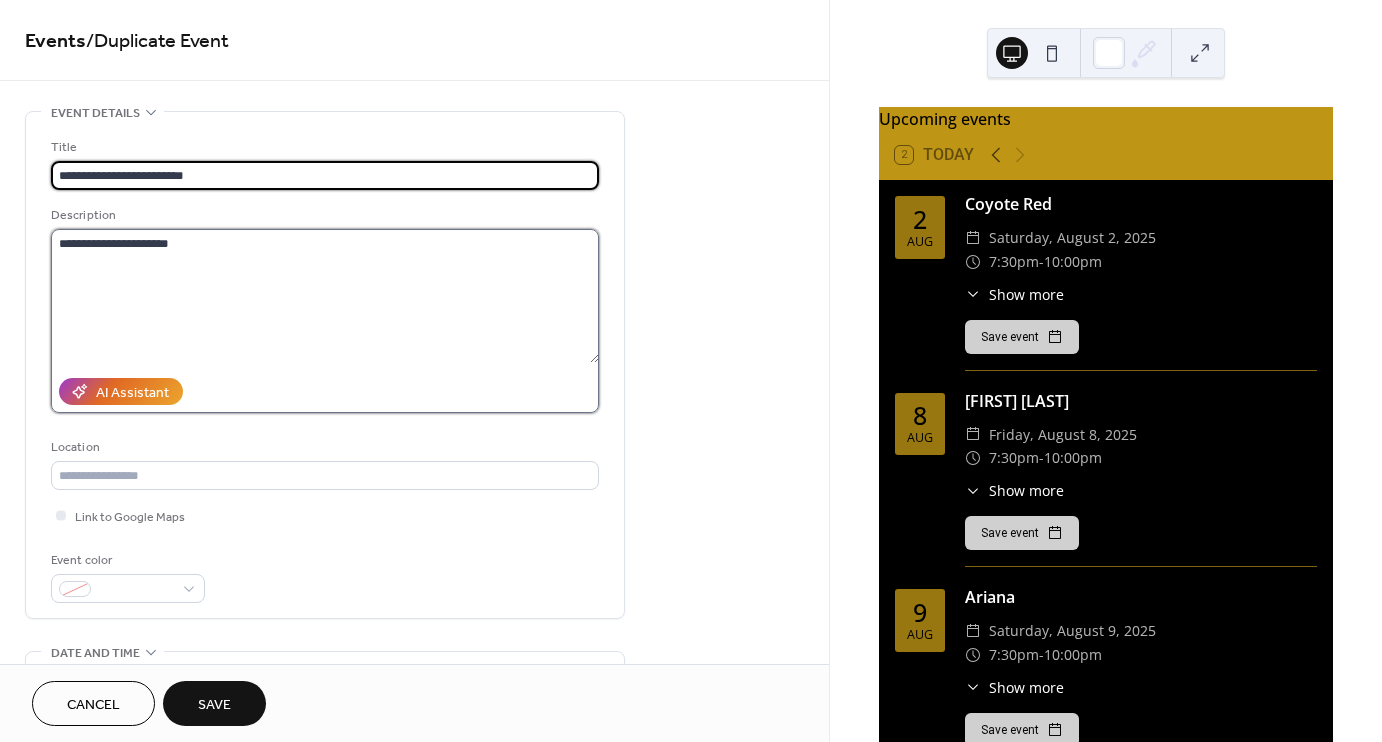 click on "**********" at bounding box center (325, 296) 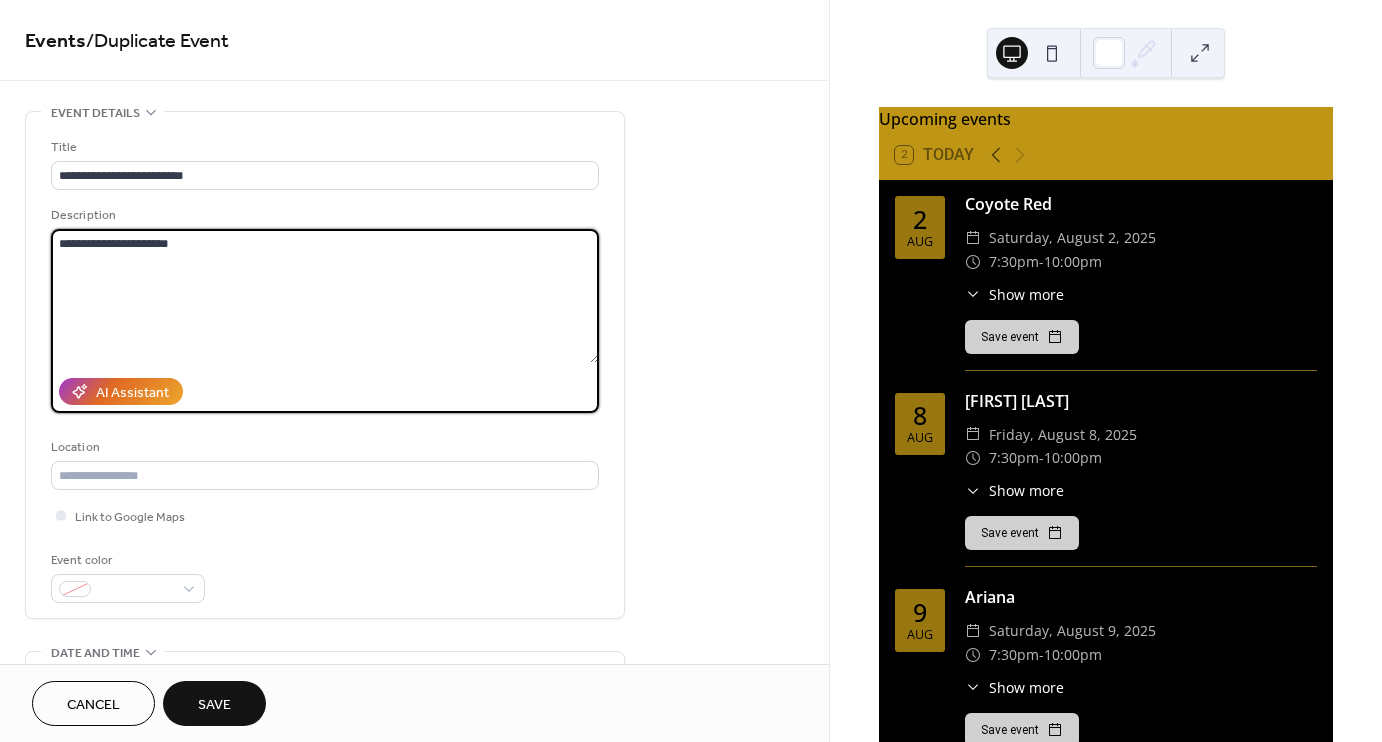 click on "**********" at bounding box center (325, 296) 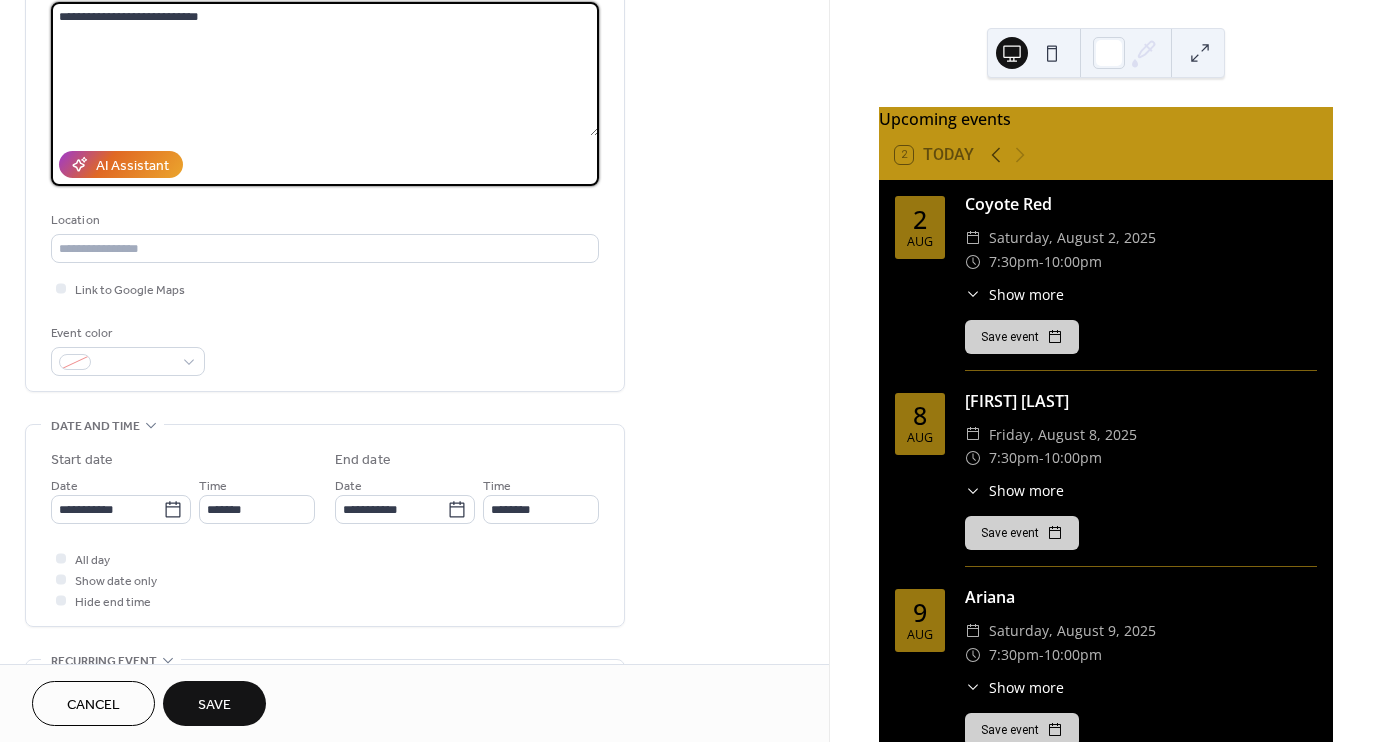 scroll, scrollTop: 254, scrollLeft: 0, axis: vertical 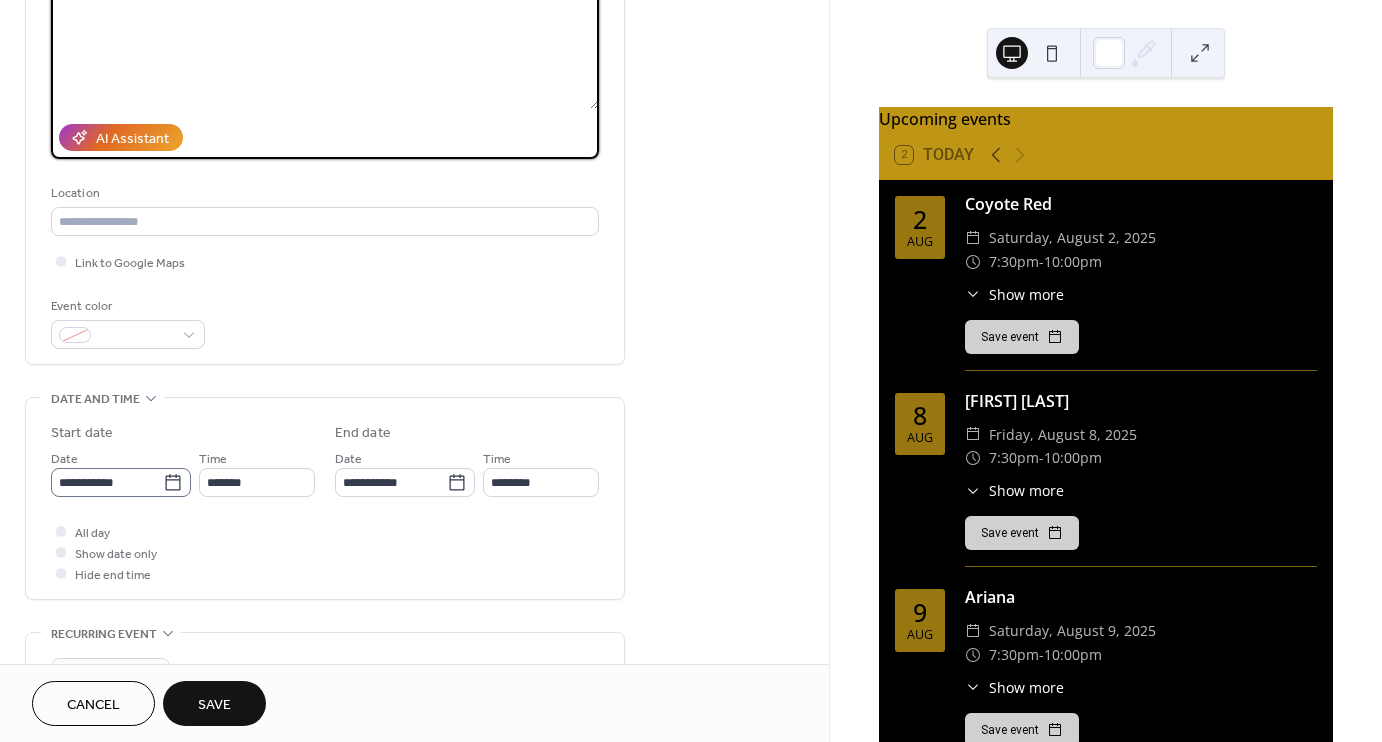 type on "**********" 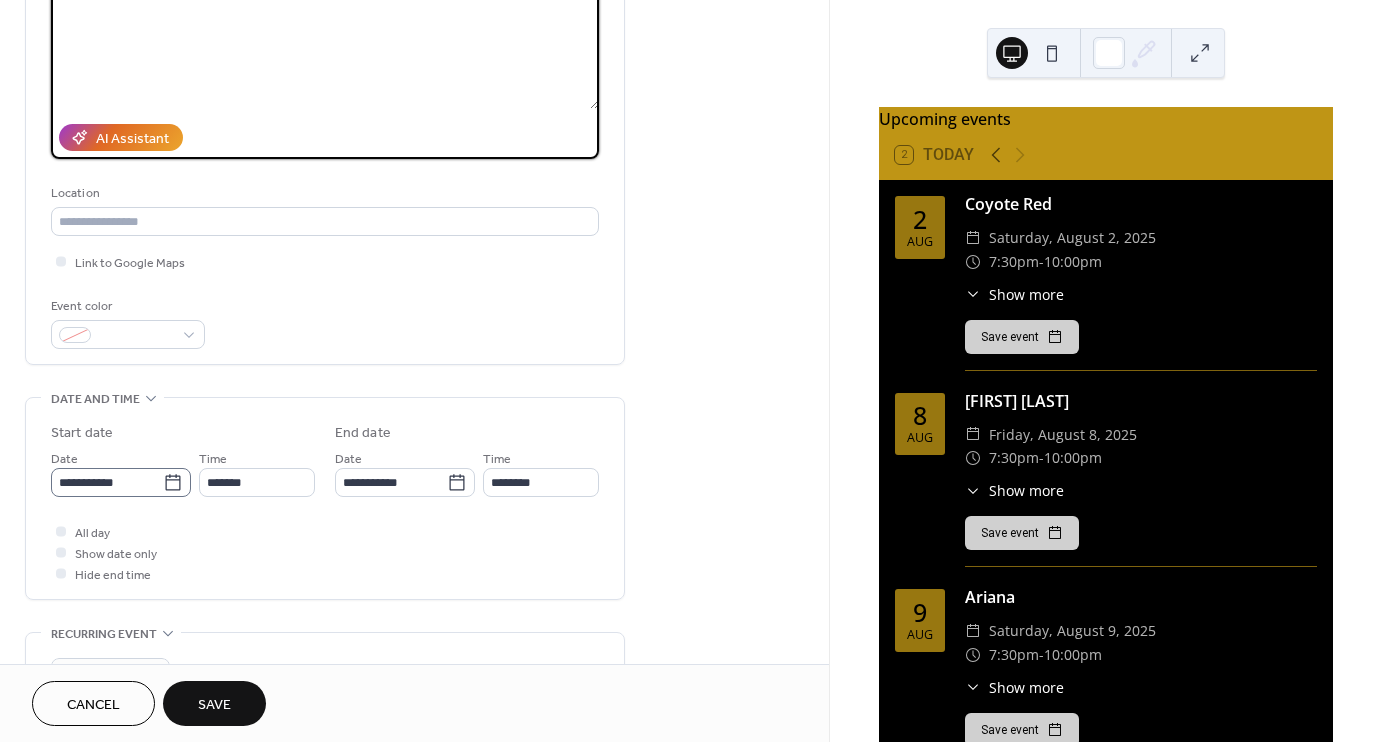 click 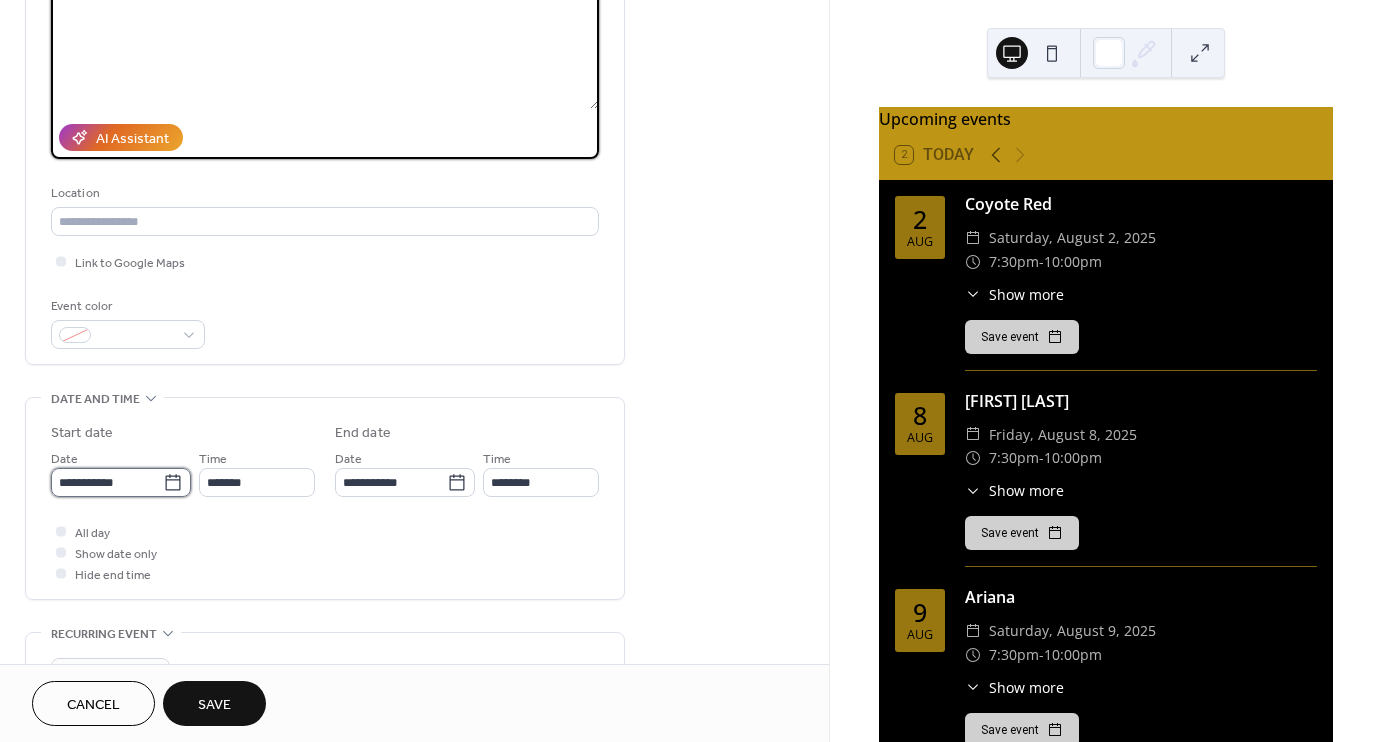click on "**********" at bounding box center (107, 482) 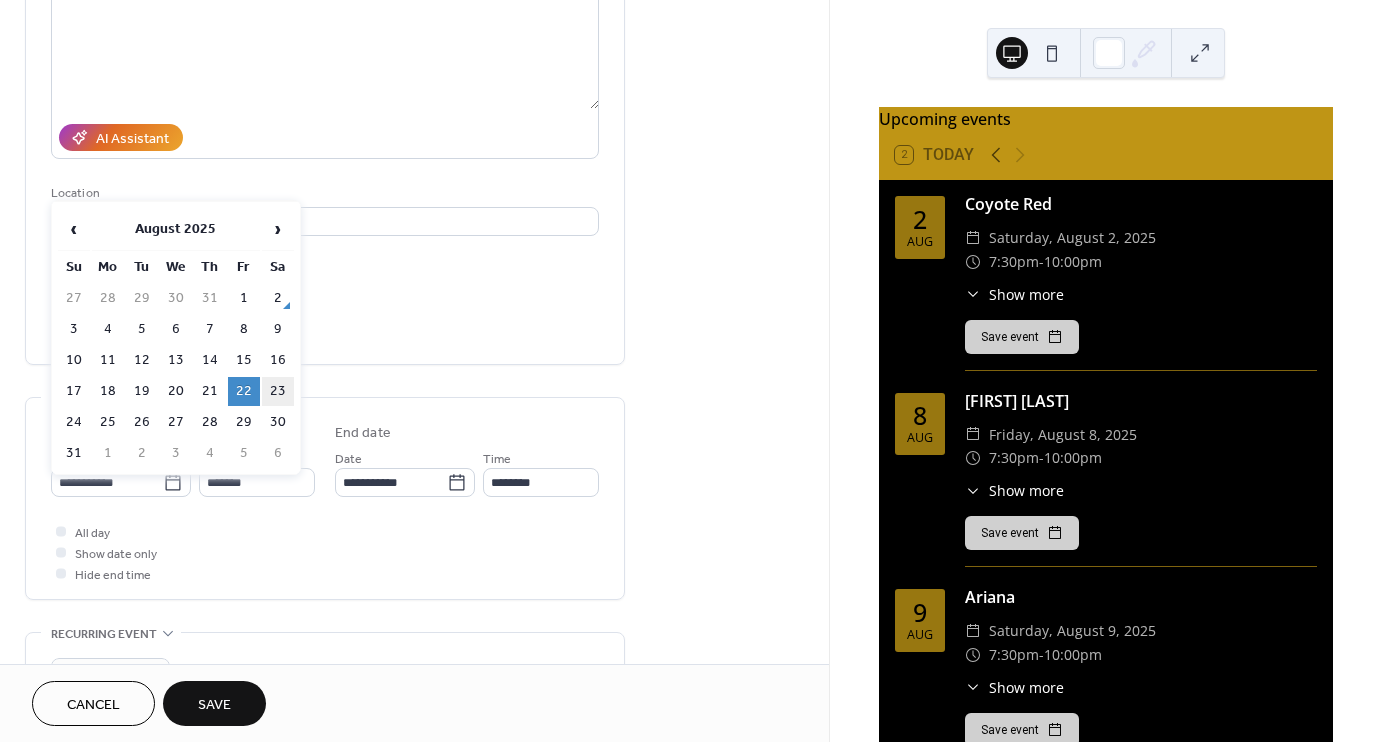 click on "23" at bounding box center (278, 391) 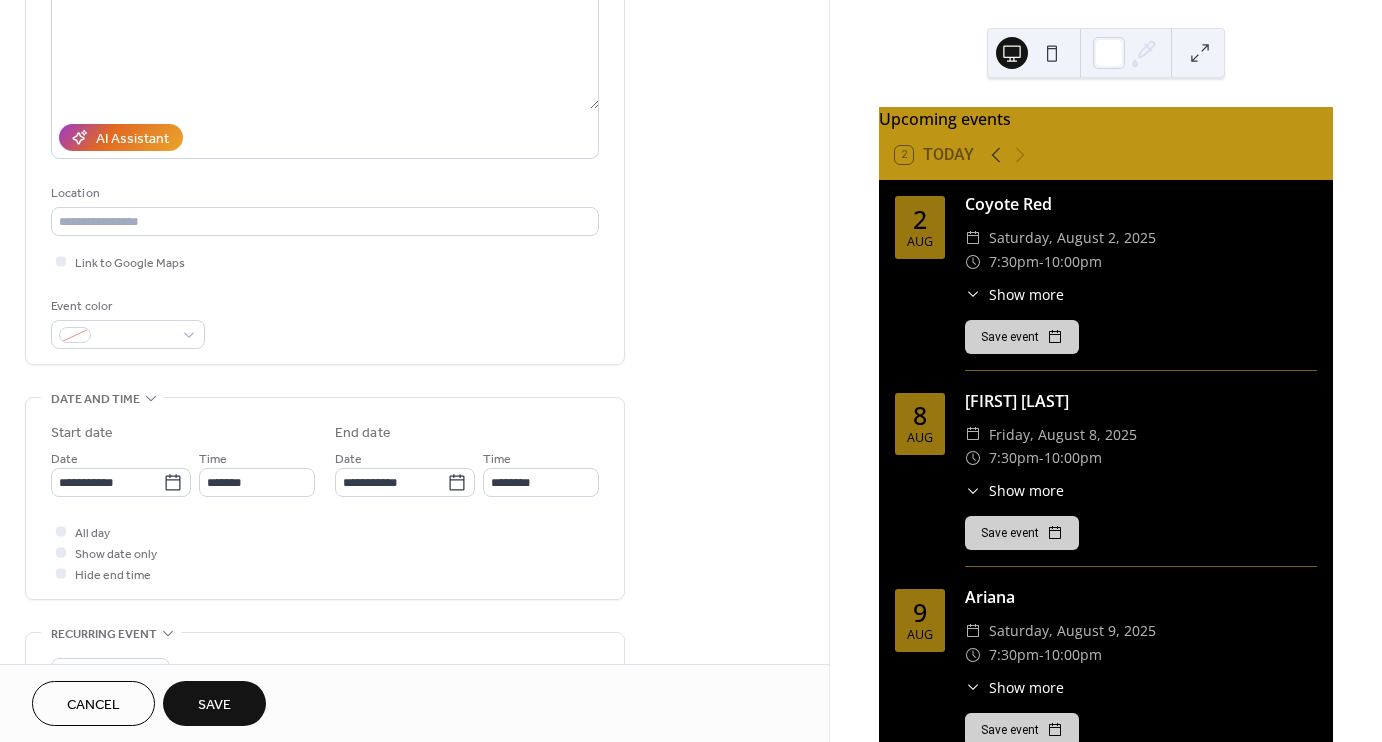 click on "Save" at bounding box center (214, 705) 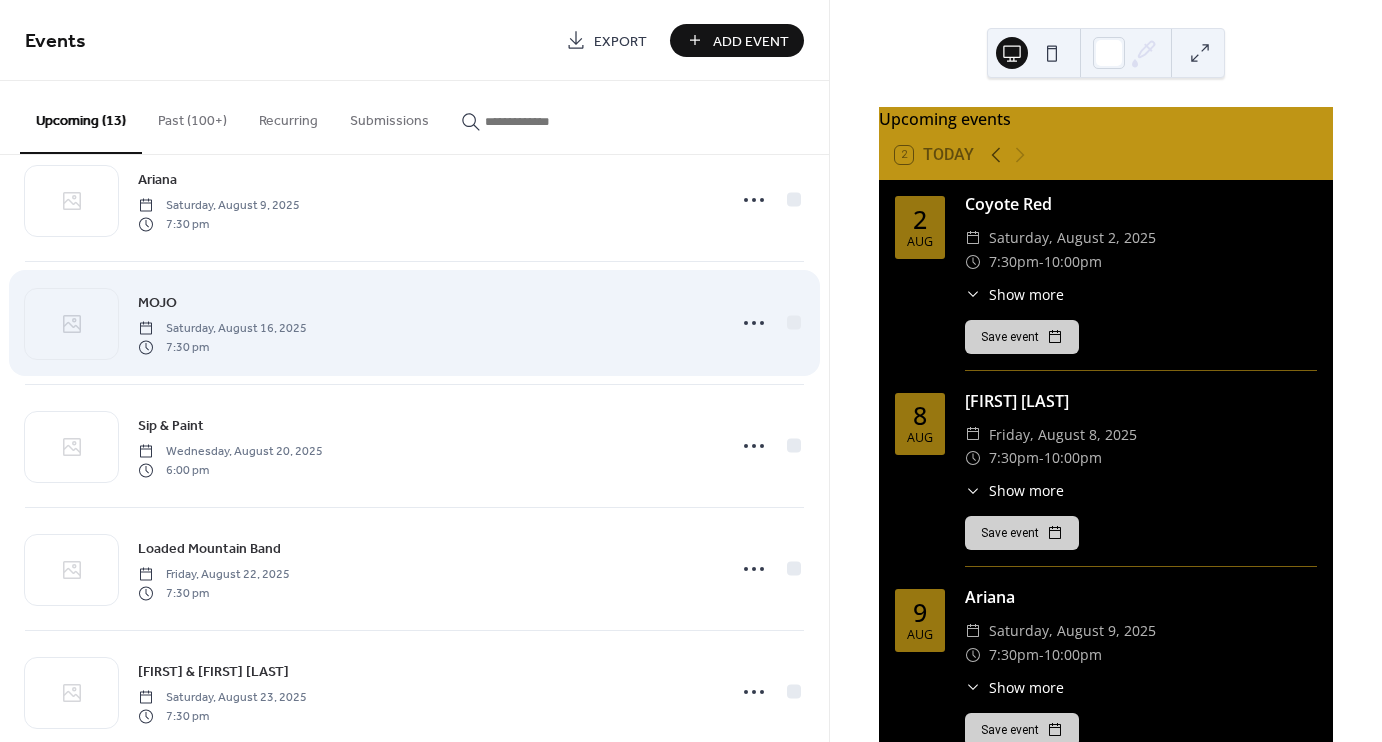 scroll, scrollTop: 324, scrollLeft: 0, axis: vertical 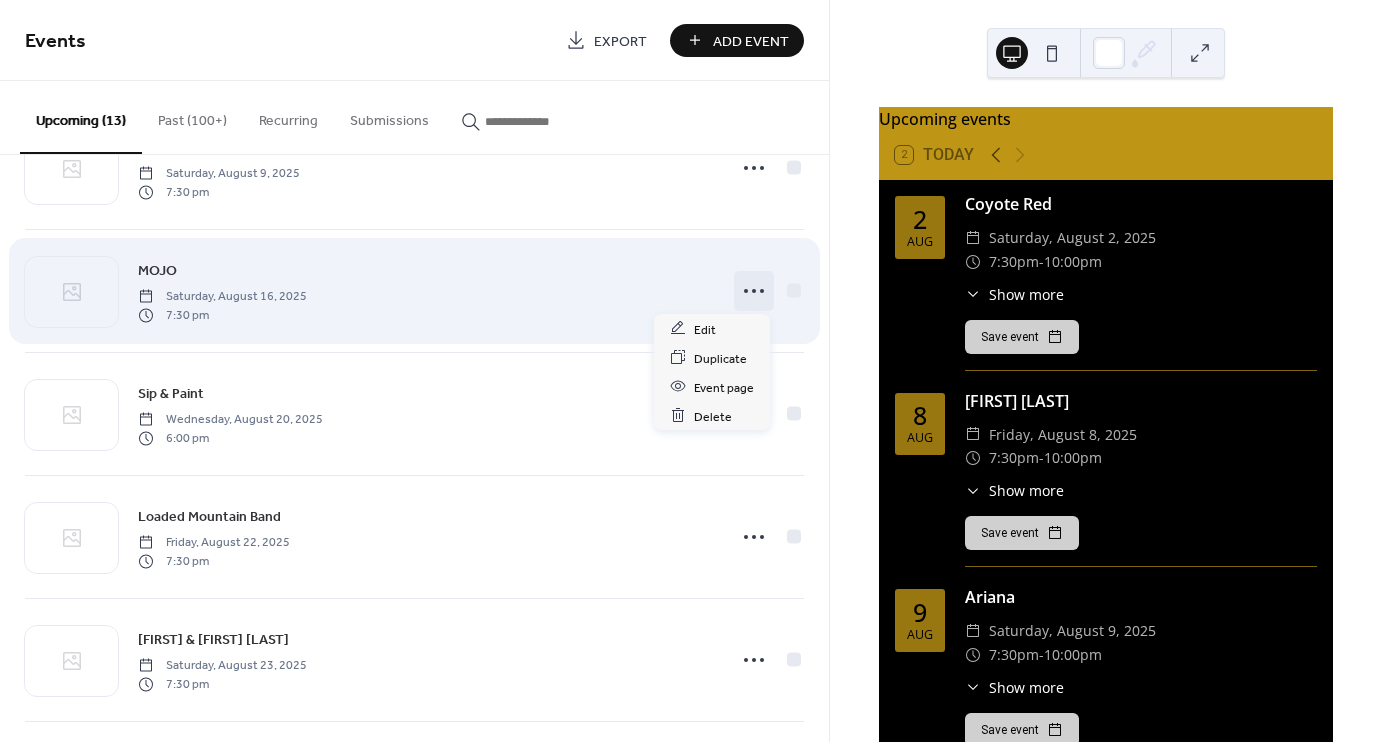 click 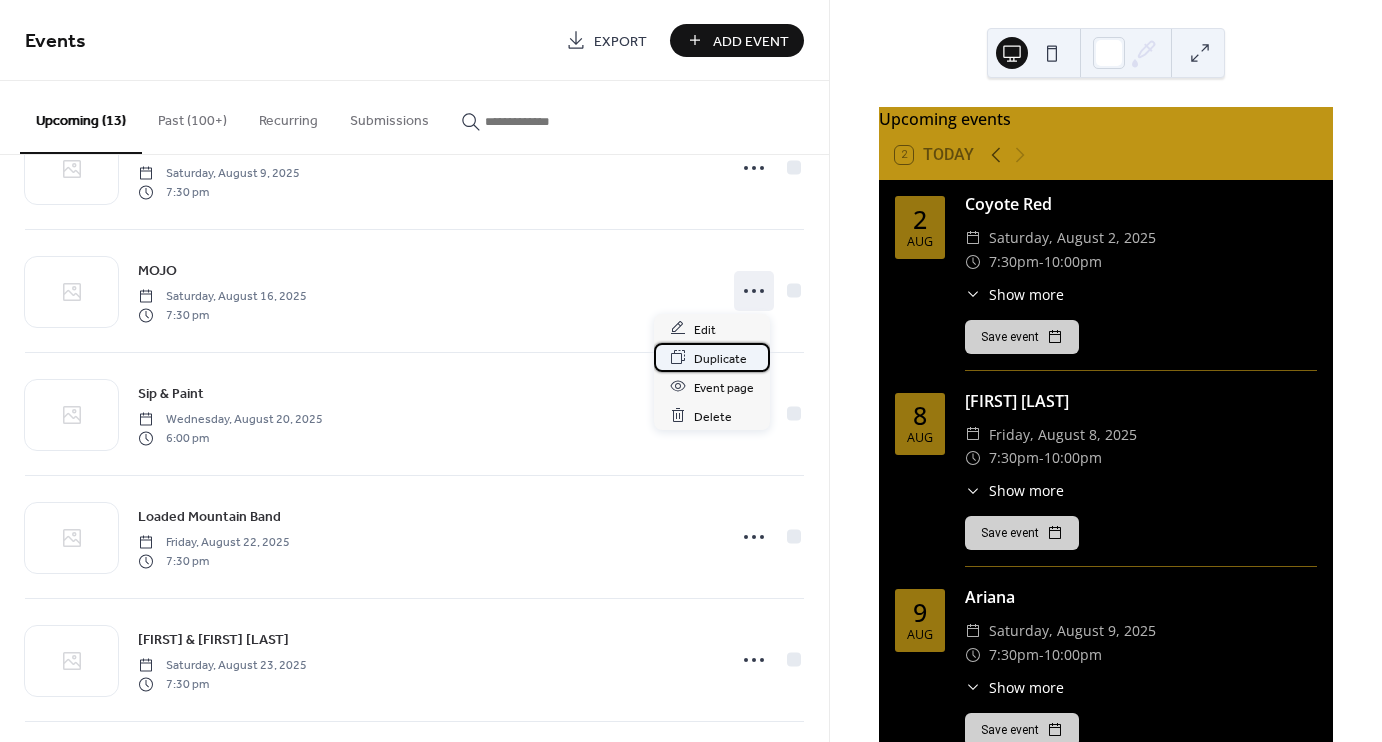 click on "Duplicate" at bounding box center [720, 358] 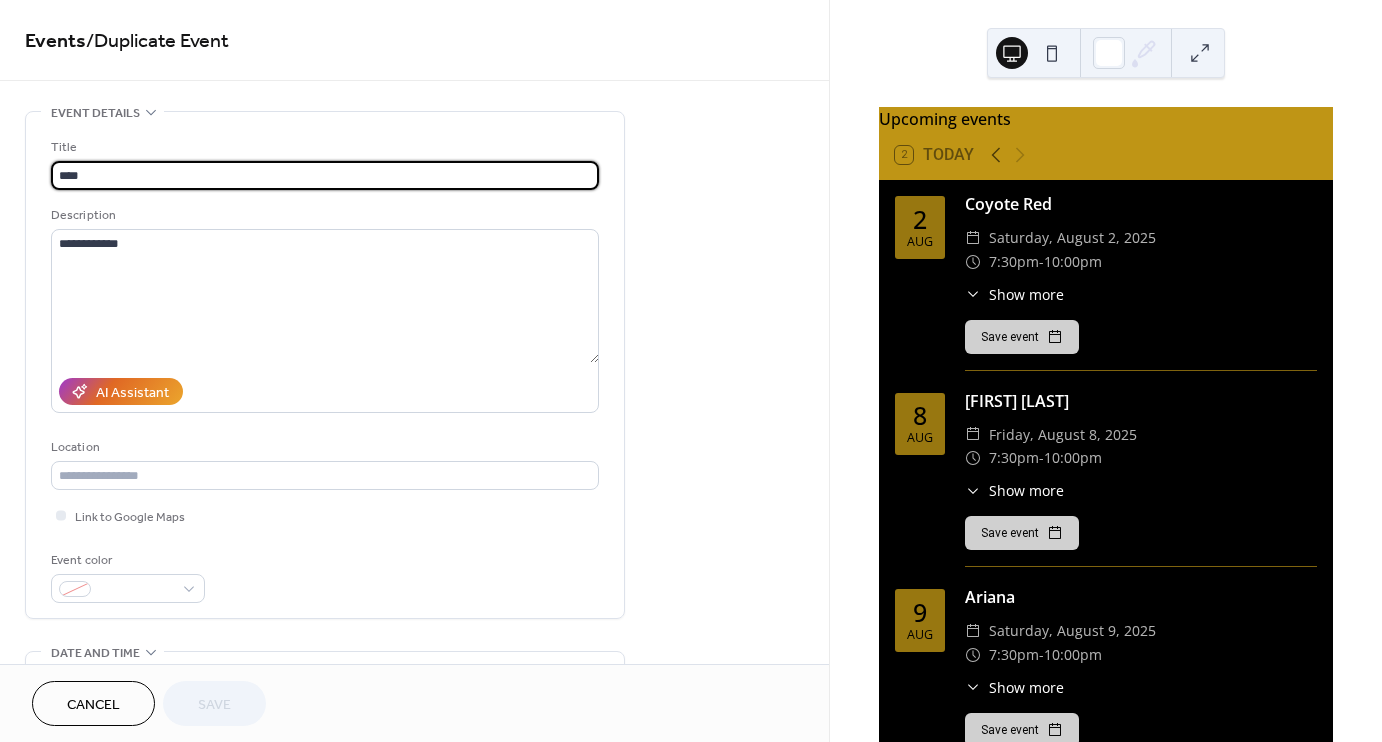 click on "****" at bounding box center [325, 175] 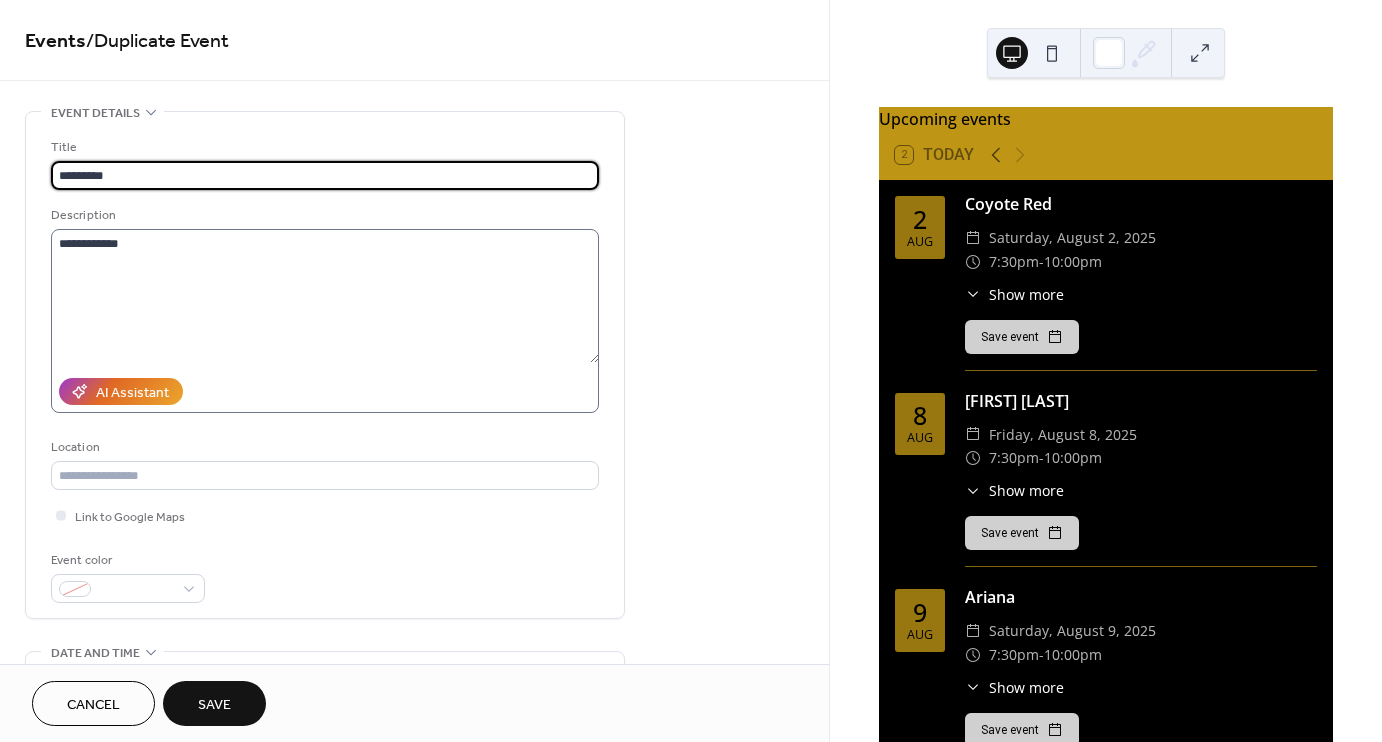 type on "*********" 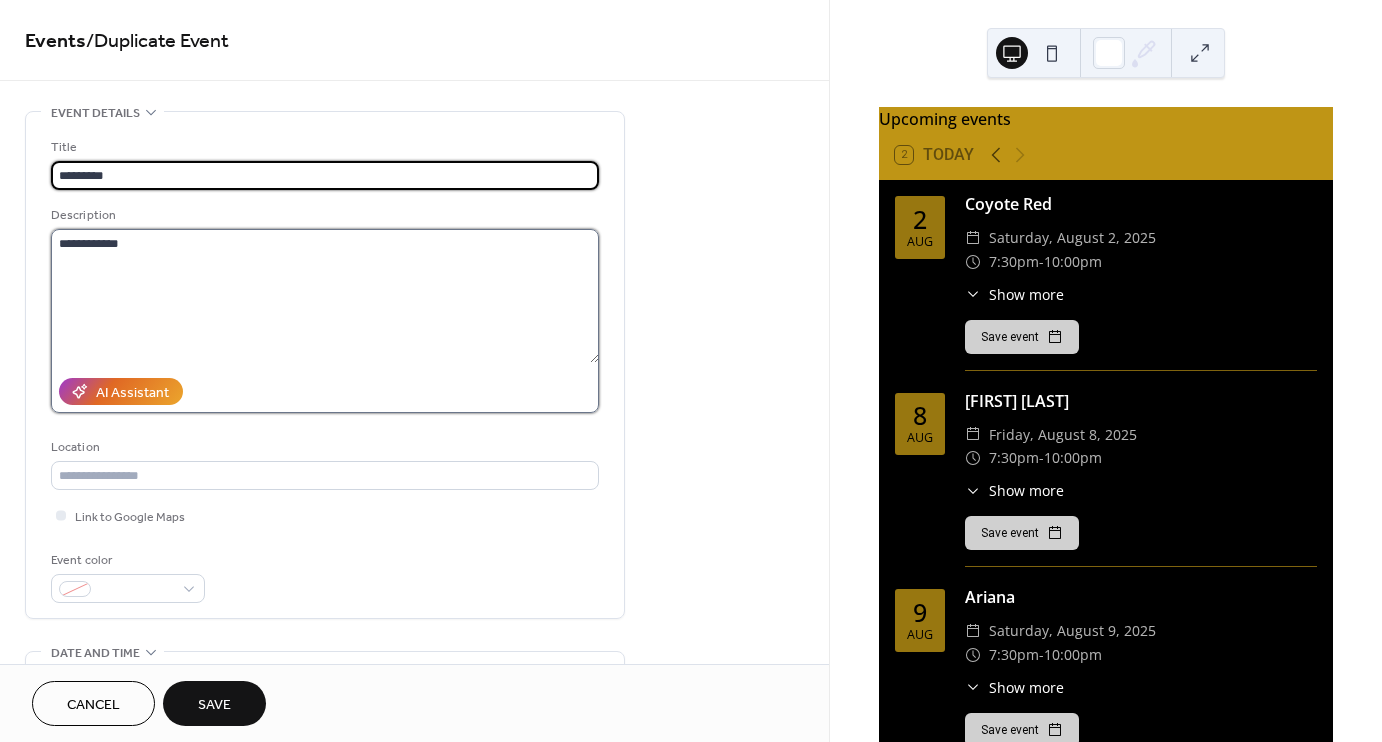 click on "**********" at bounding box center [325, 296] 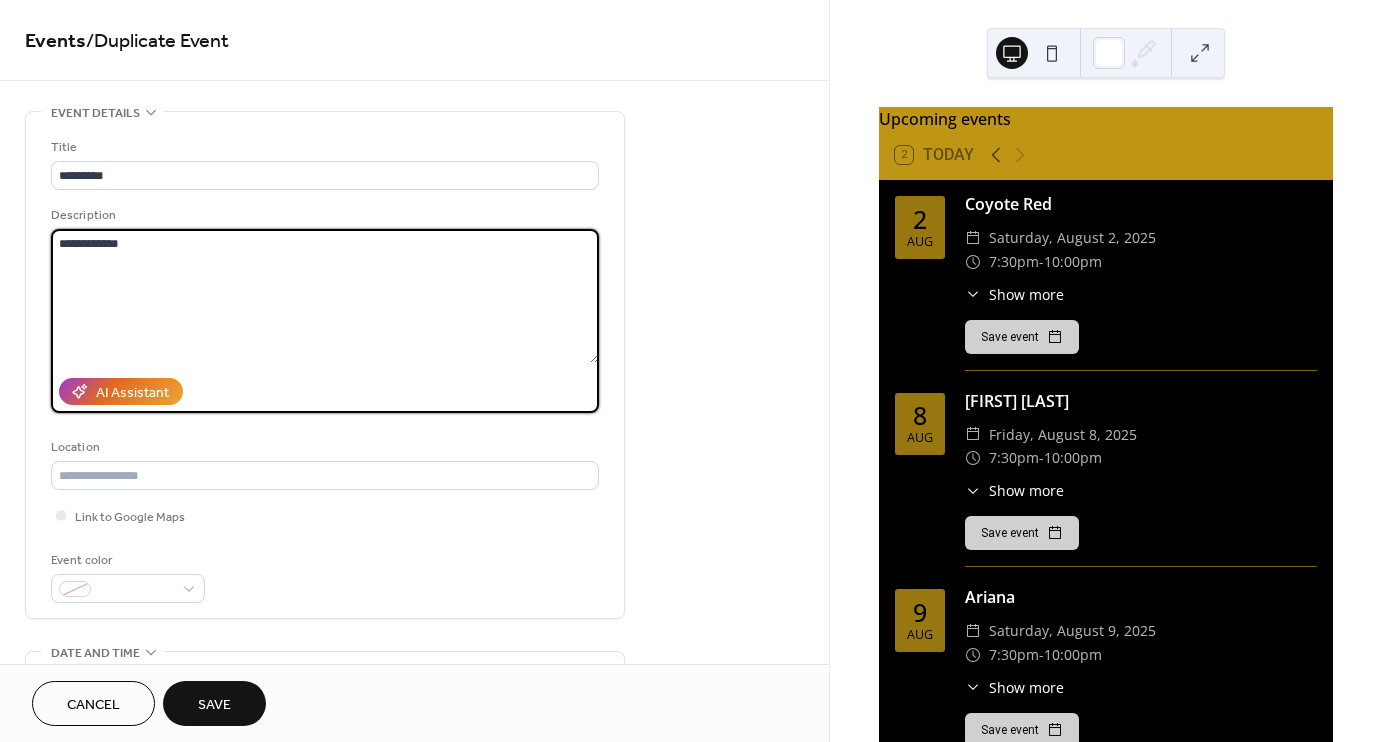 click on "**********" at bounding box center [325, 296] 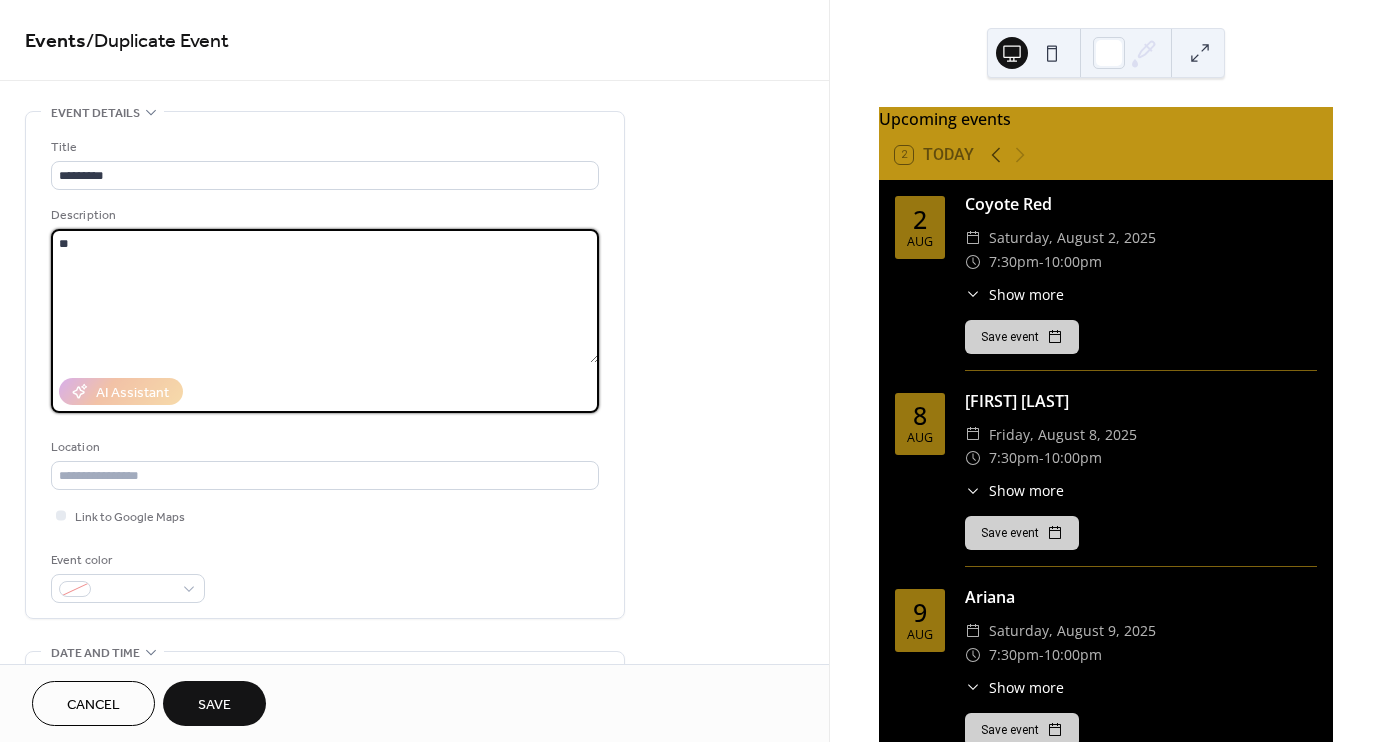 type on "*" 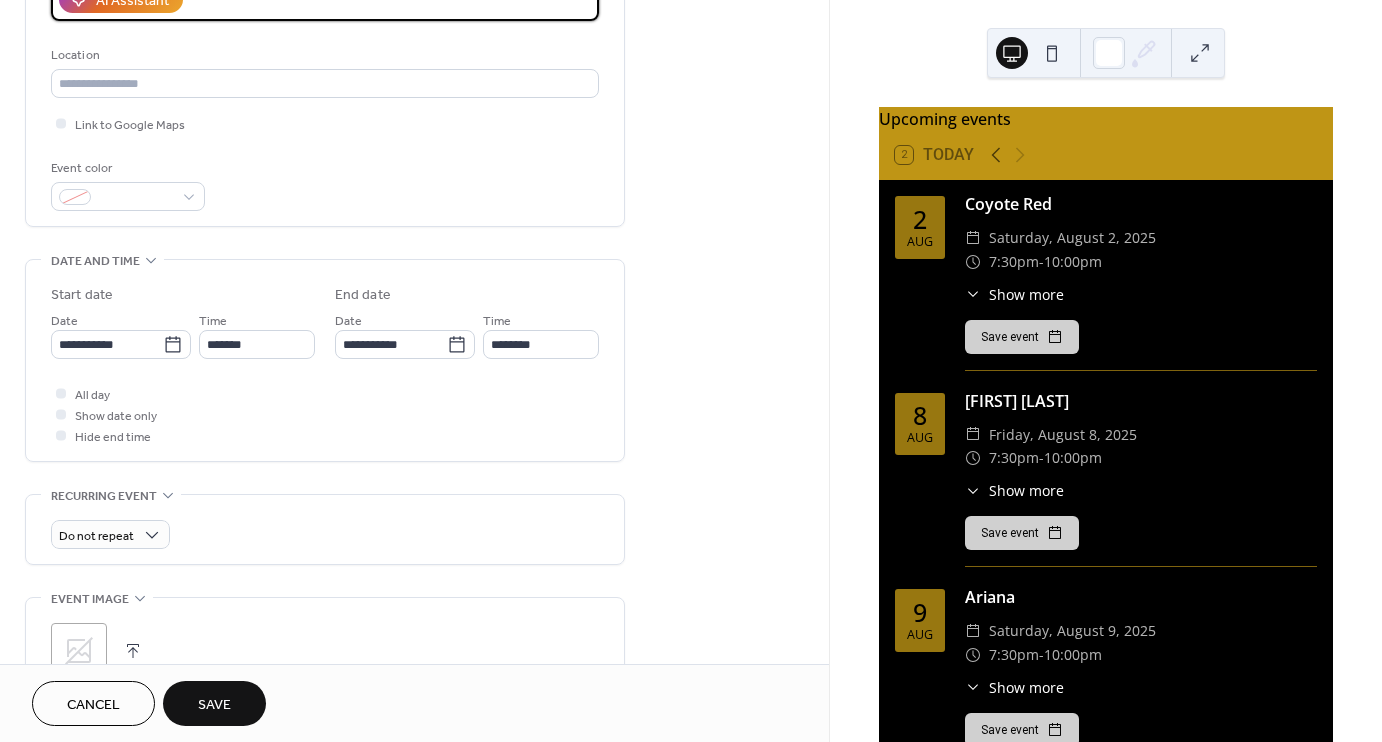 scroll, scrollTop: 396, scrollLeft: 0, axis: vertical 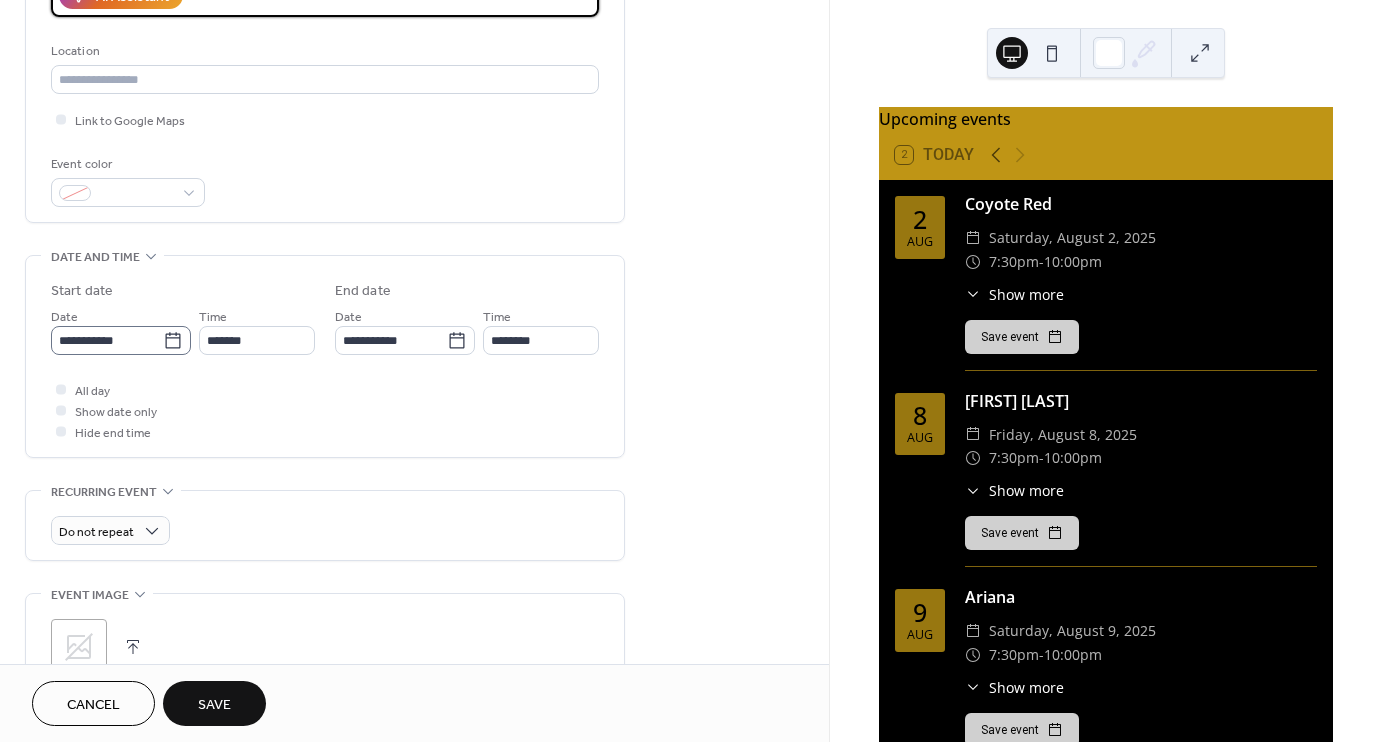type on "**********" 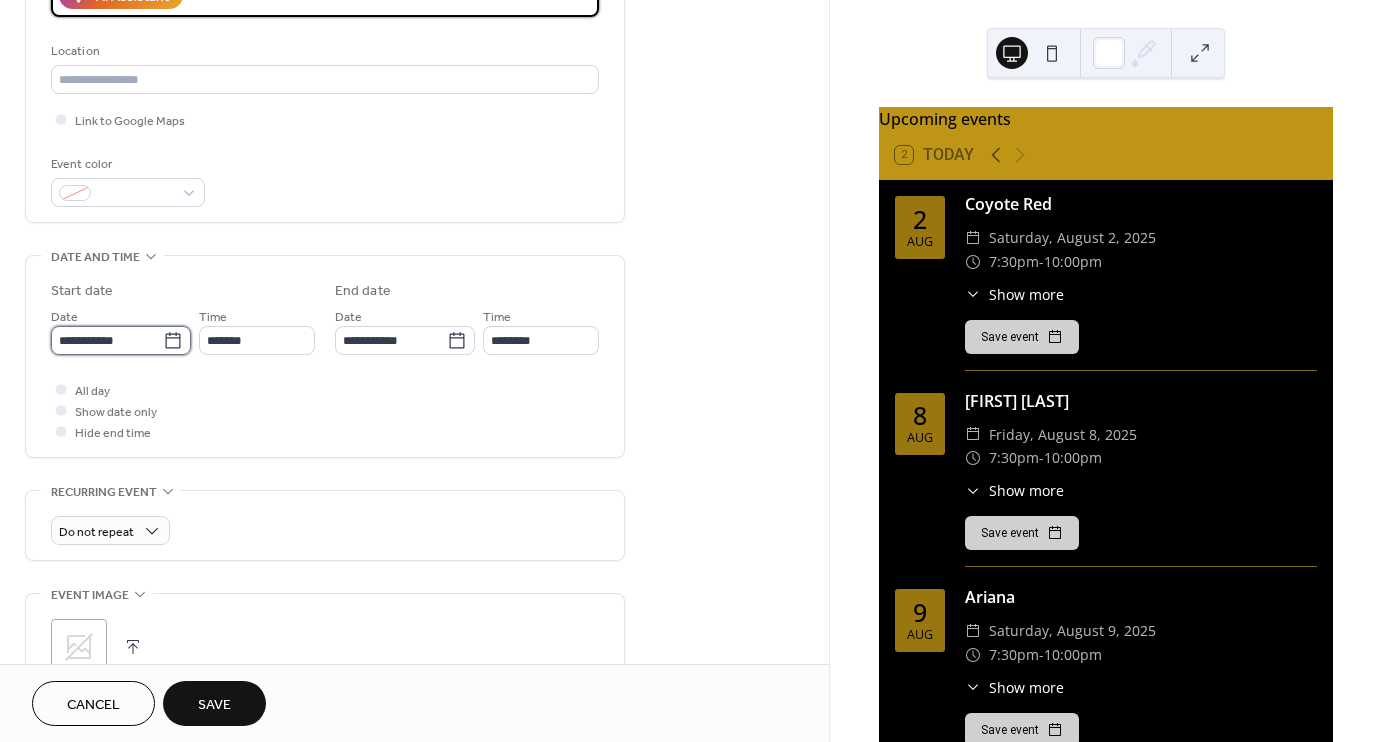 click on "**********" at bounding box center [107, 340] 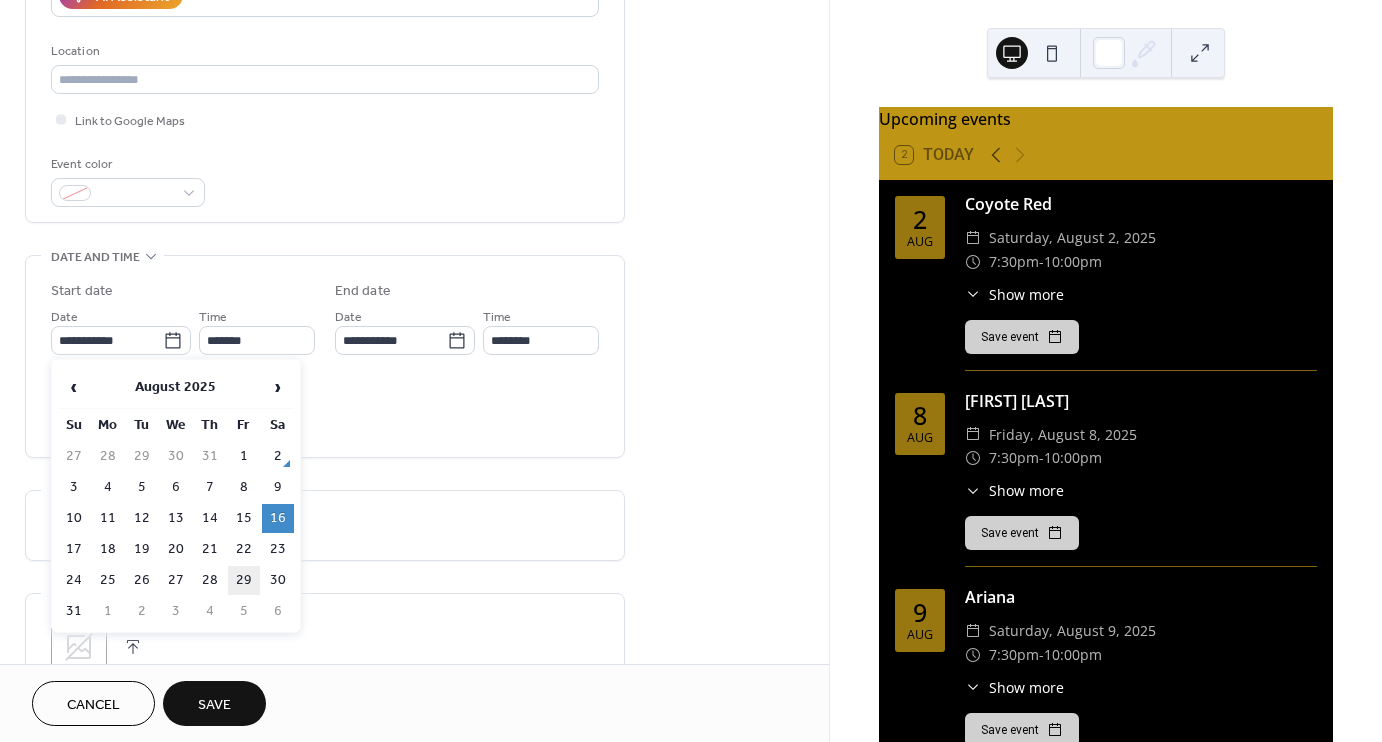 click on "29" at bounding box center [244, 580] 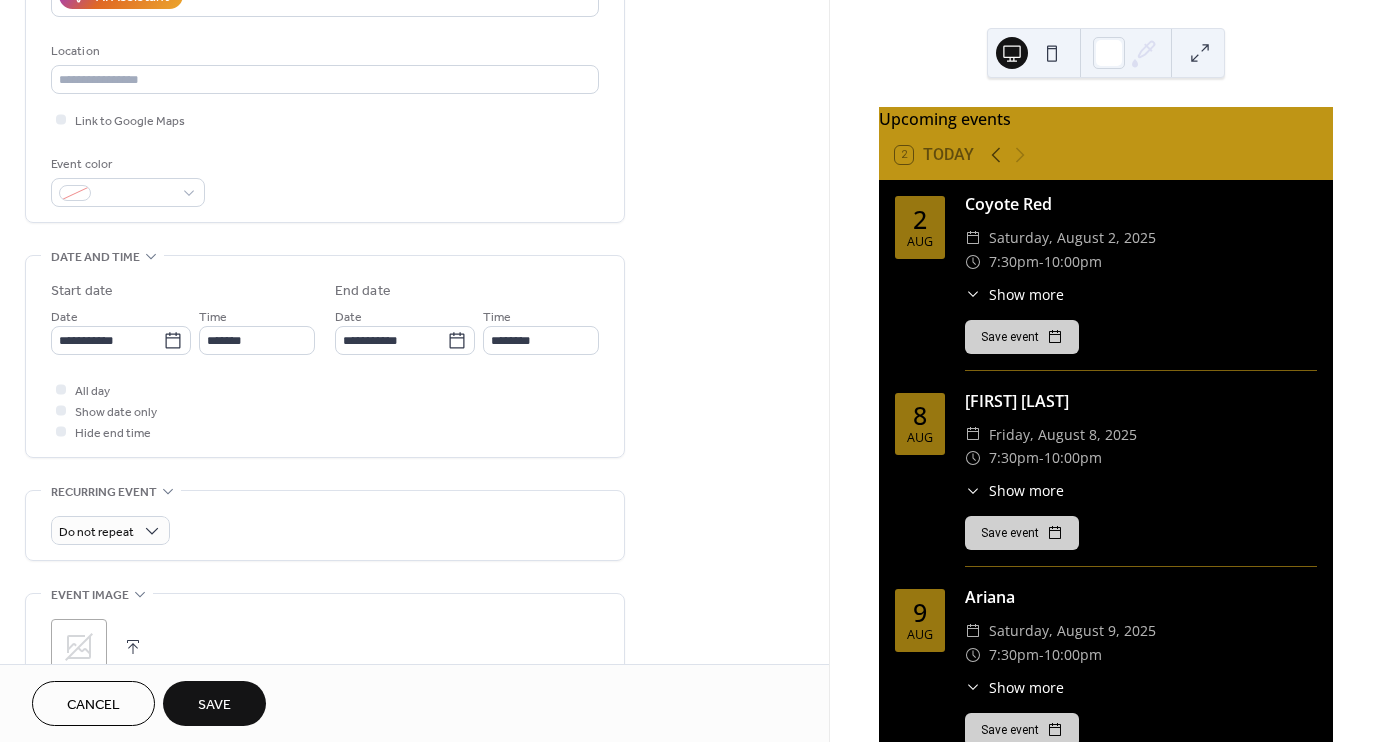 click on "Save" at bounding box center (214, 705) 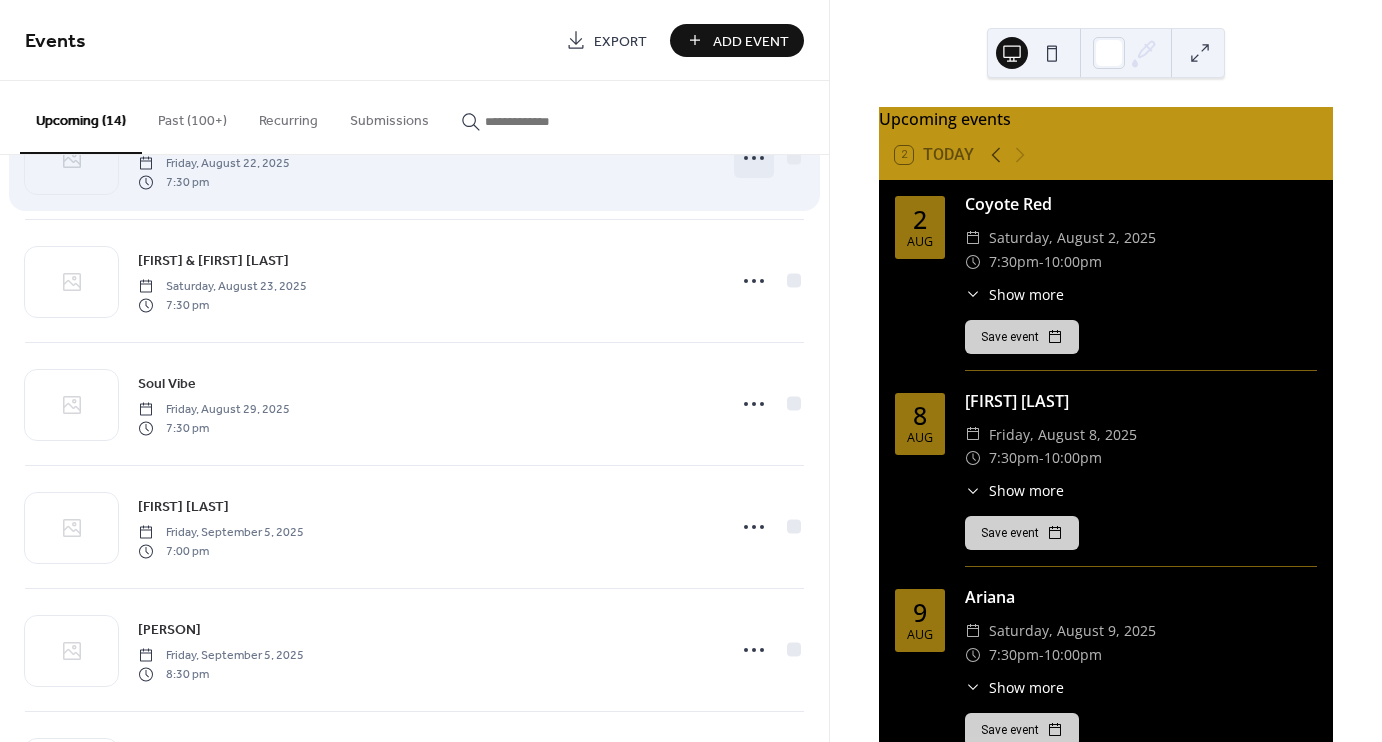 scroll, scrollTop: 704, scrollLeft: 0, axis: vertical 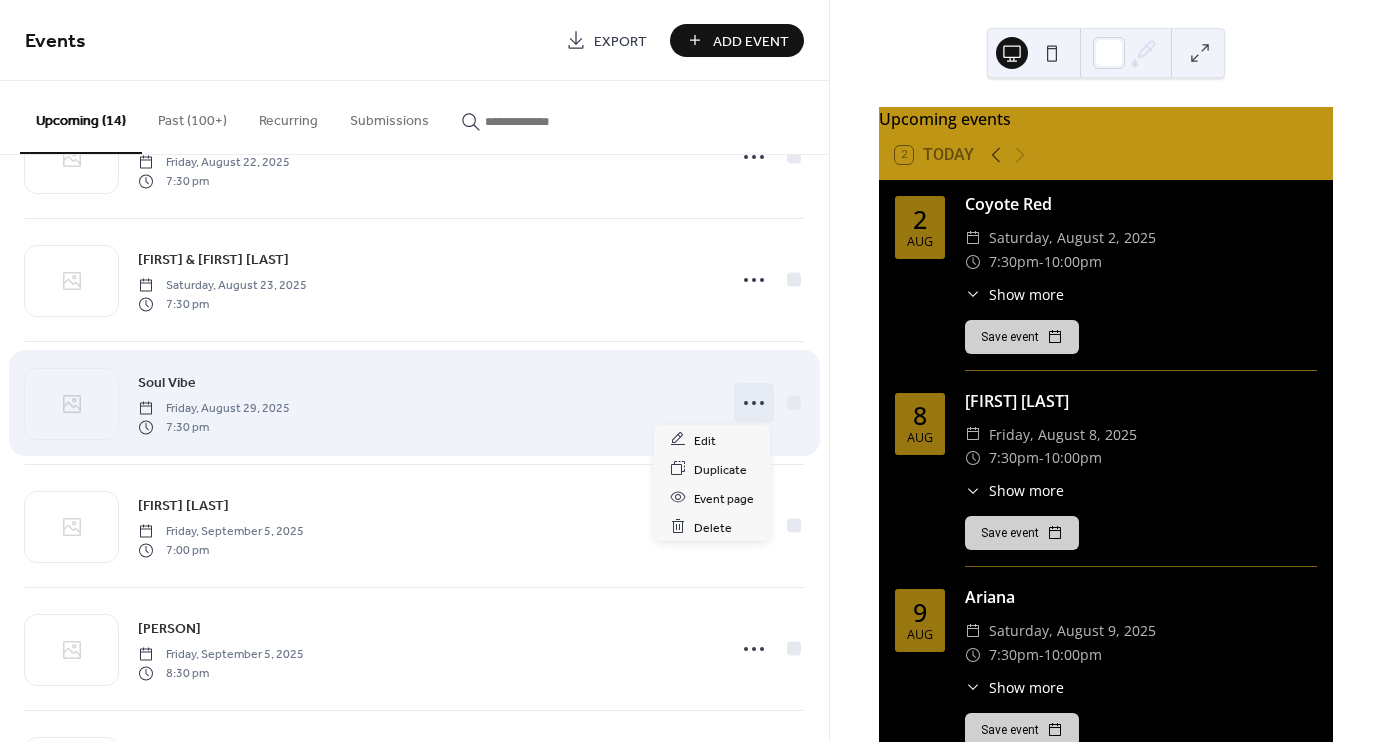 click 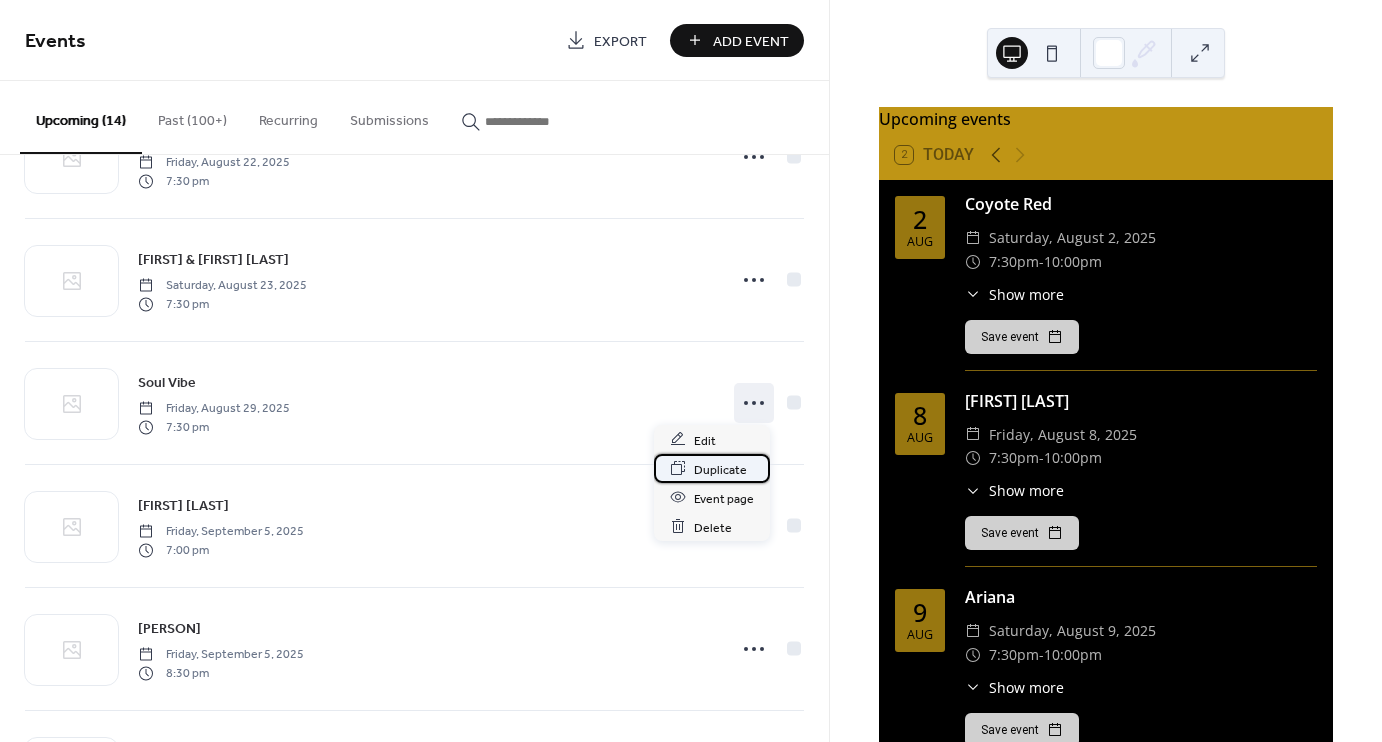click on "Duplicate" at bounding box center (720, 469) 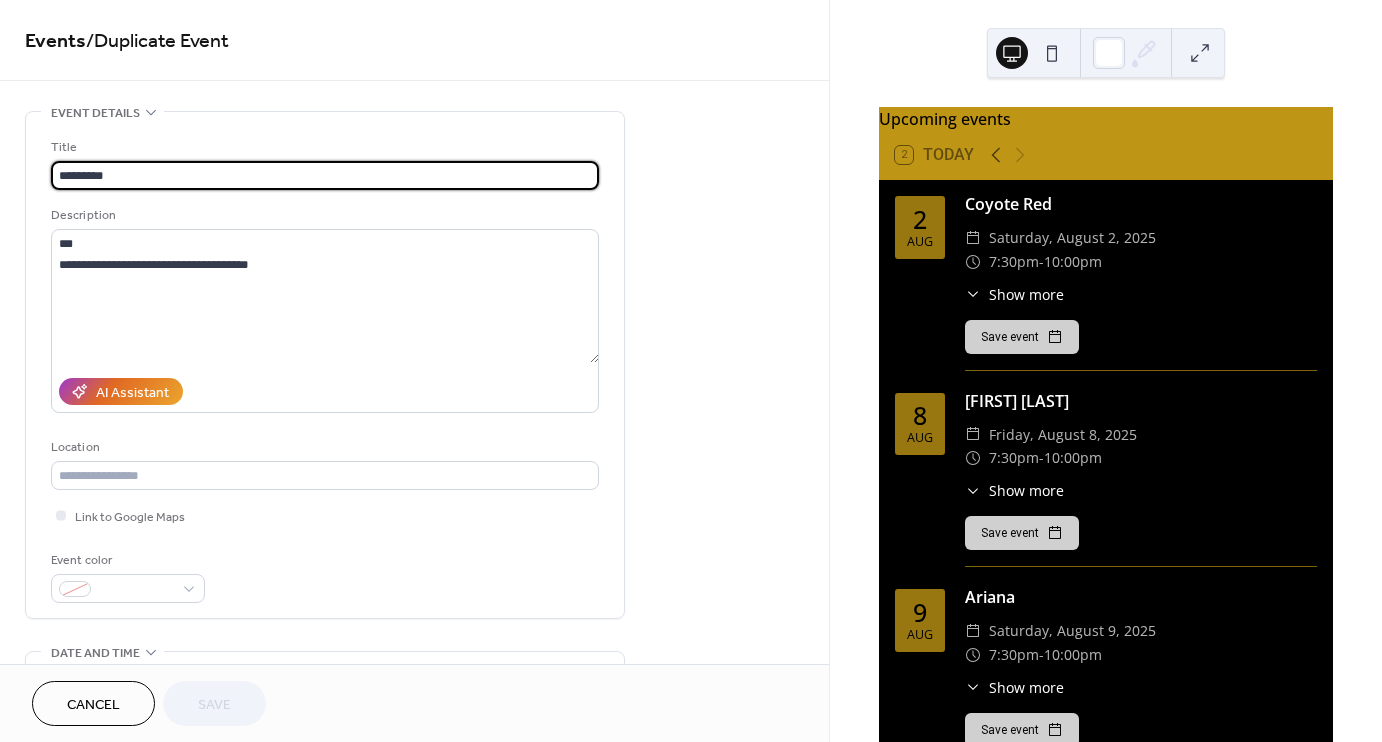 click on "*********" at bounding box center (325, 175) 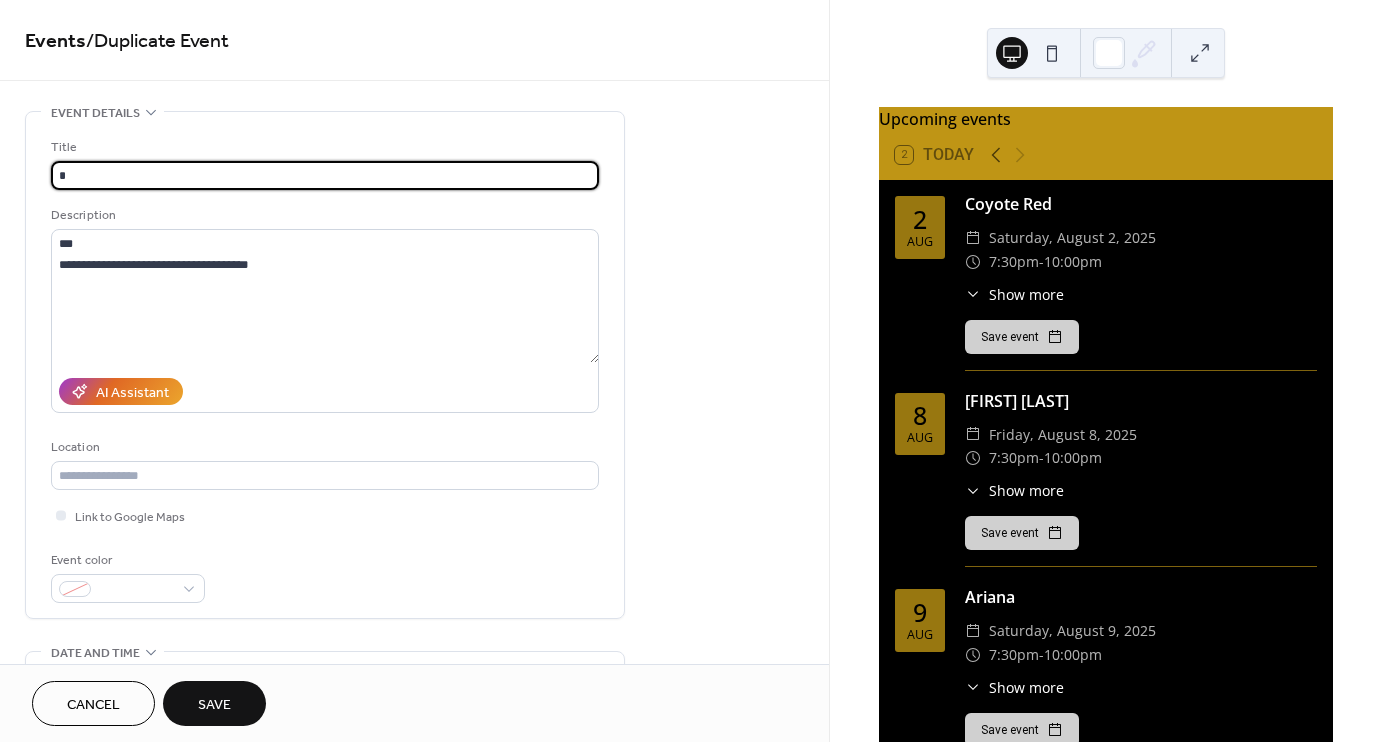 click on "*" at bounding box center (325, 175) 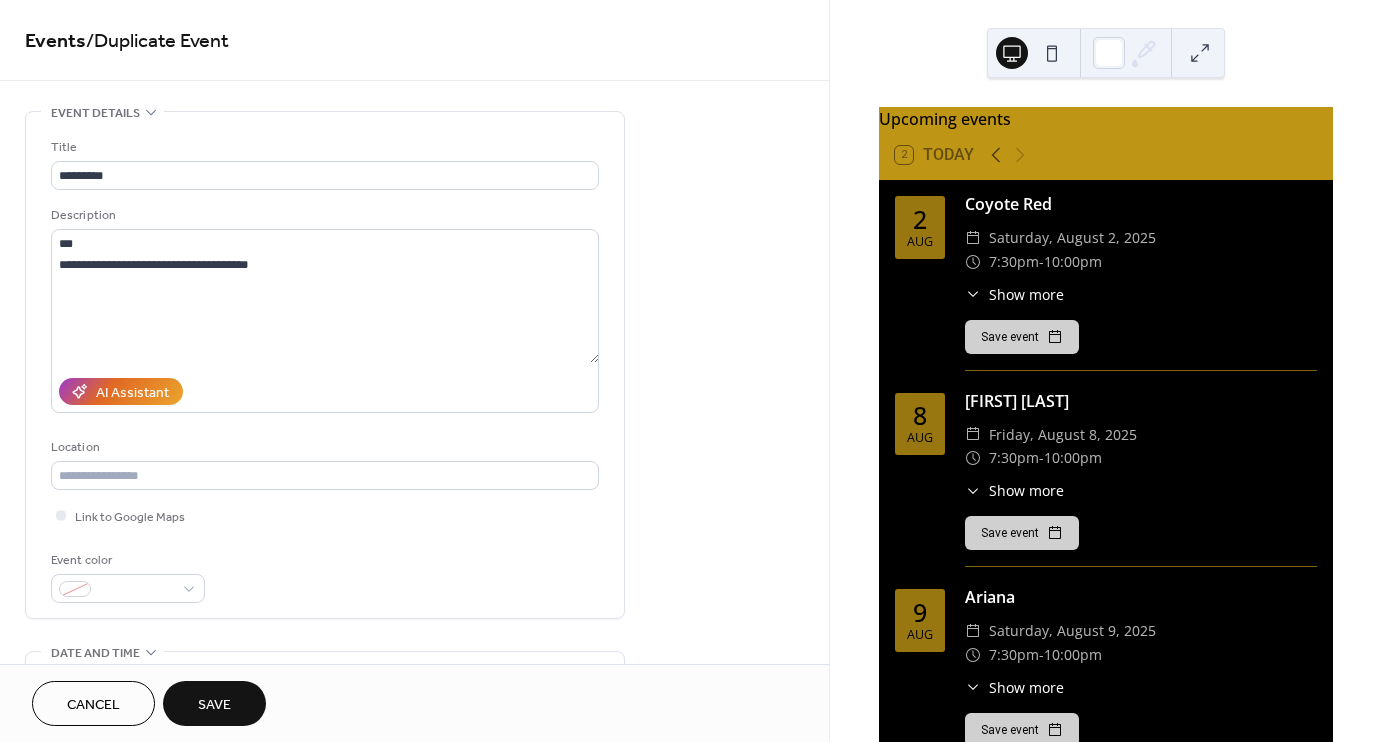 click on "**********" at bounding box center [325, 365] 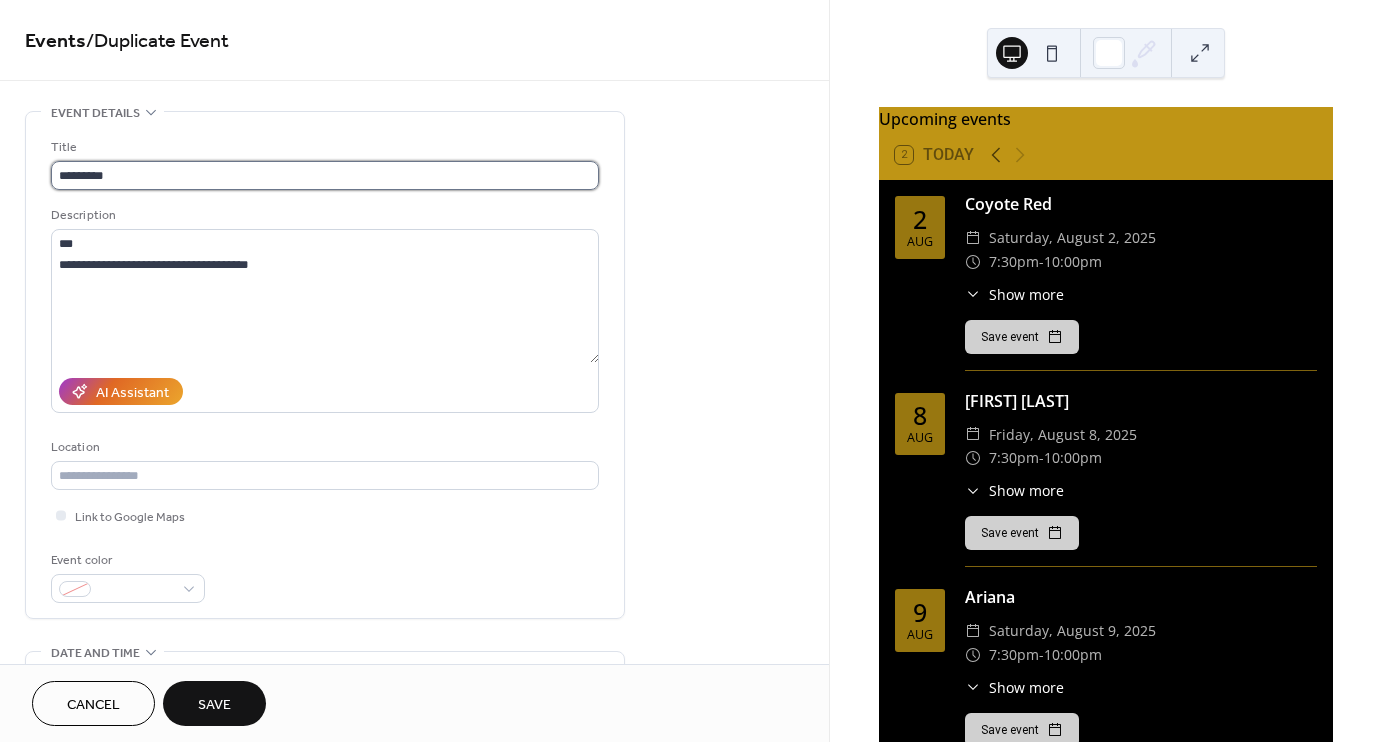 click on "*********" at bounding box center [325, 175] 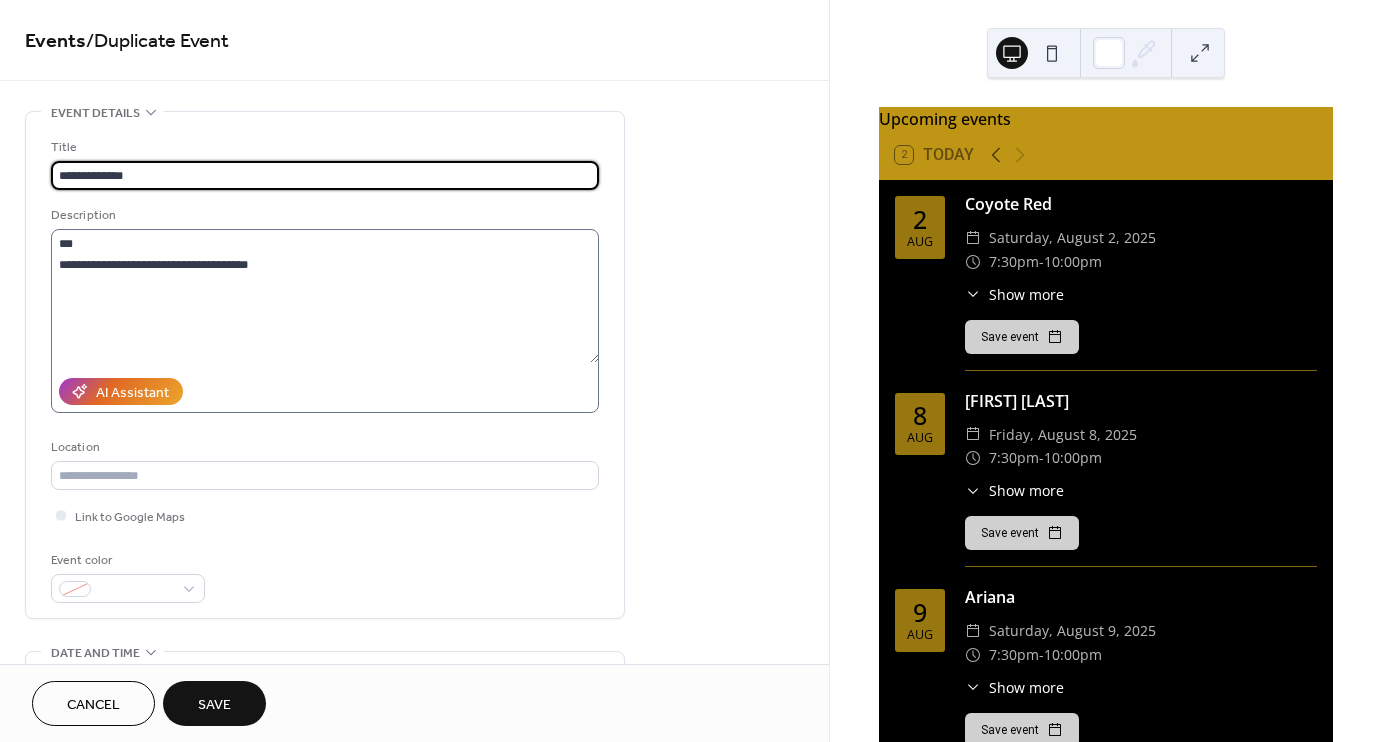 type on "**********" 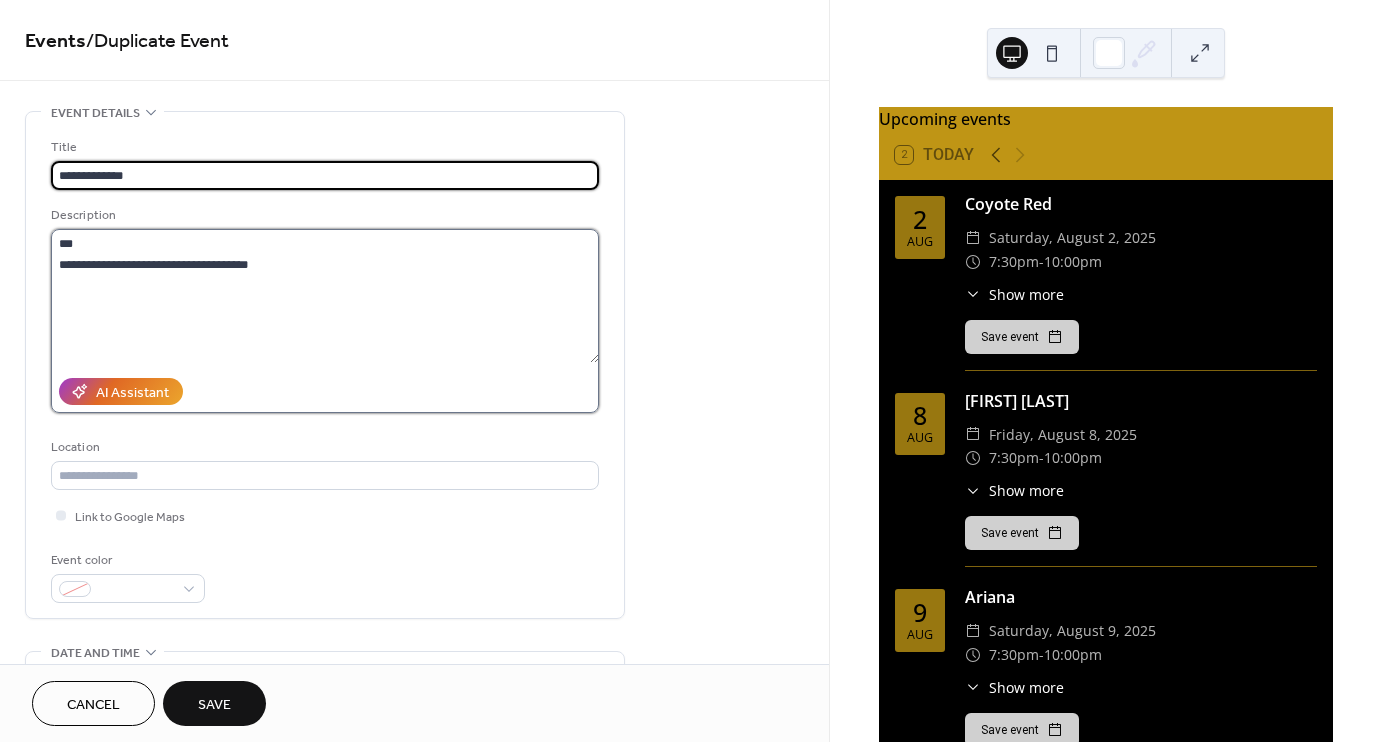 click on "**********" at bounding box center [325, 296] 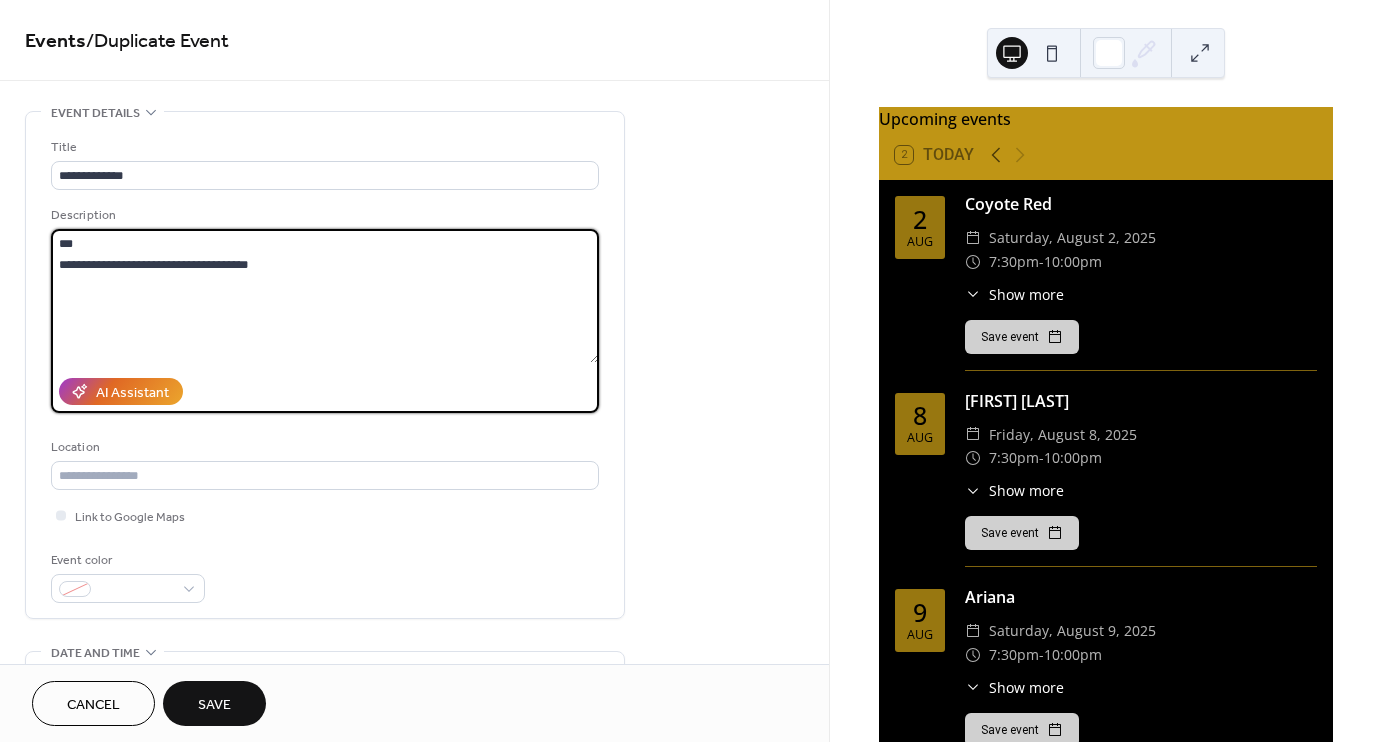 click on "**********" at bounding box center [325, 296] 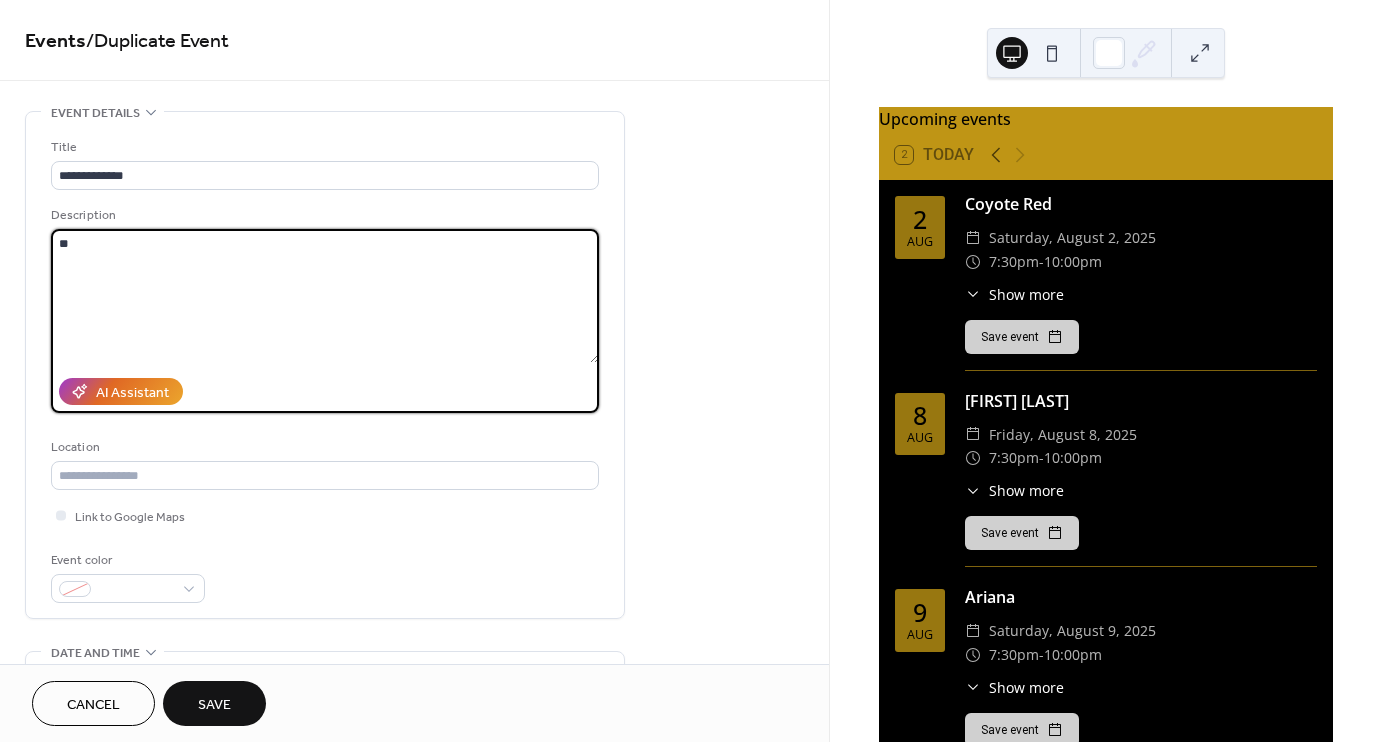type on "*" 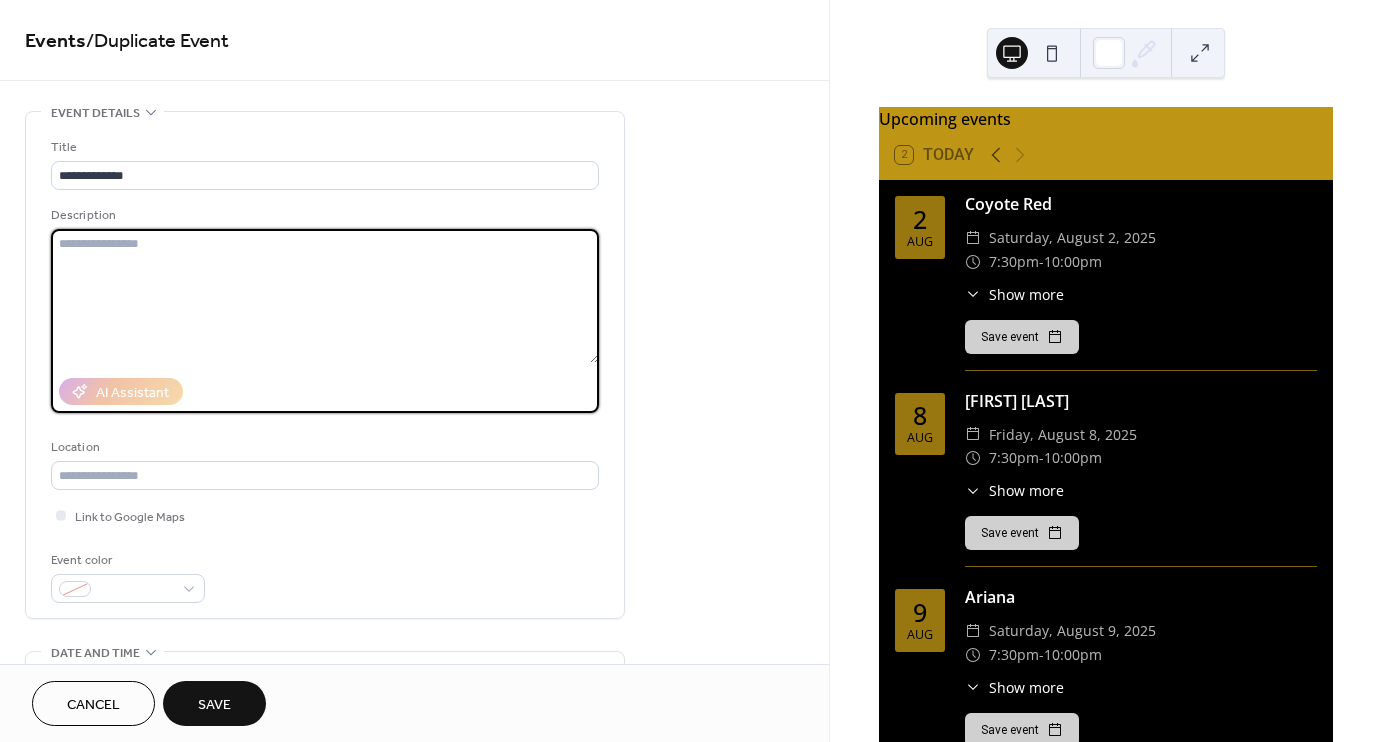 click at bounding box center [325, 296] 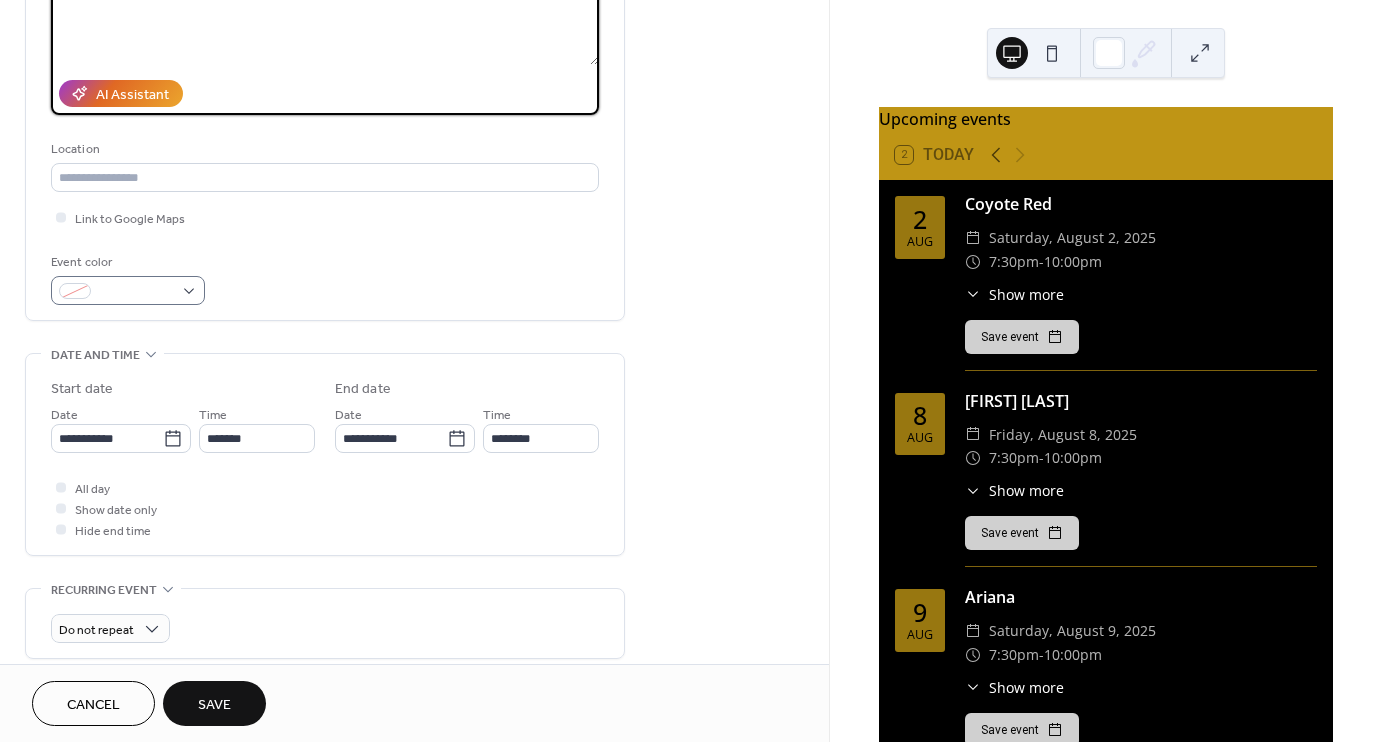 scroll, scrollTop: 331, scrollLeft: 0, axis: vertical 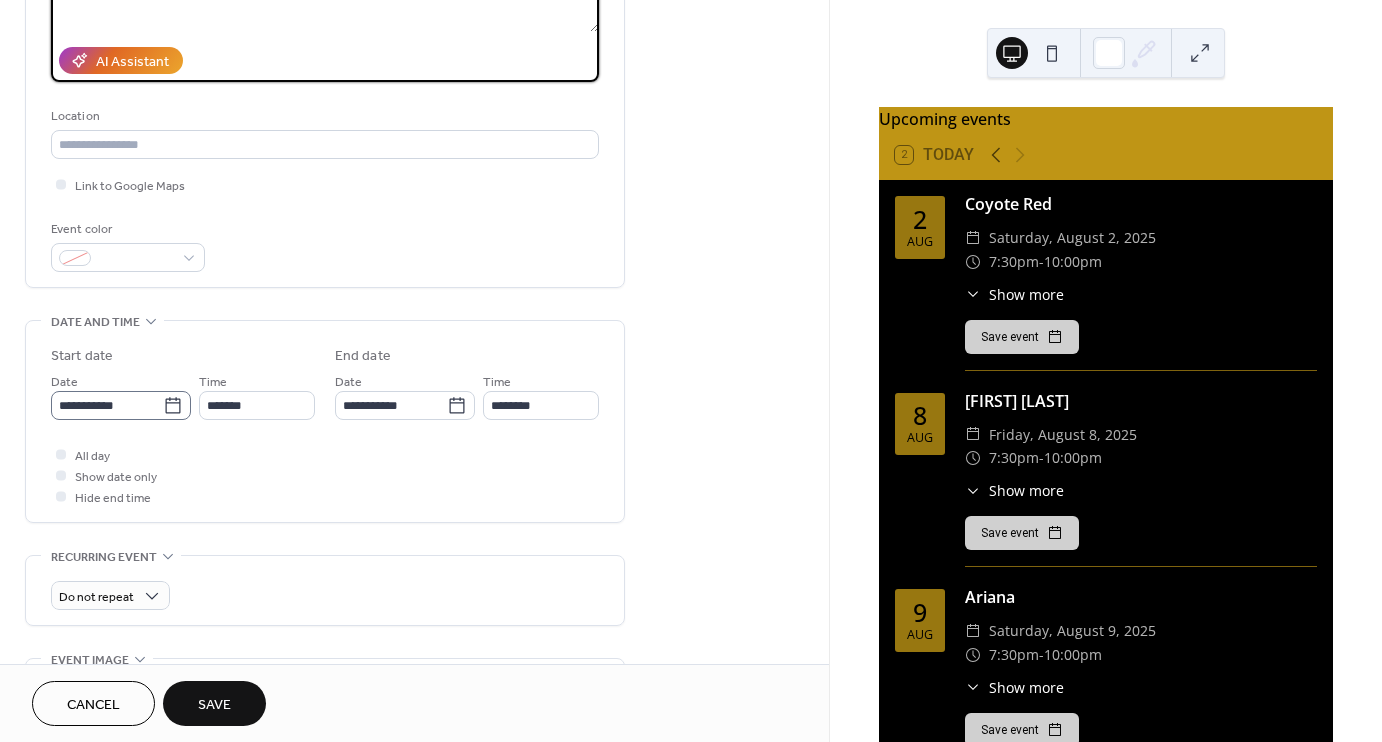 type on "**********" 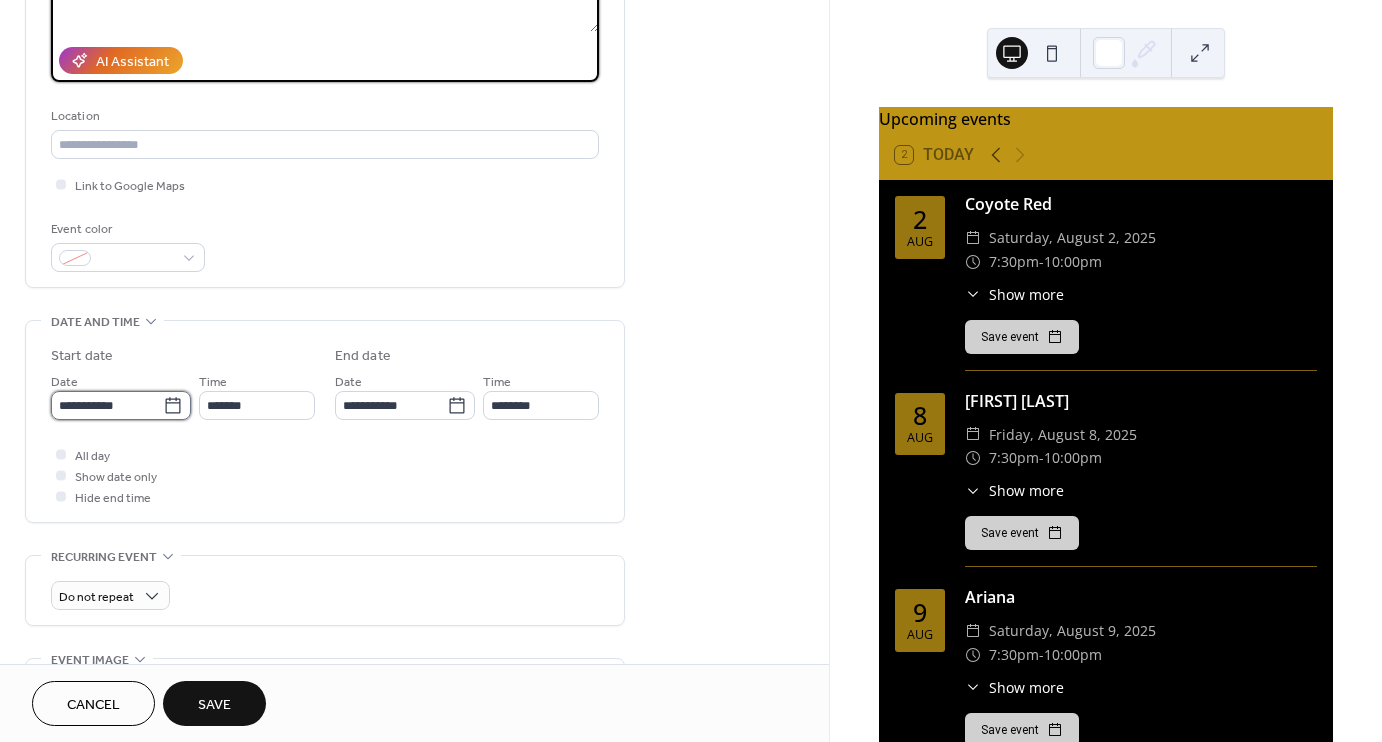 click on "**********" at bounding box center (107, 405) 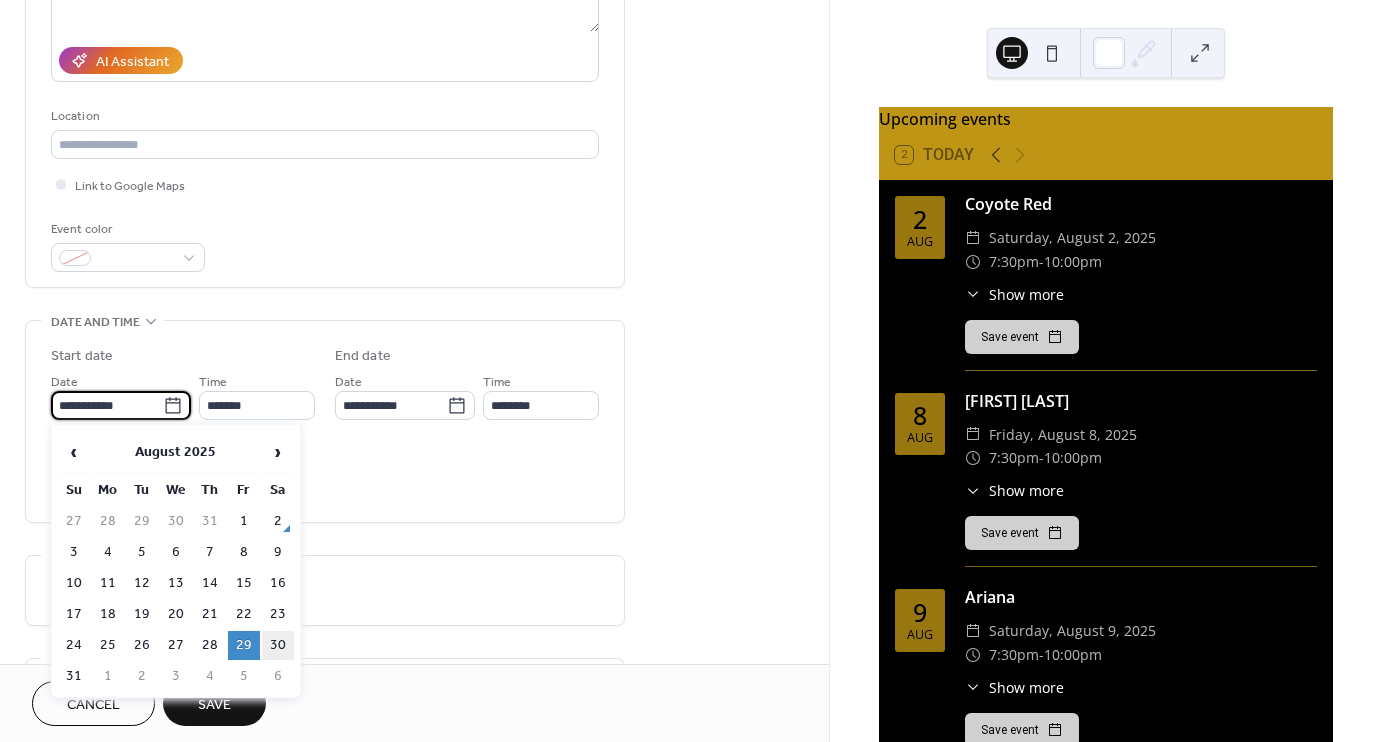 click on "30" at bounding box center (278, 645) 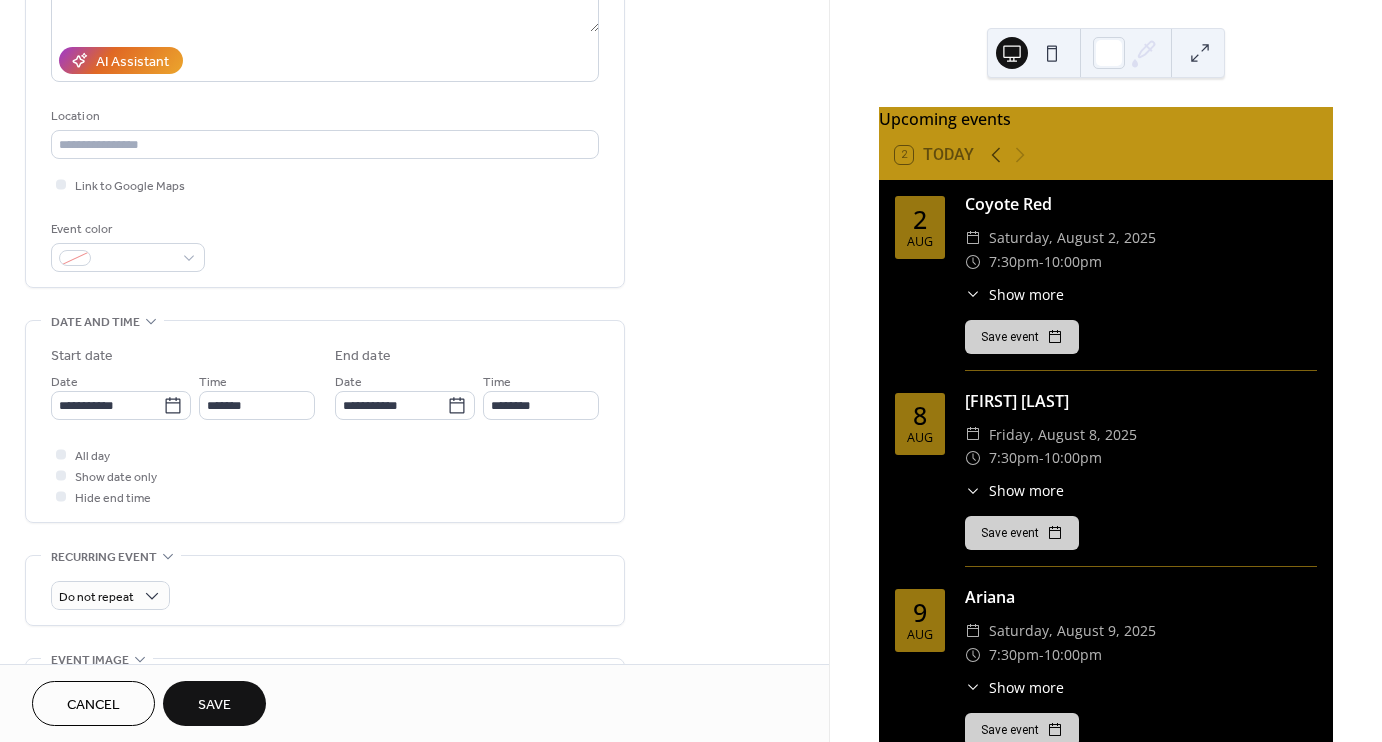 click on "Save" at bounding box center (214, 703) 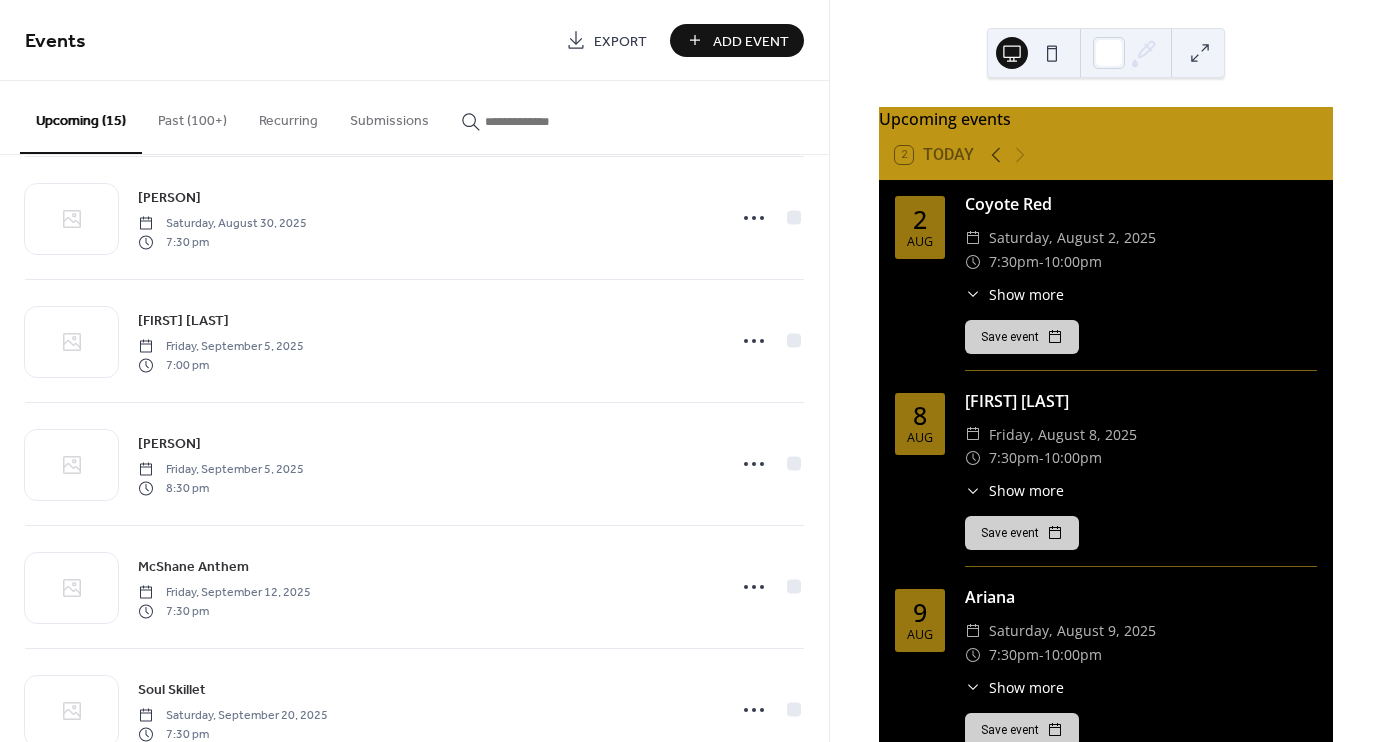 scroll, scrollTop: 1162, scrollLeft: 0, axis: vertical 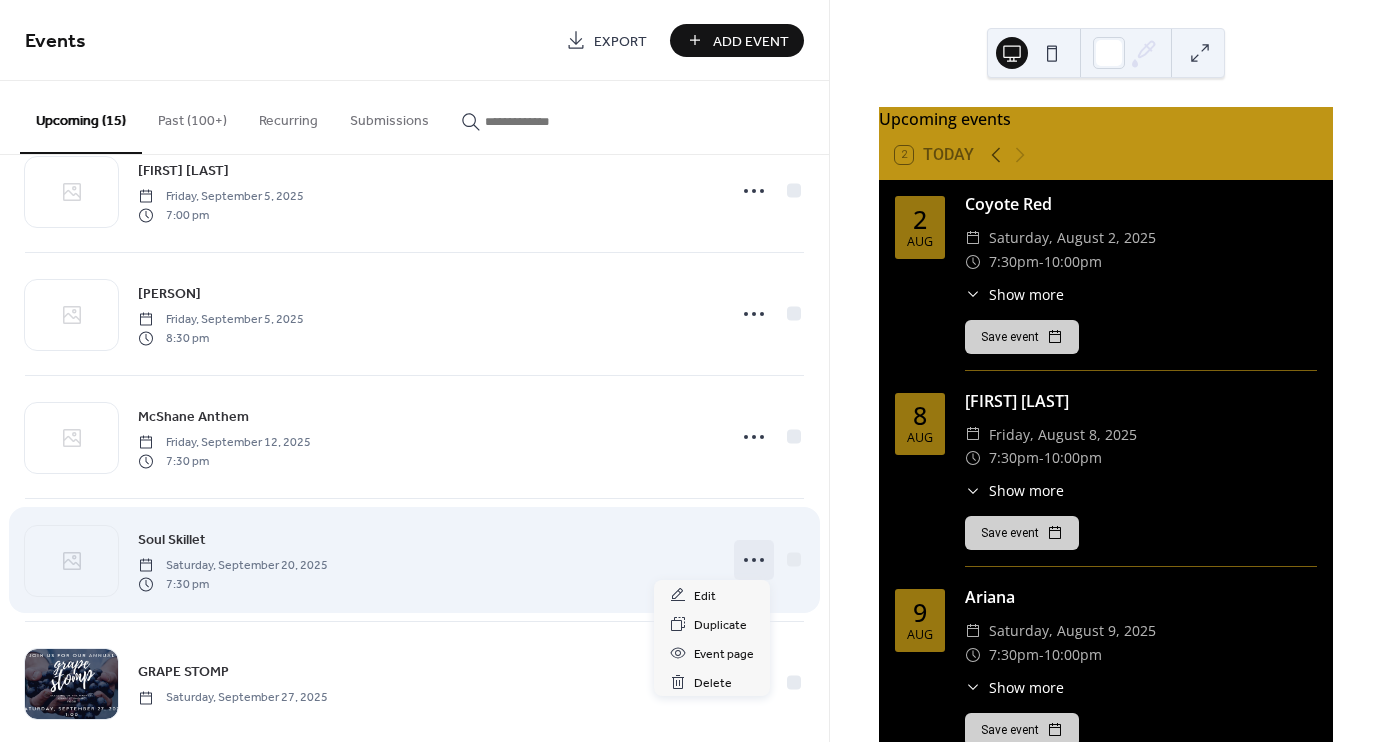 click 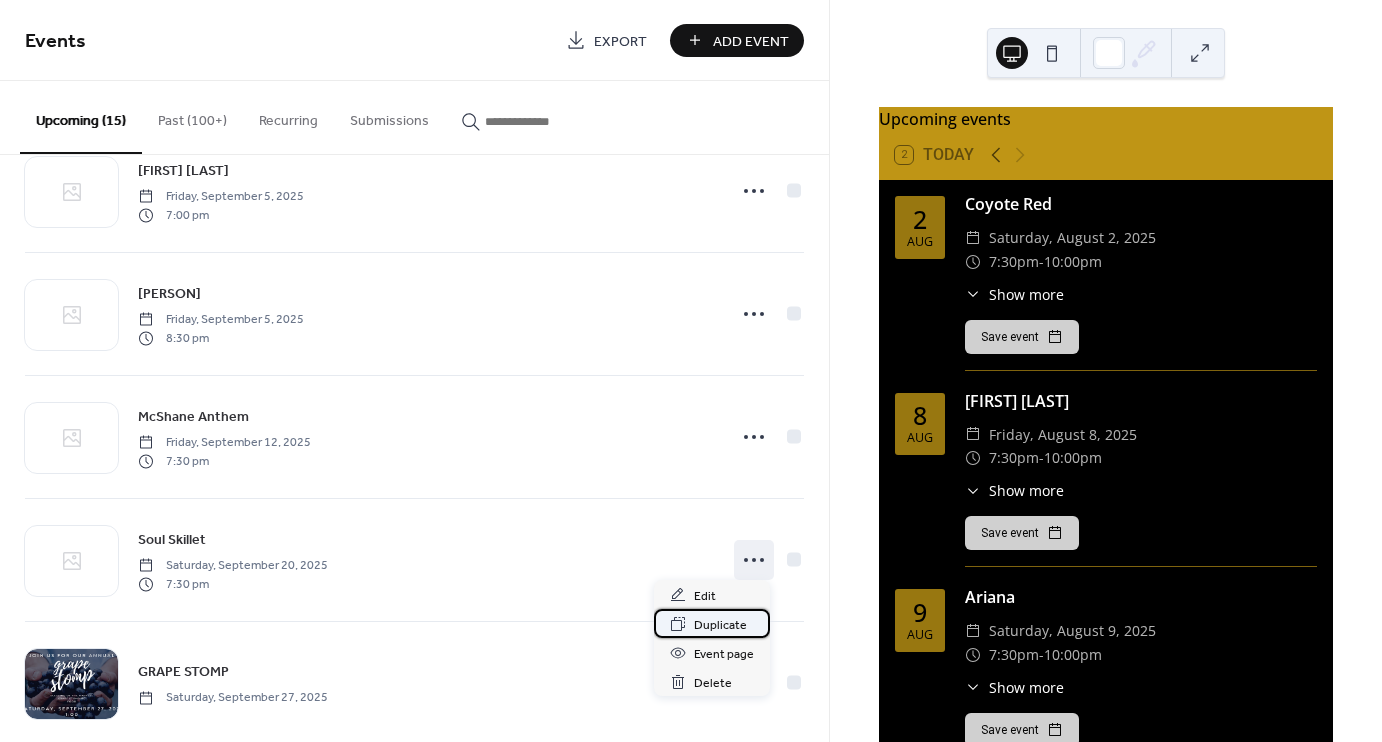 click on "Duplicate" at bounding box center (720, 625) 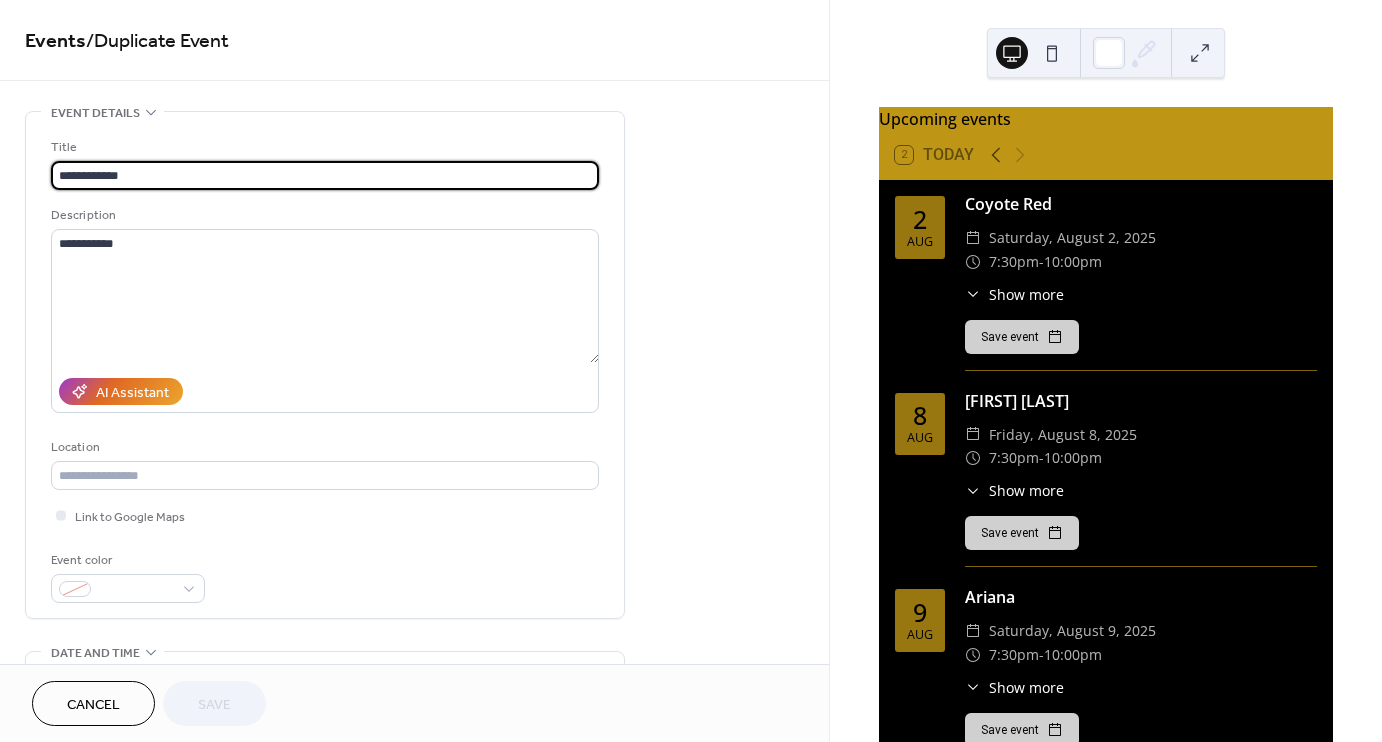 click on "**********" at bounding box center [325, 175] 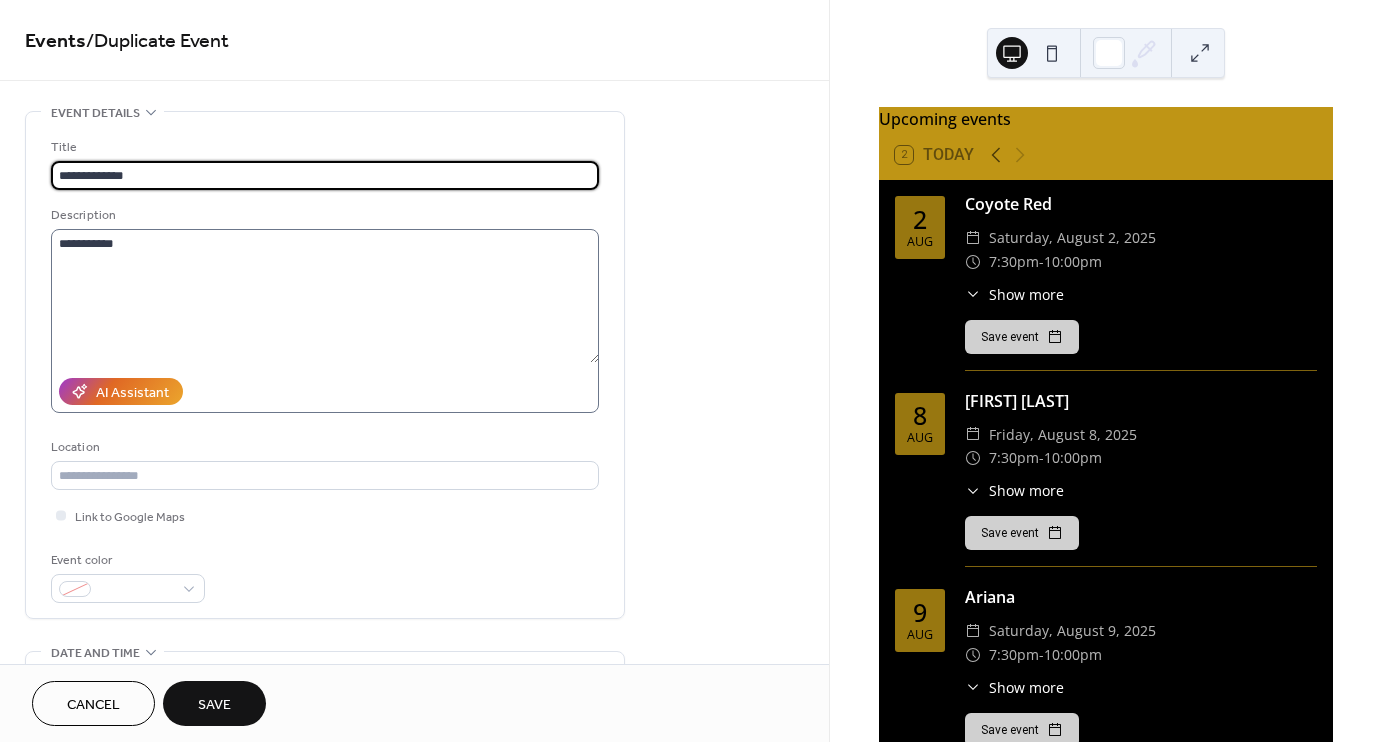 type on "**********" 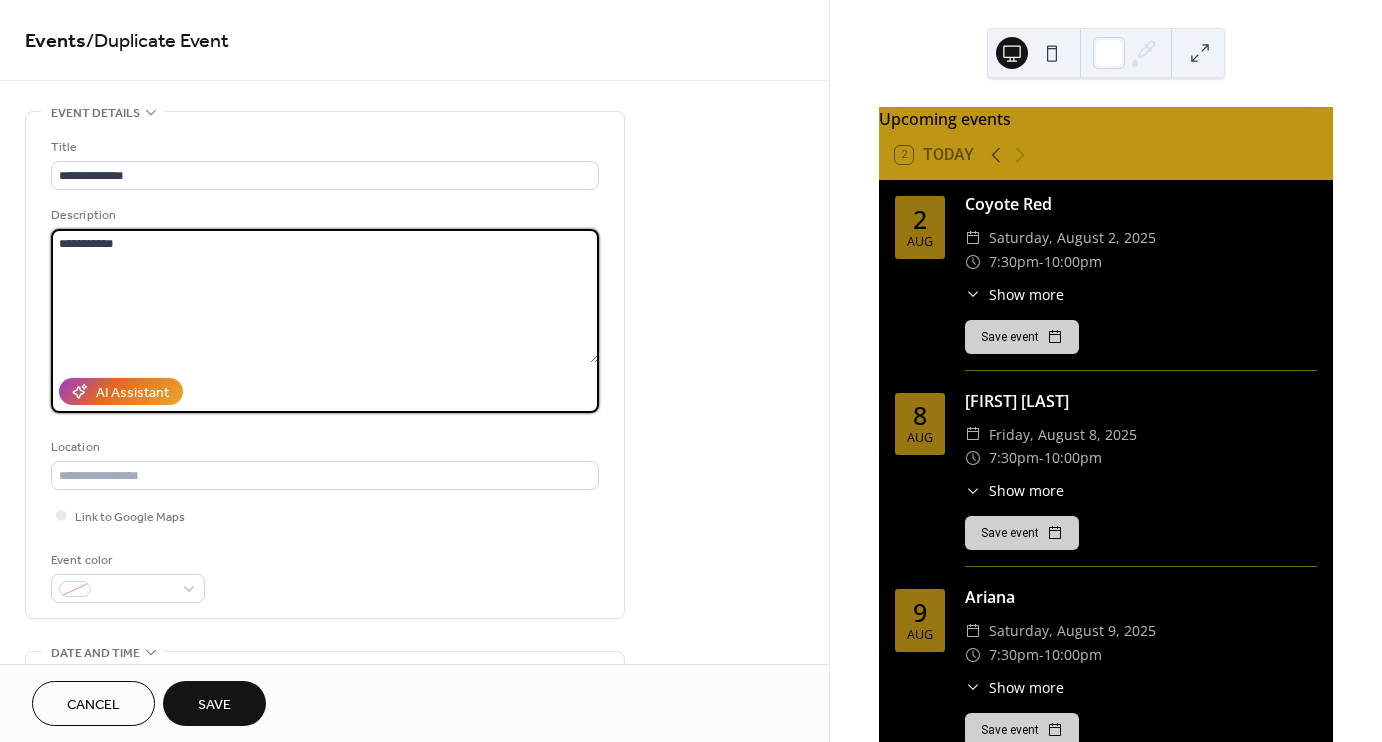 click on "**********" at bounding box center [325, 296] 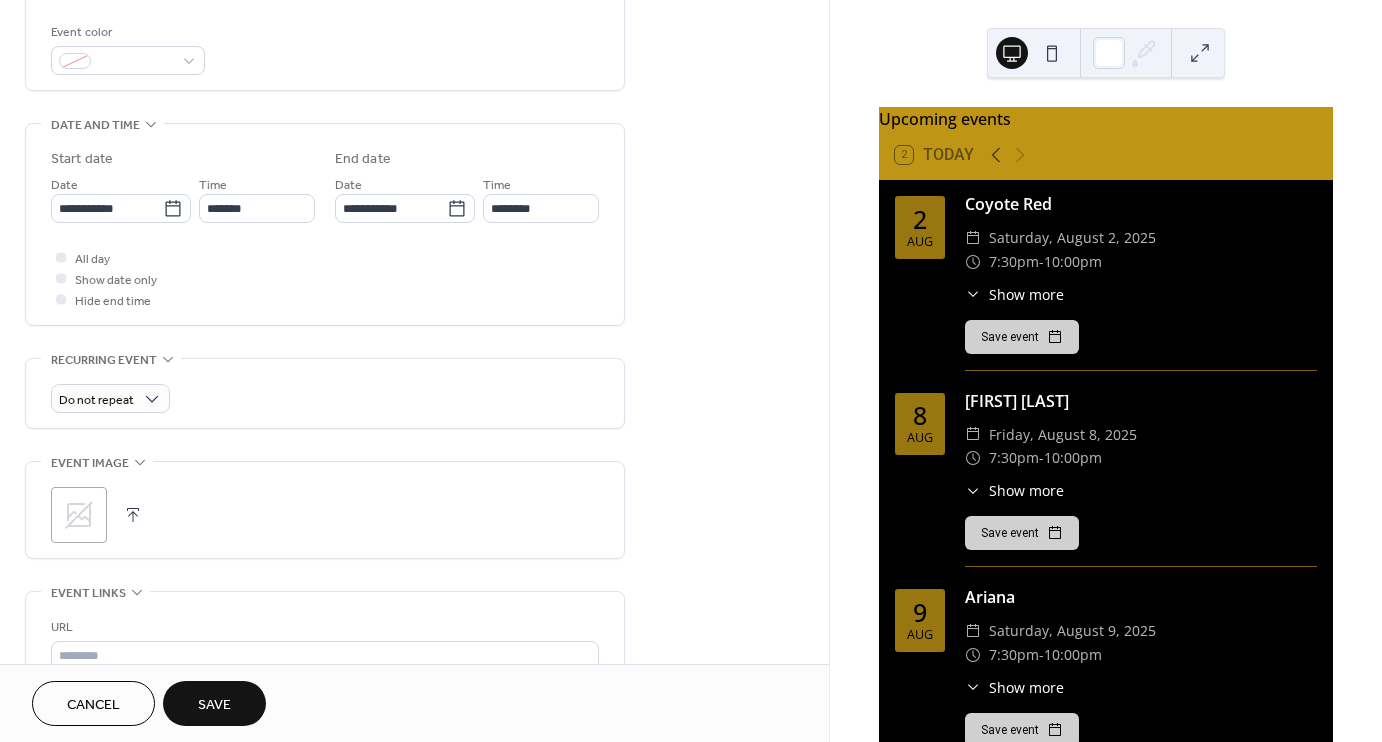 scroll, scrollTop: 596, scrollLeft: 0, axis: vertical 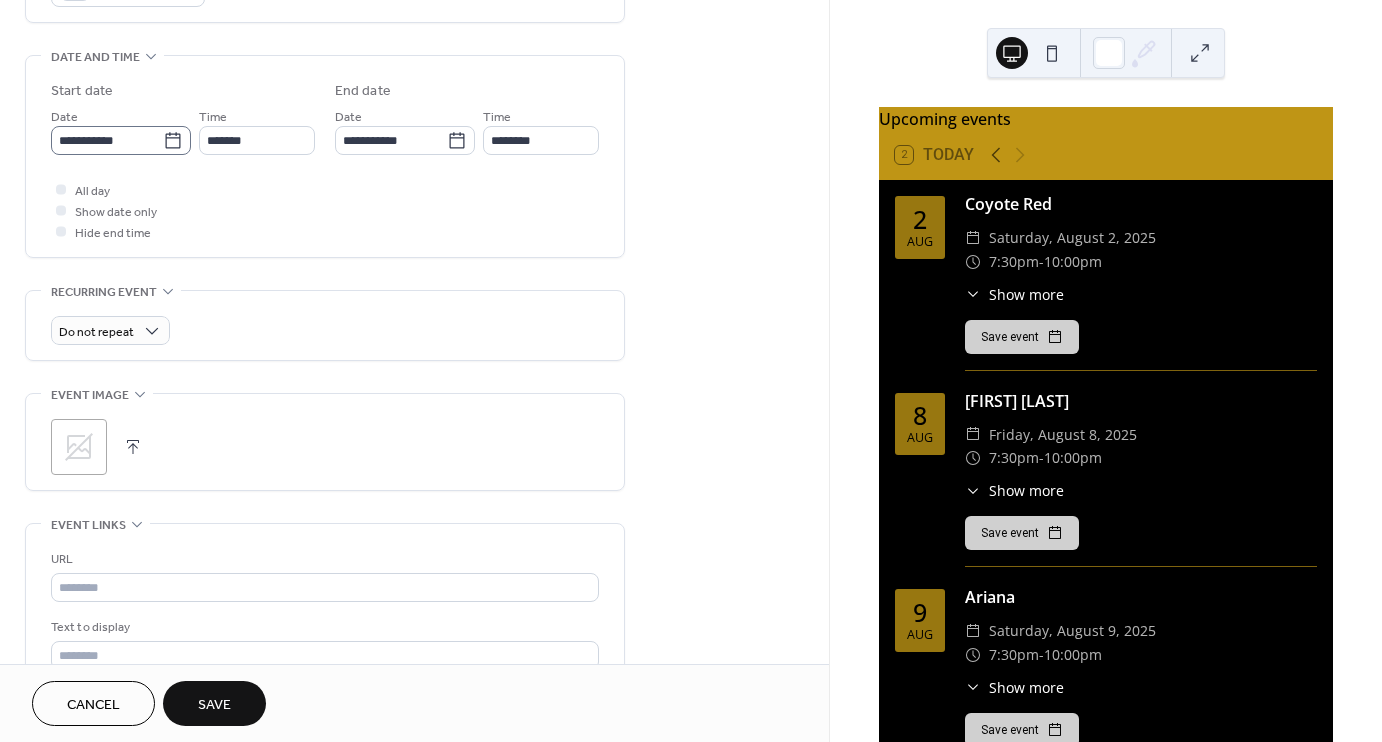 type on "**********" 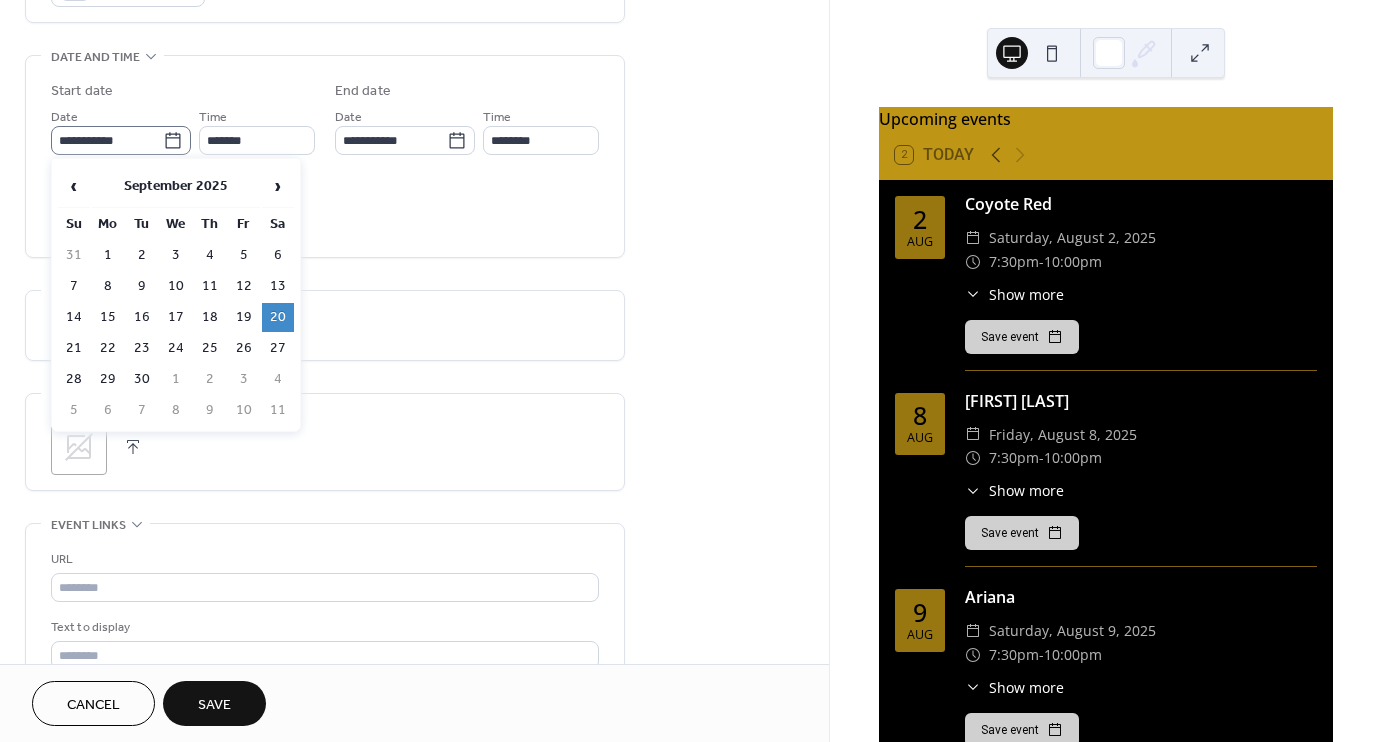 click 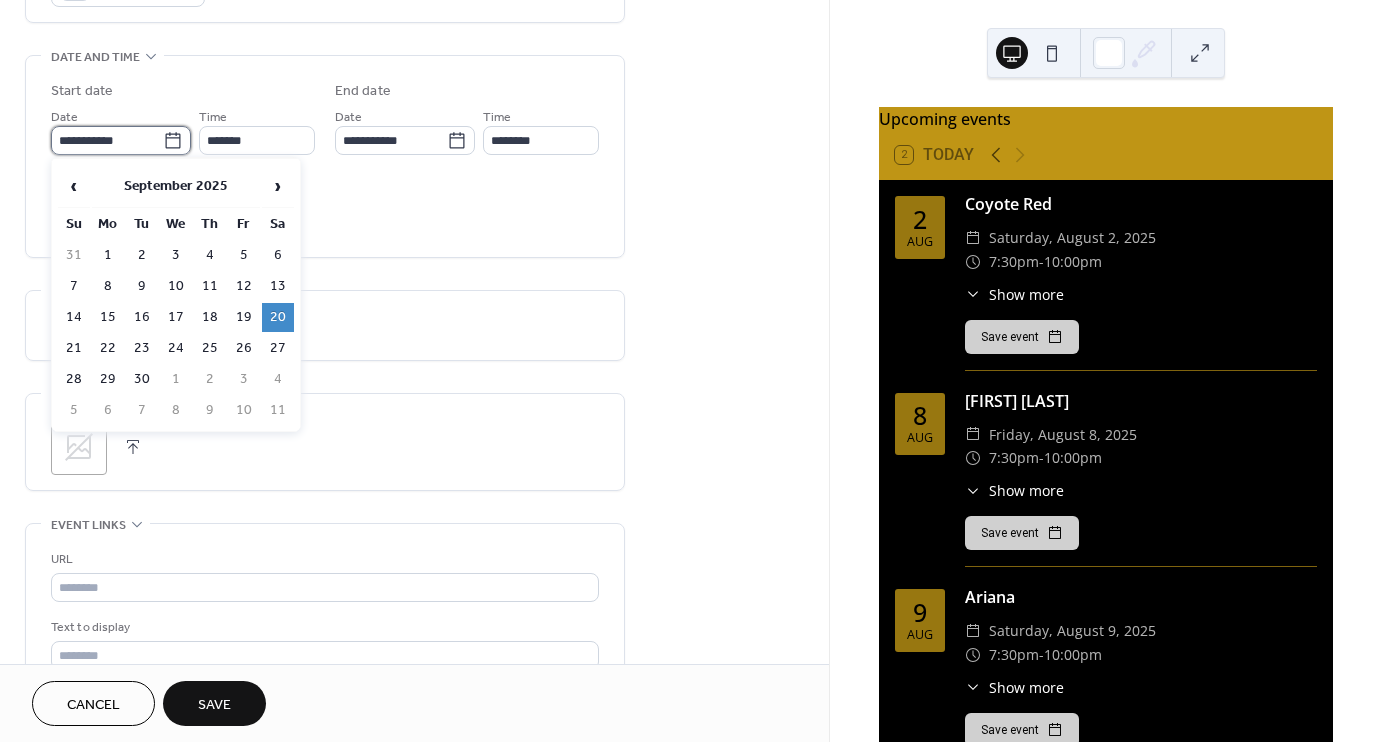 click on "**********" at bounding box center (107, 140) 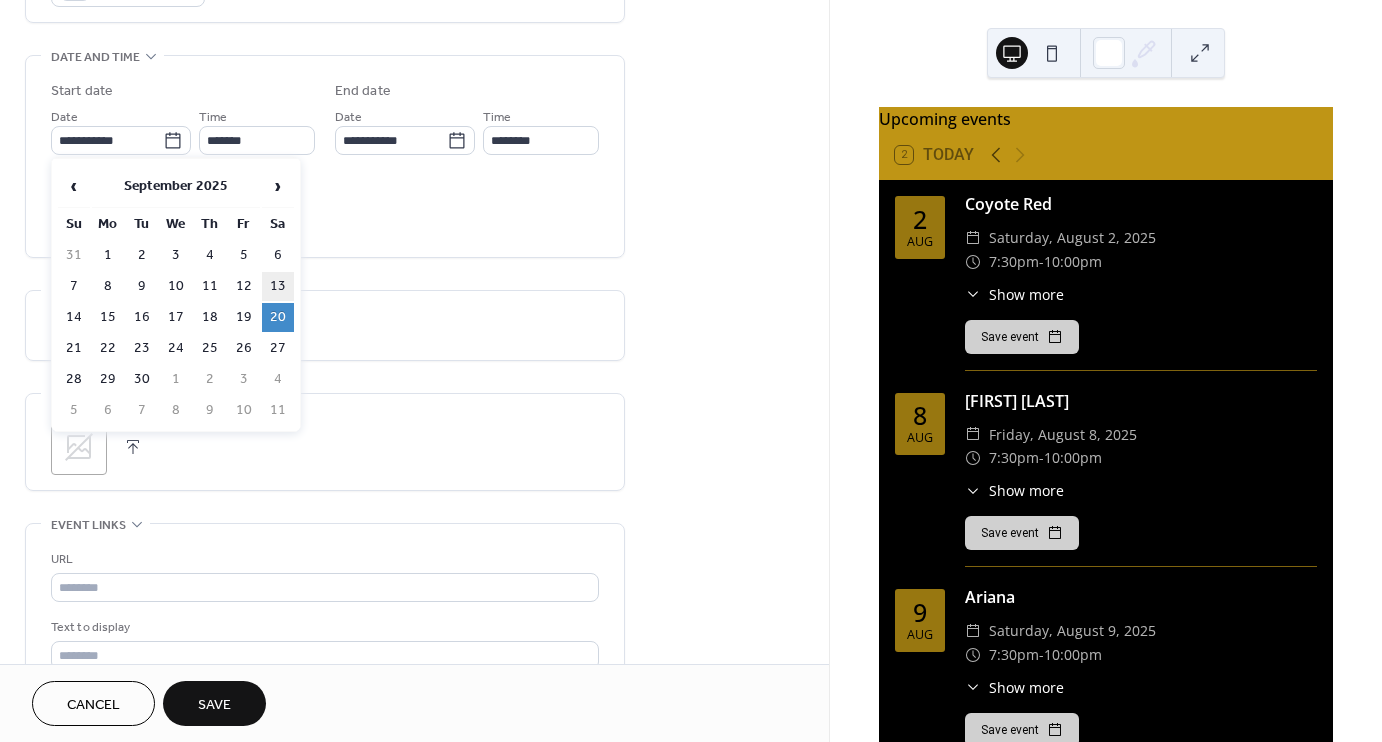 click on "13" at bounding box center [278, 286] 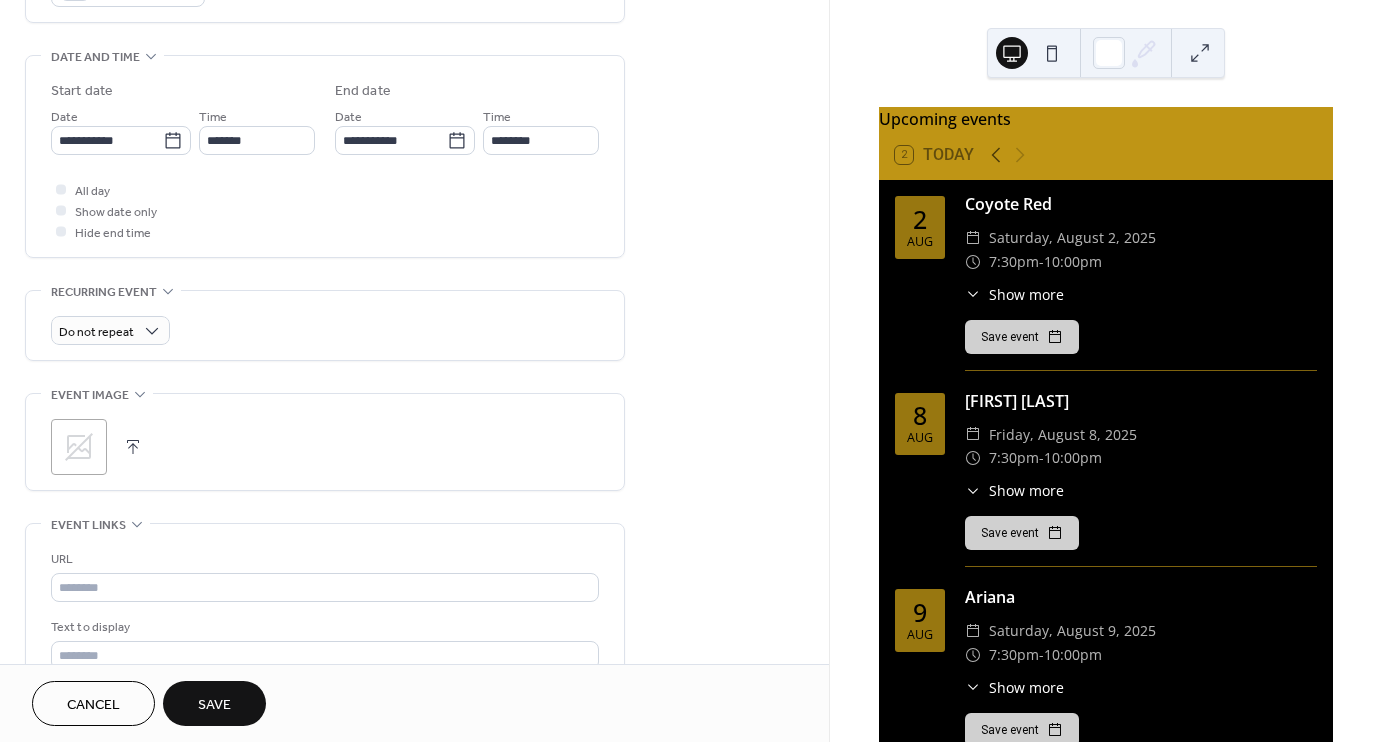 click on "Do not repeat" at bounding box center (325, 325) 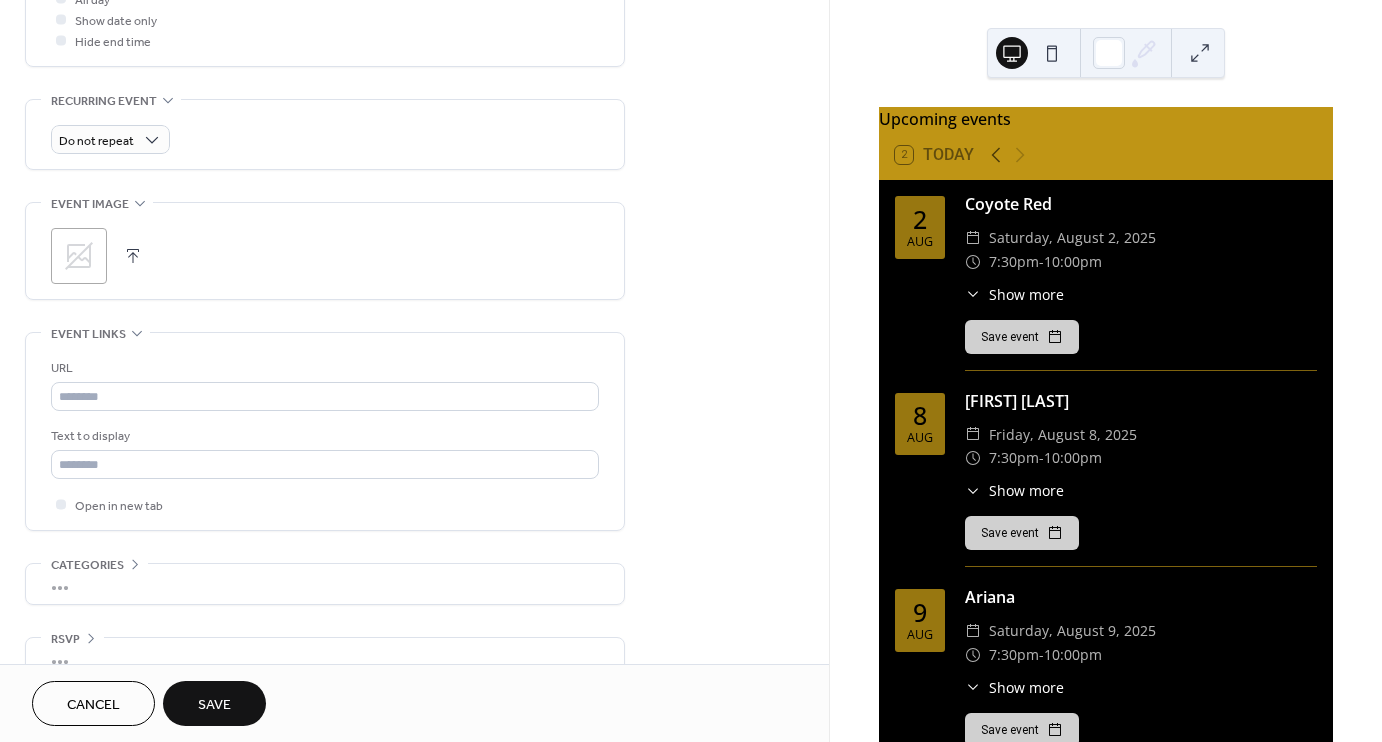 scroll, scrollTop: 800, scrollLeft: 0, axis: vertical 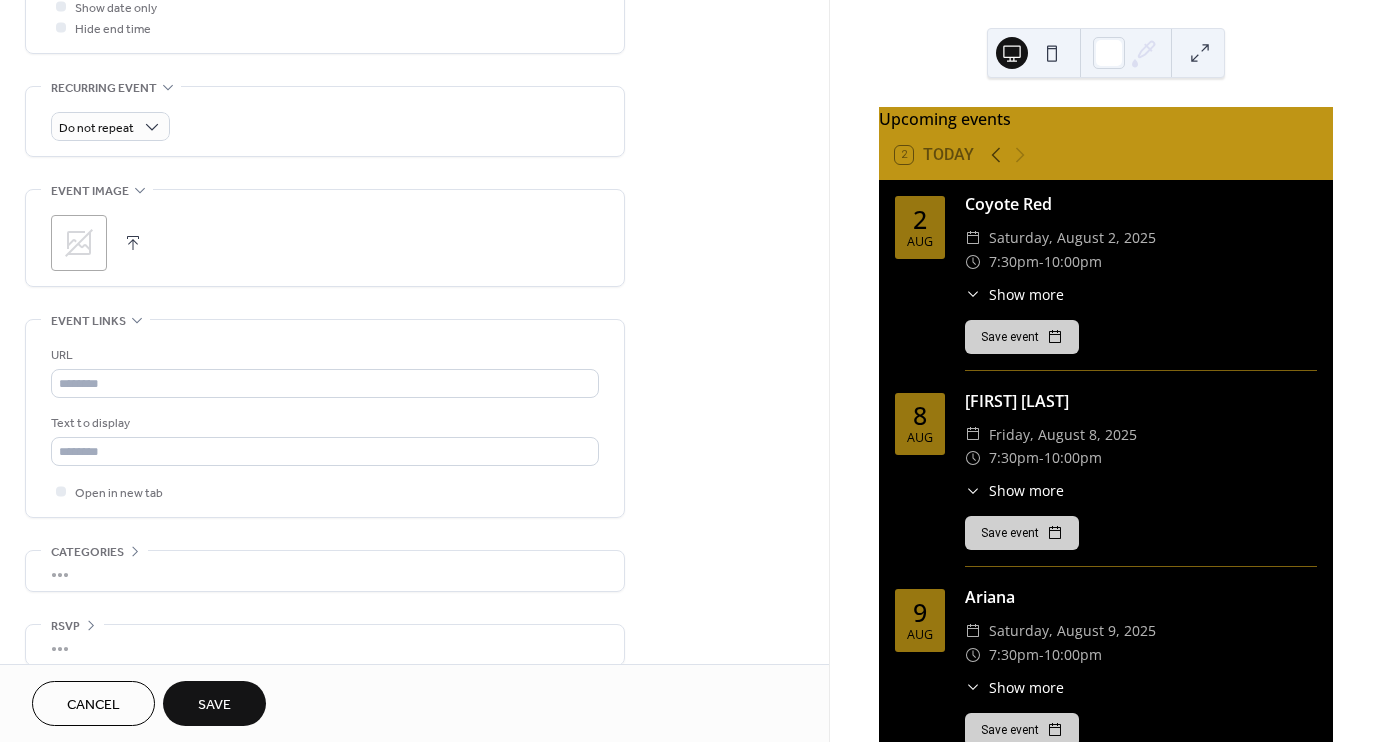 click on "Save" at bounding box center (214, 705) 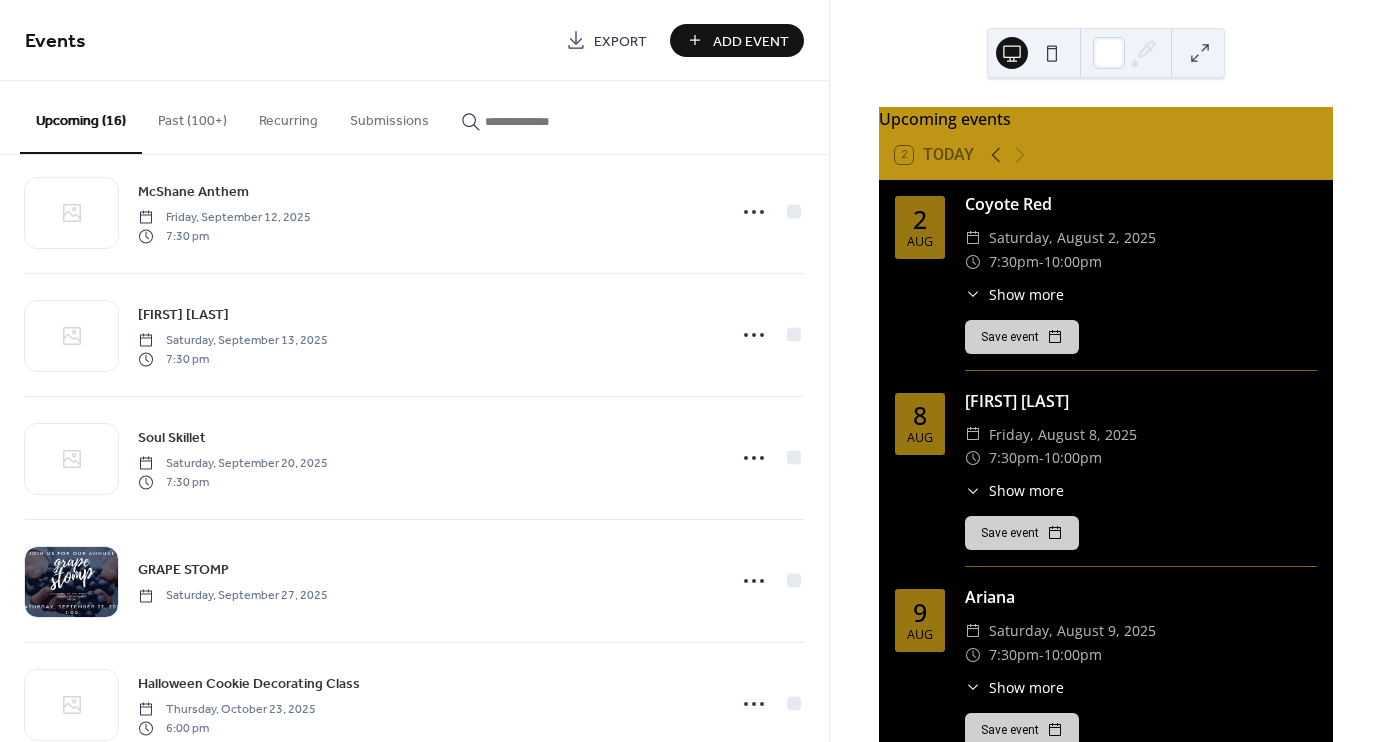 scroll, scrollTop: 1436, scrollLeft: 0, axis: vertical 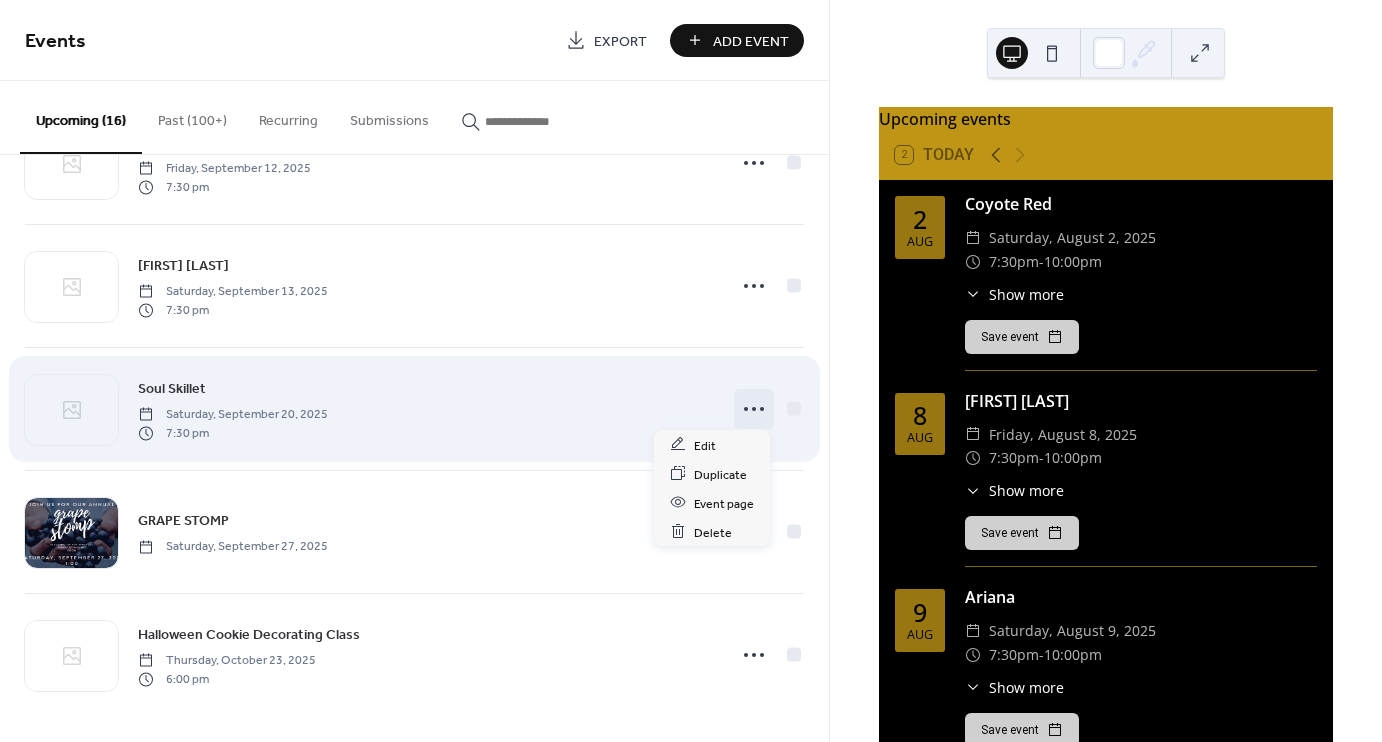 click at bounding box center (754, 409) 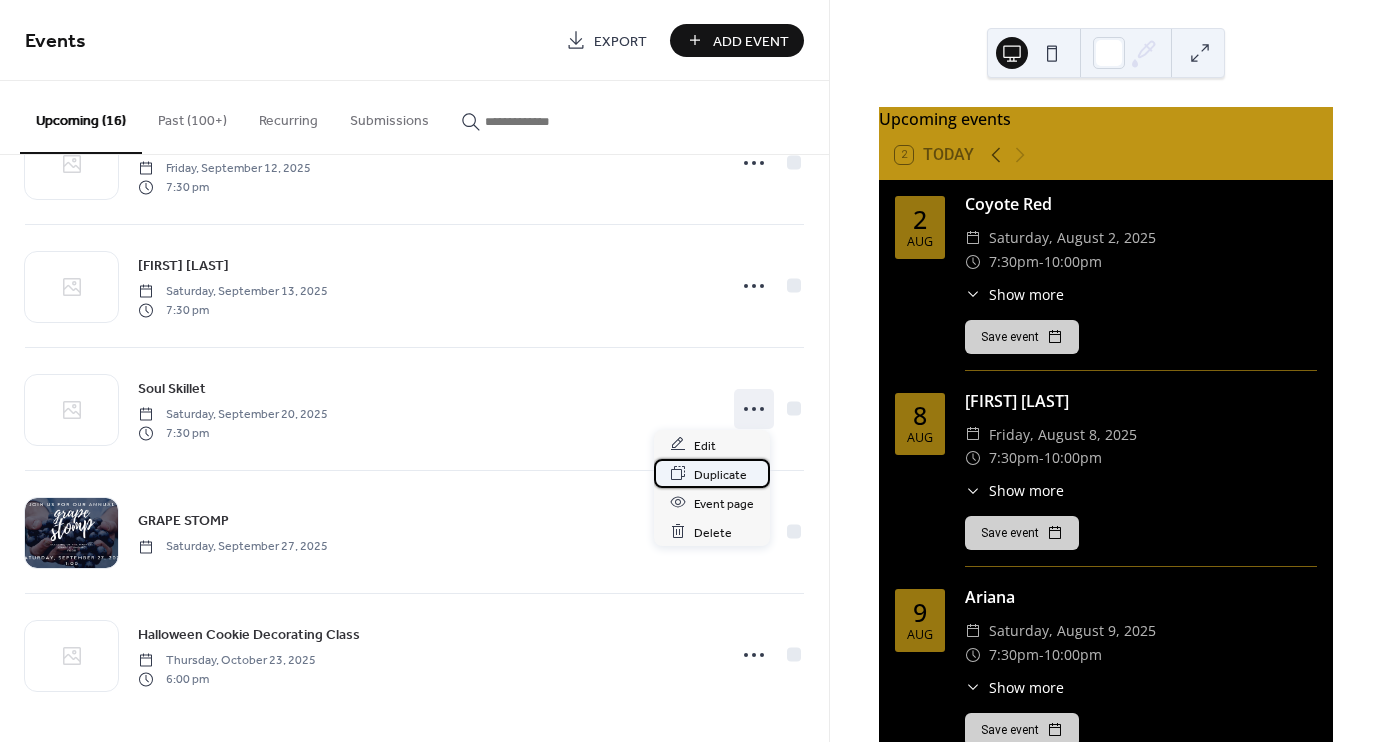 click on "Duplicate" at bounding box center (720, 474) 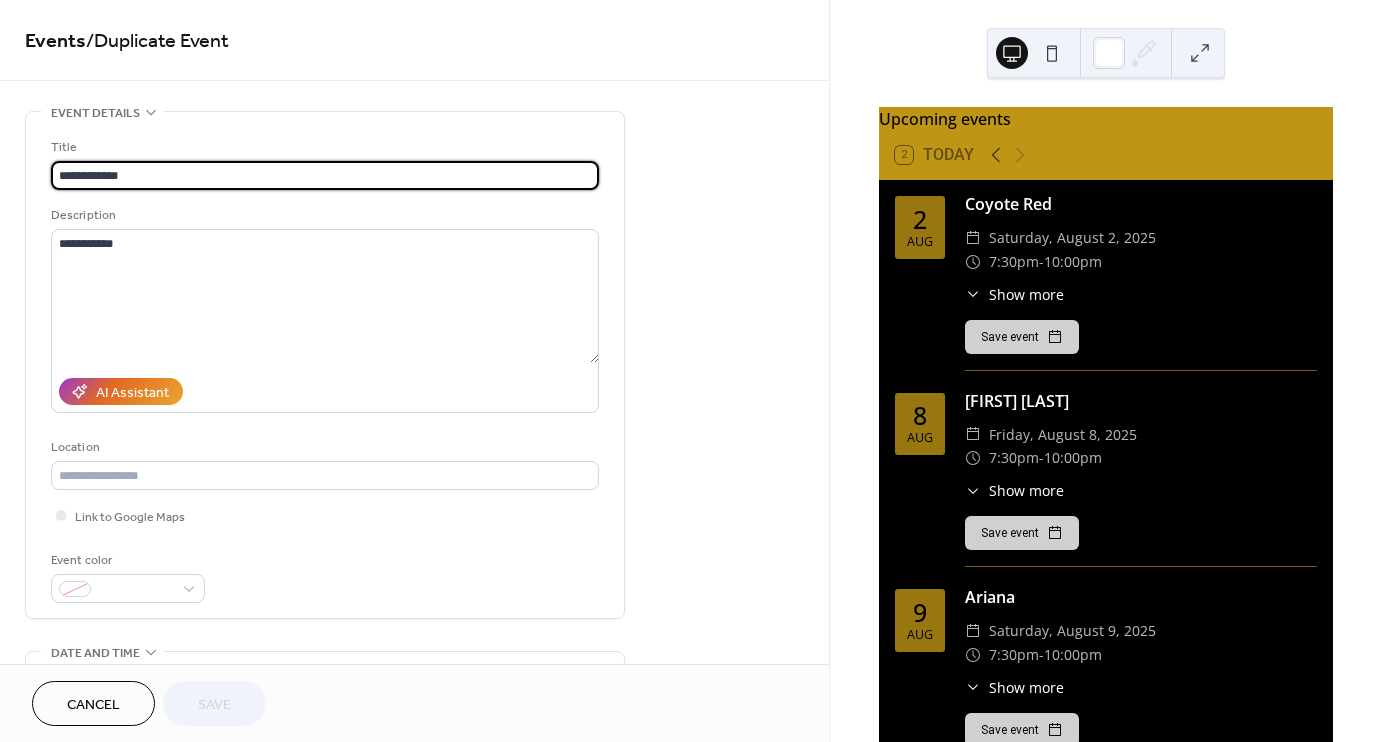 click on "**********" at bounding box center [325, 175] 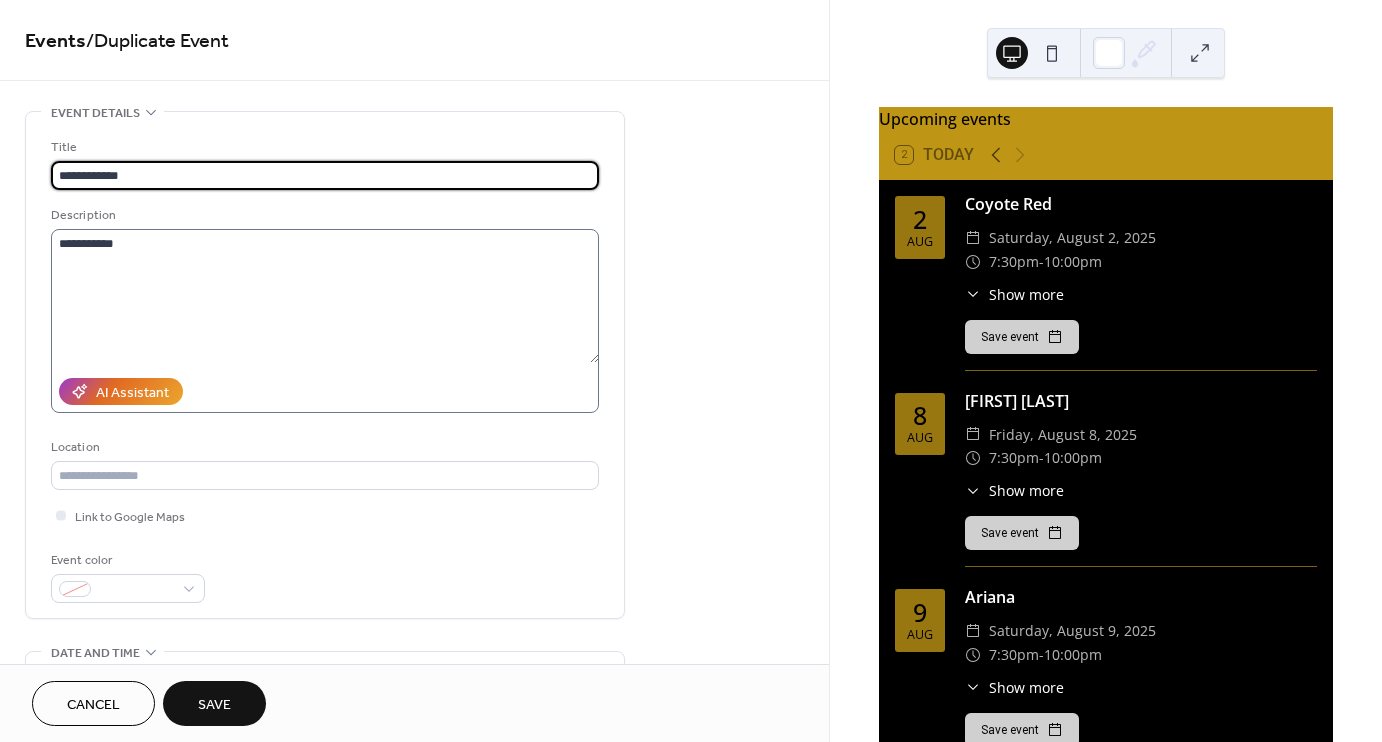 type on "**********" 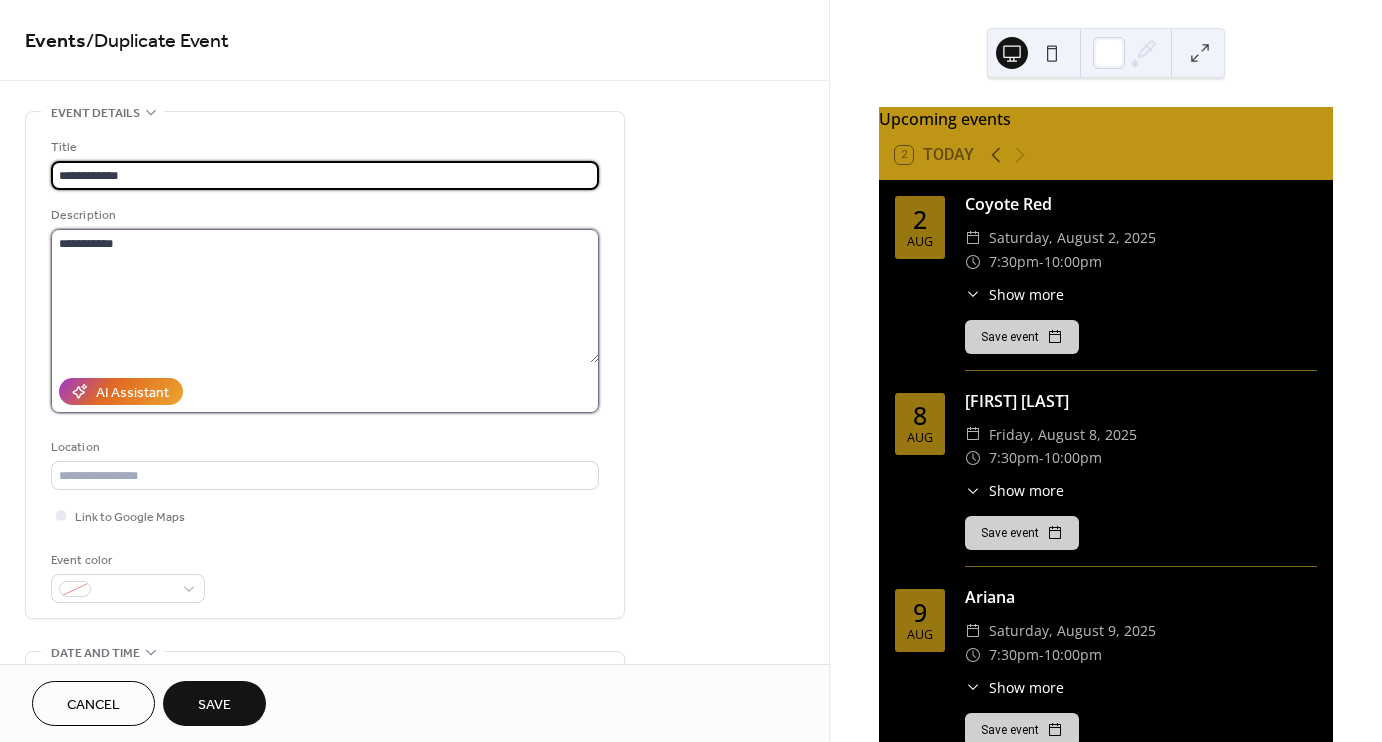click on "**********" at bounding box center [325, 296] 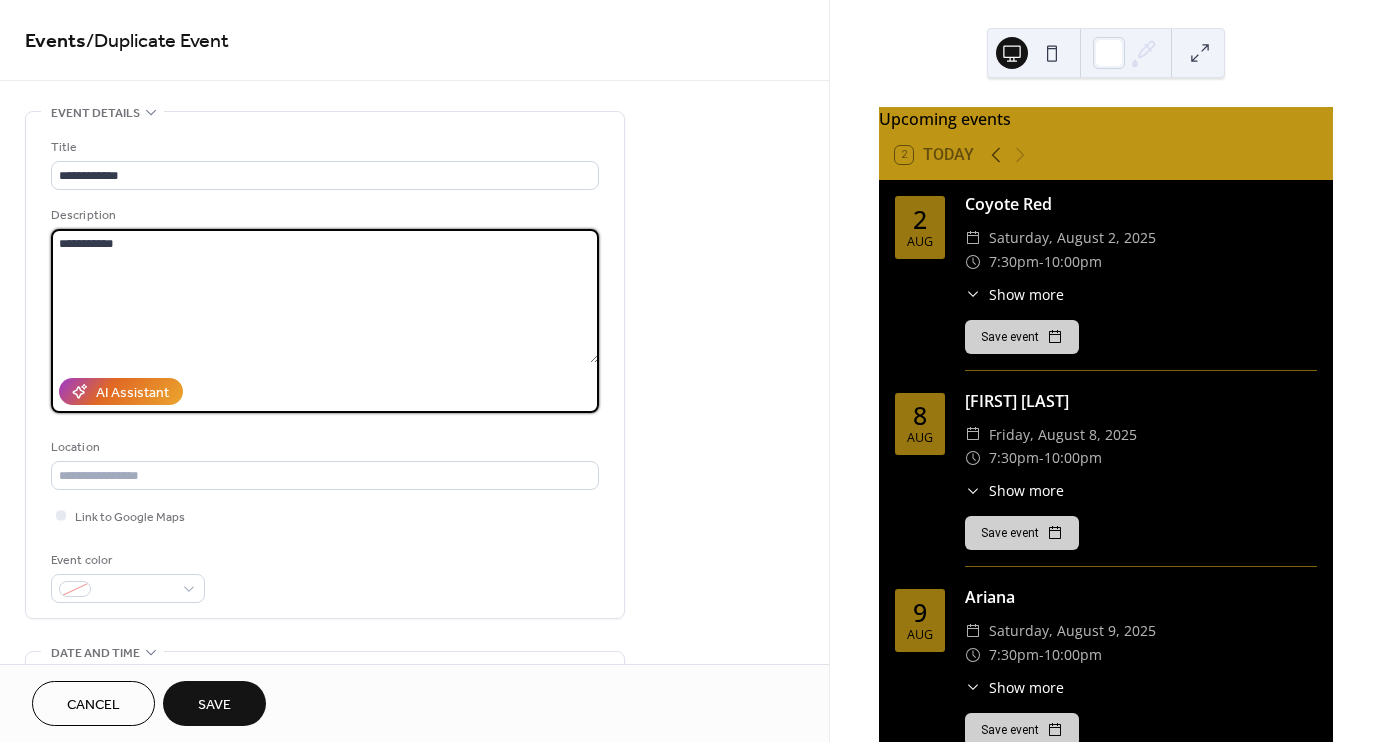 click on "**********" at bounding box center [325, 296] 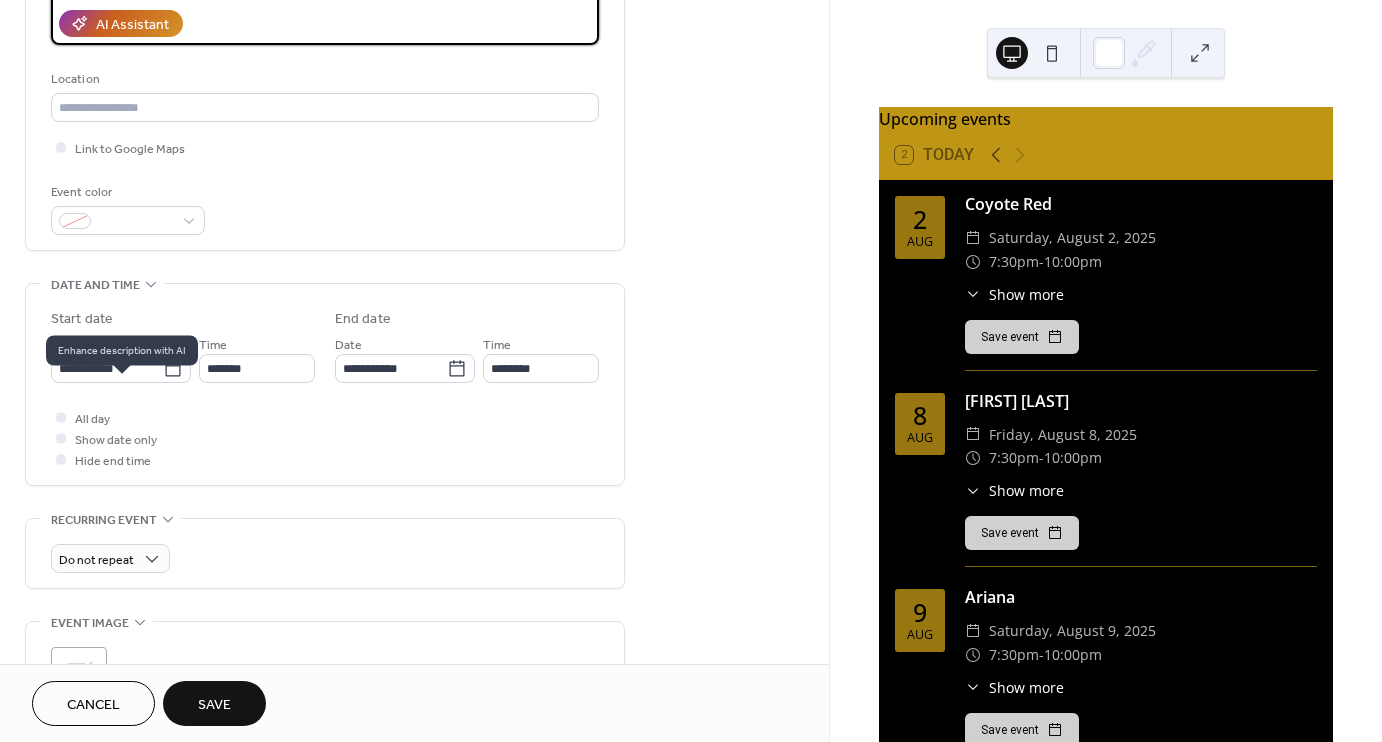 scroll, scrollTop: 391, scrollLeft: 0, axis: vertical 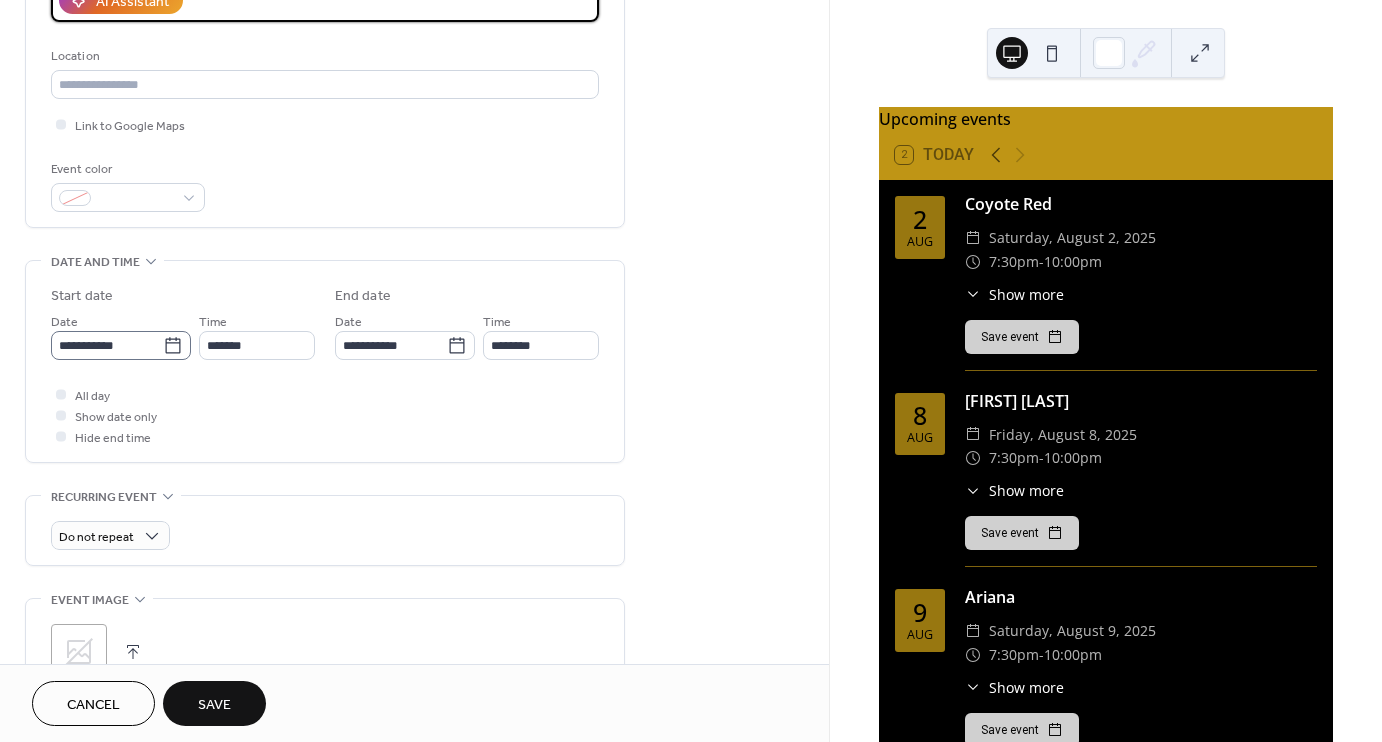 type on "**********" 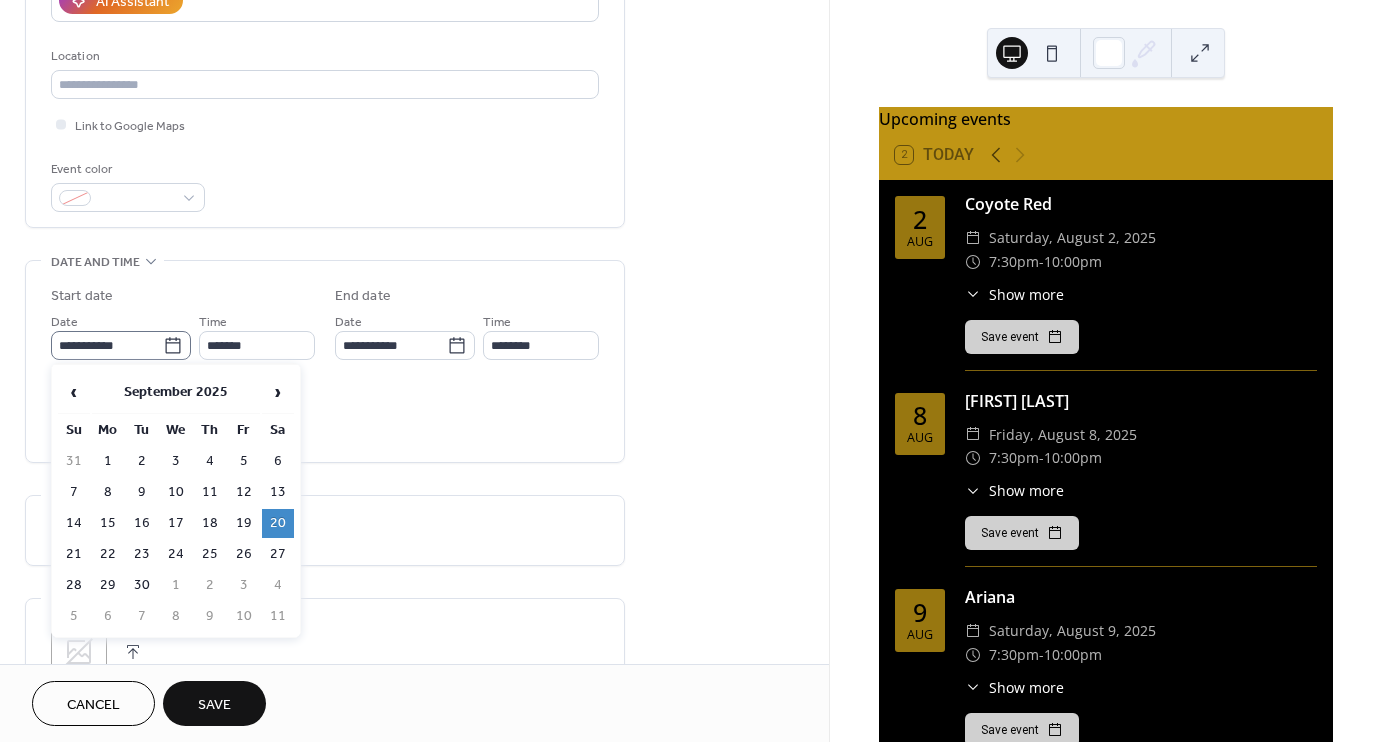 click 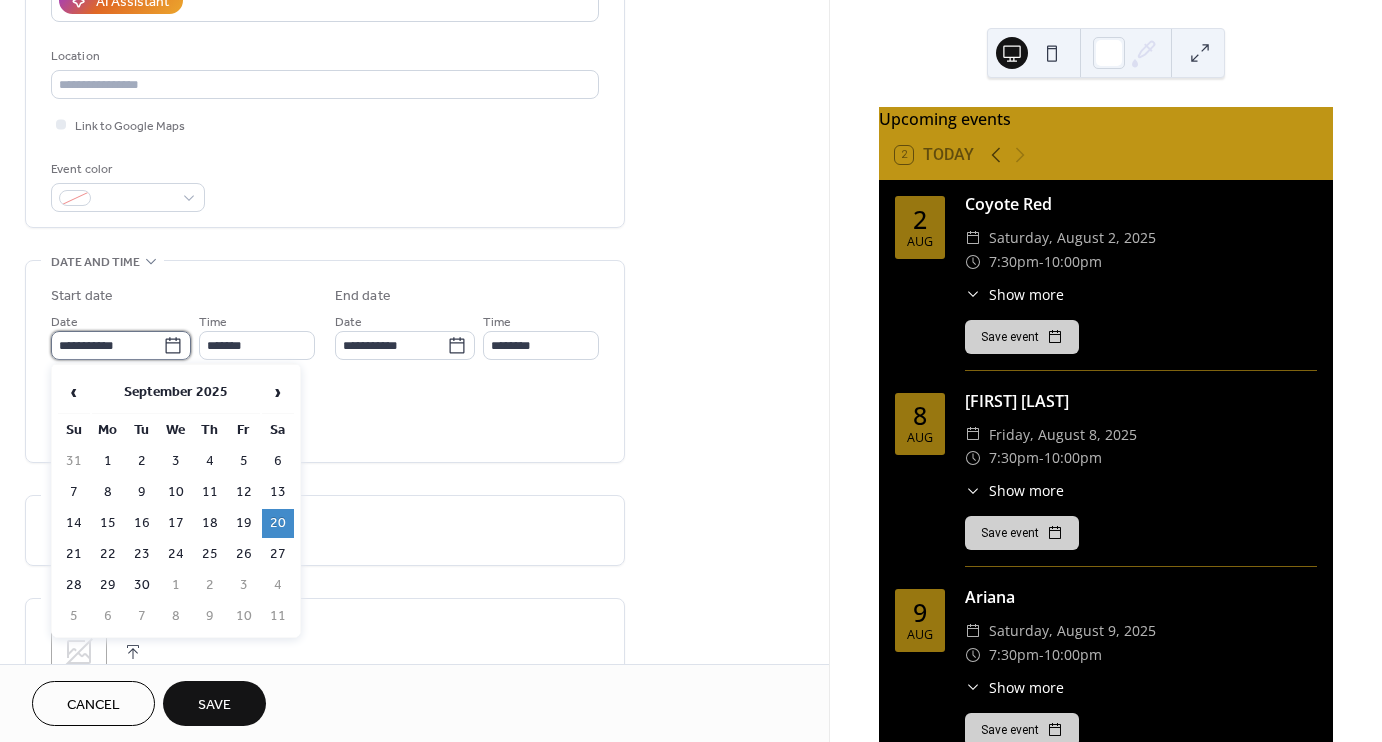 click on "**********" at bounding box center [107, 345] 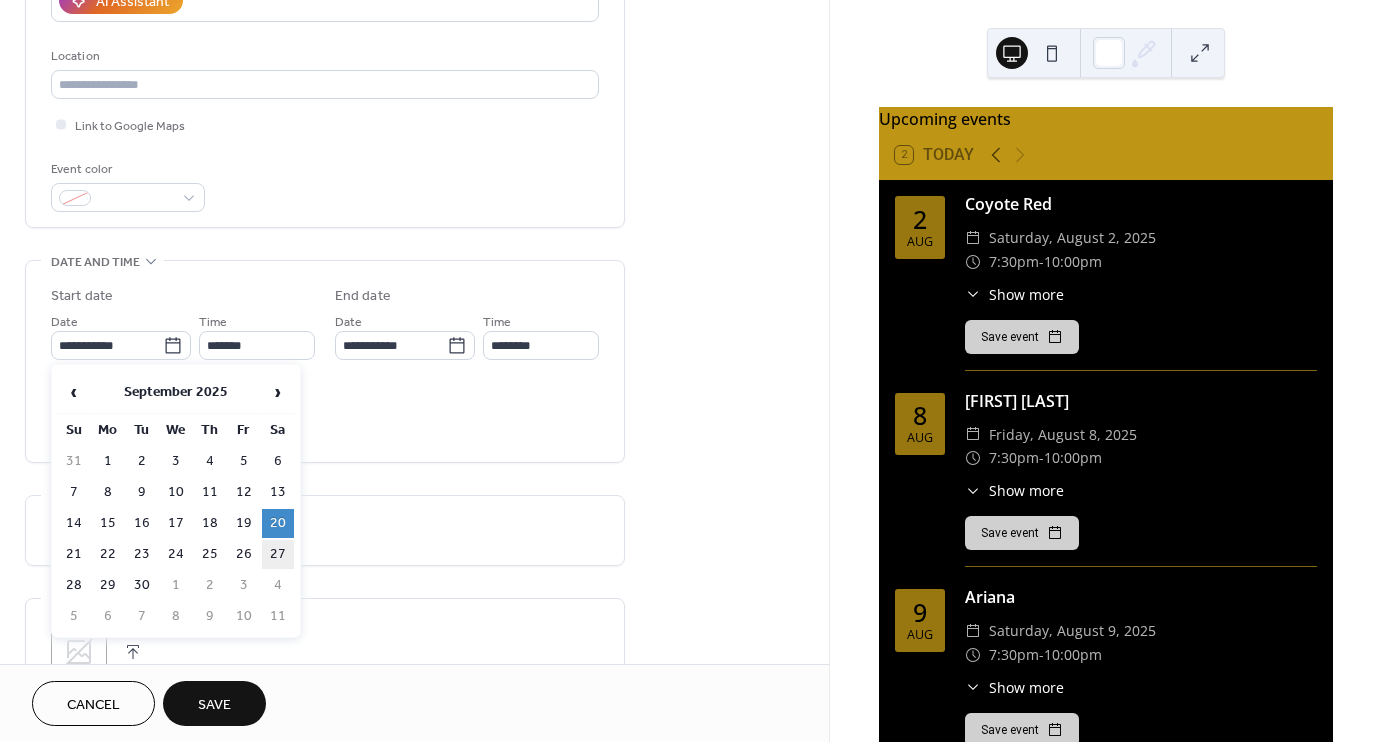 click on "27" at bounding box center (278, 554) 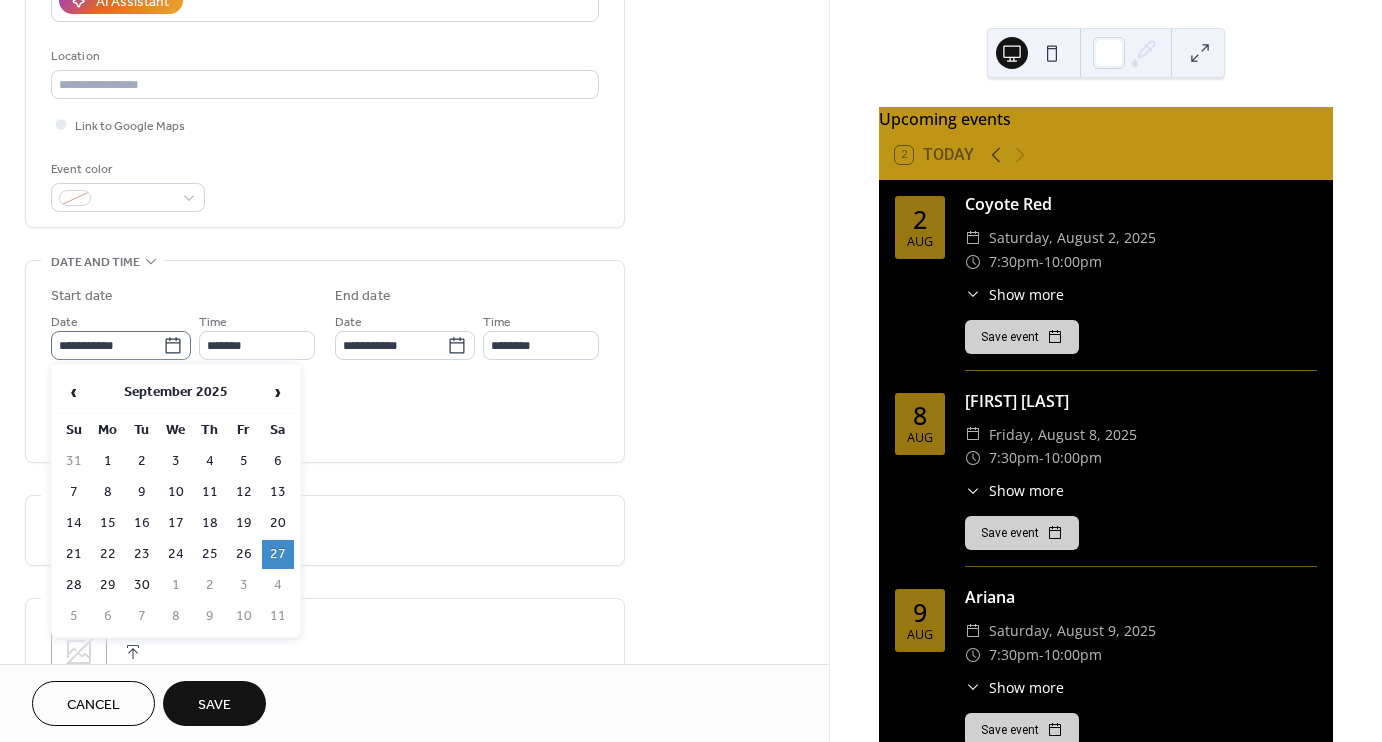 click 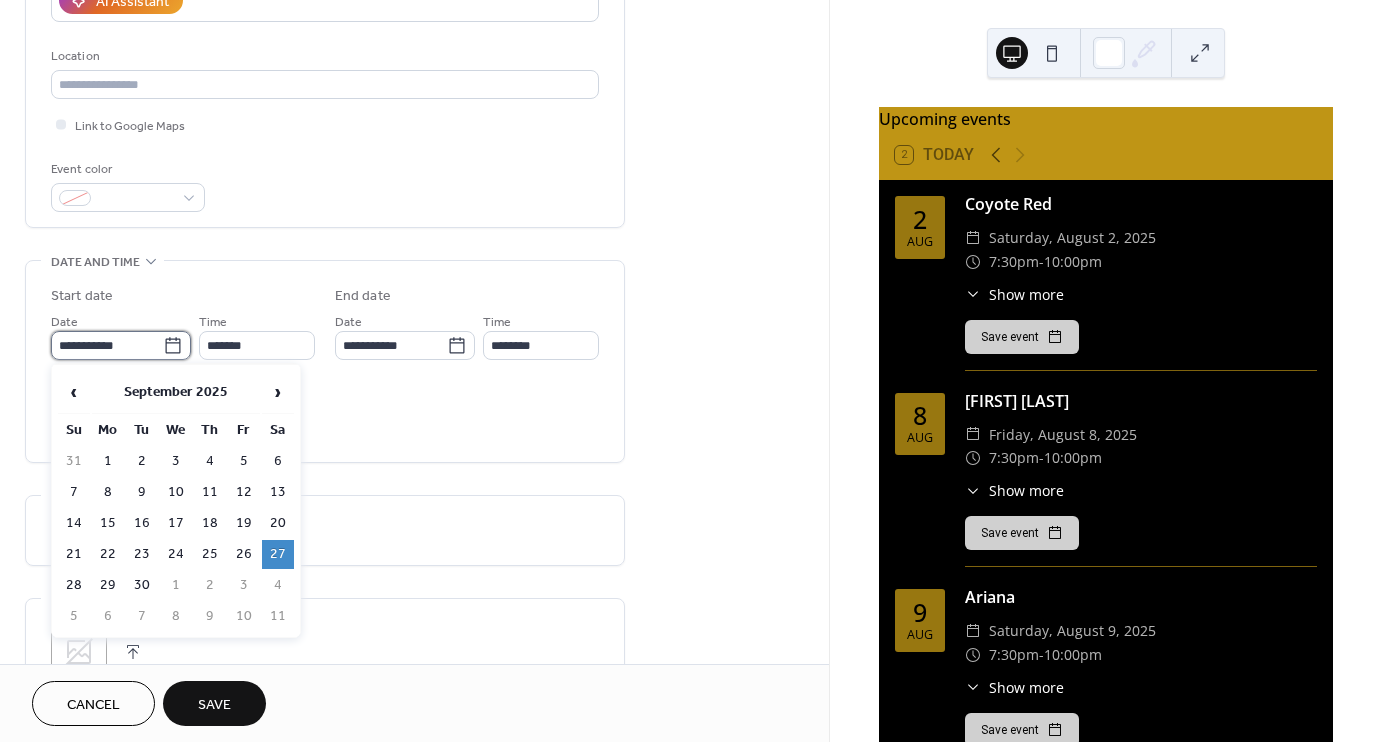 click on "**********" at bounding box center (107, 345) 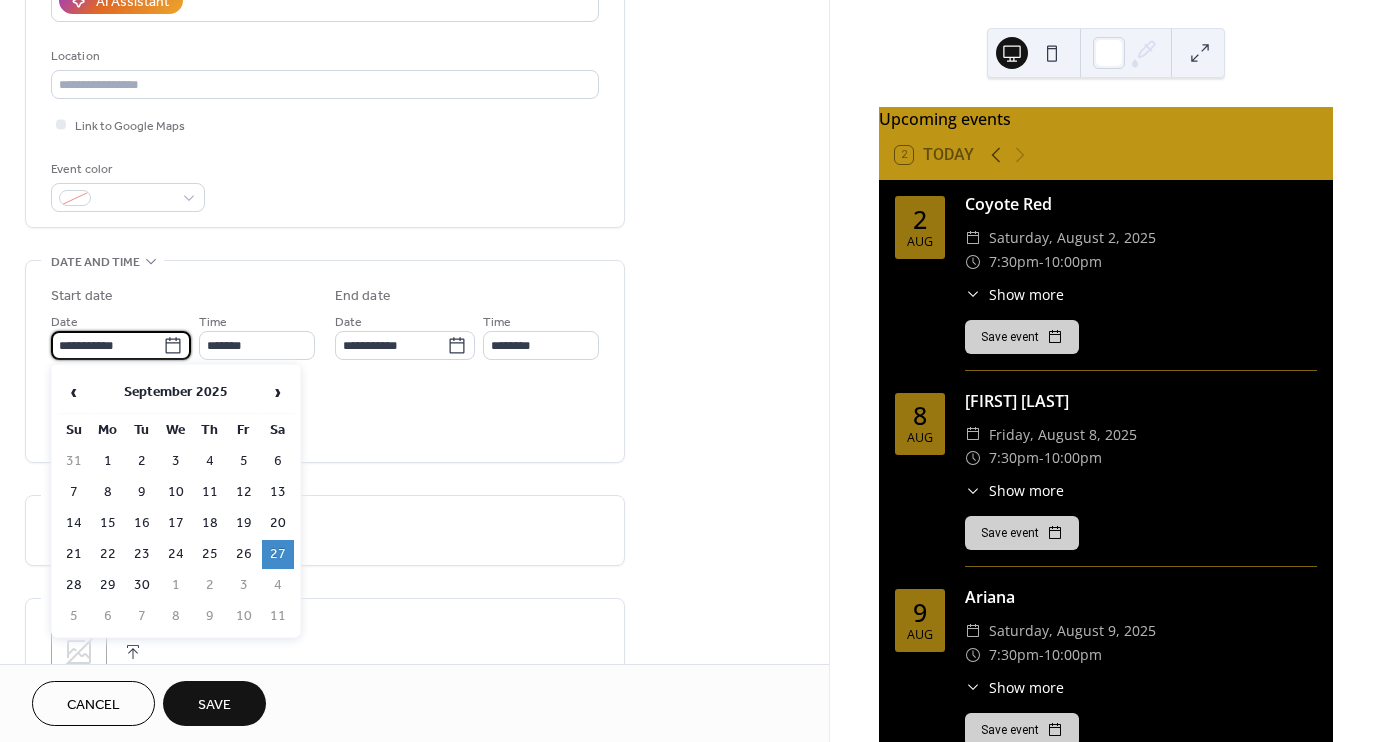 click on "All day Show date only Hide end time" at bounding box center [325, 415] 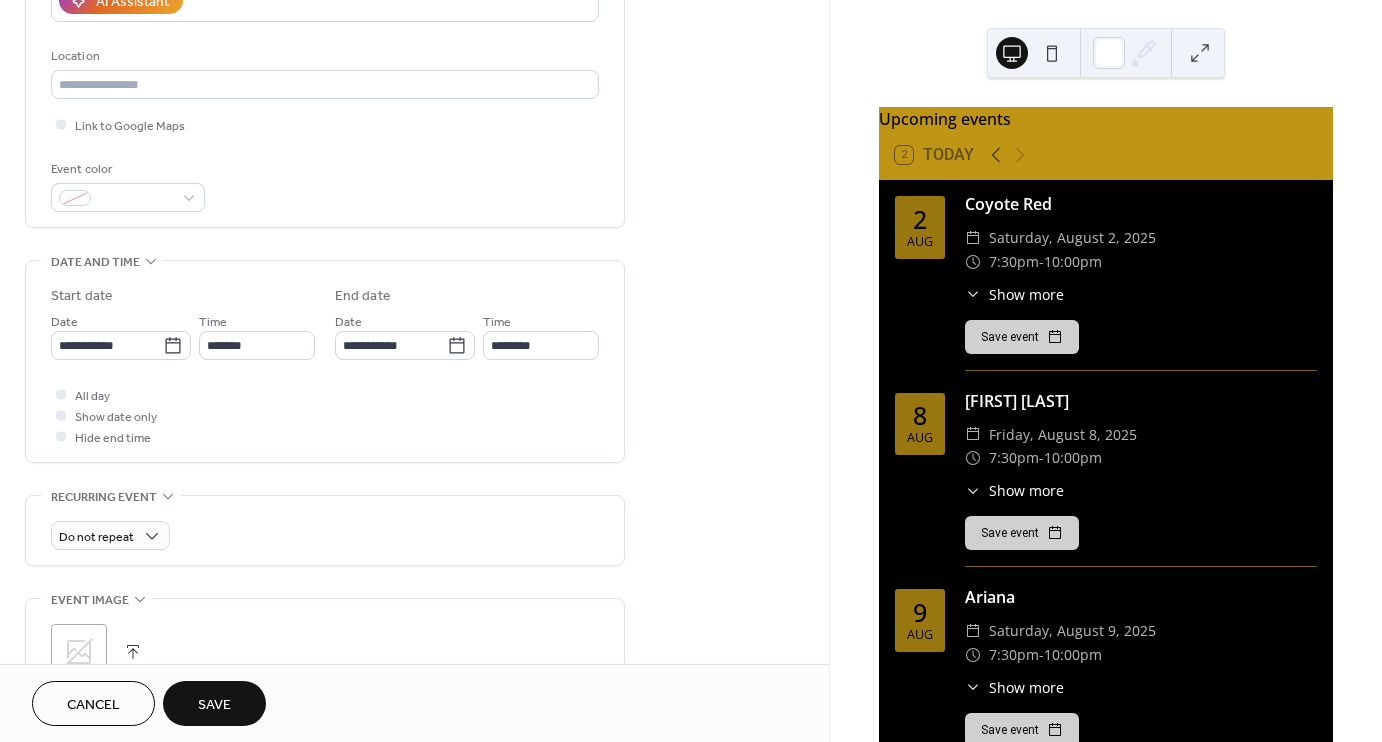 click on "Save" at bounding box center [214, 705] 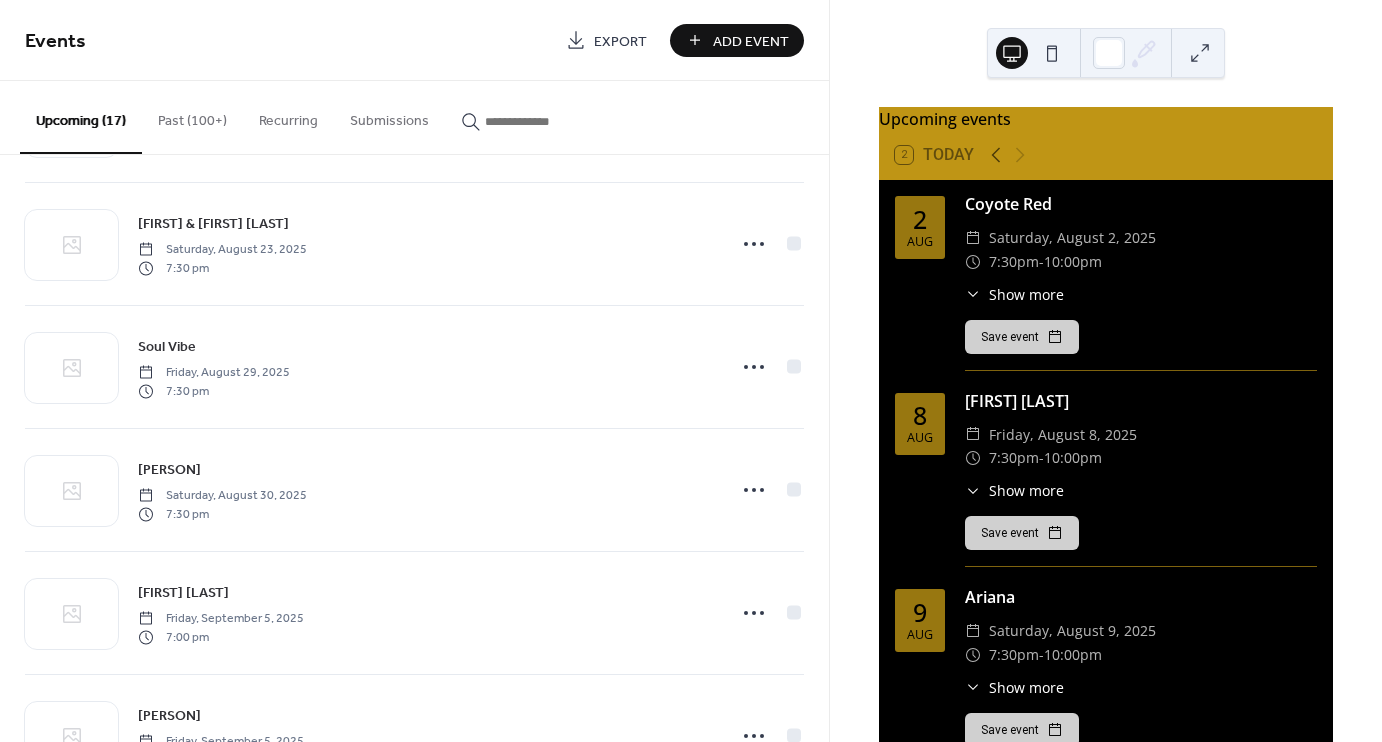 scroll, scrollTop: 788, scrollLeft: 0, axis: vertical 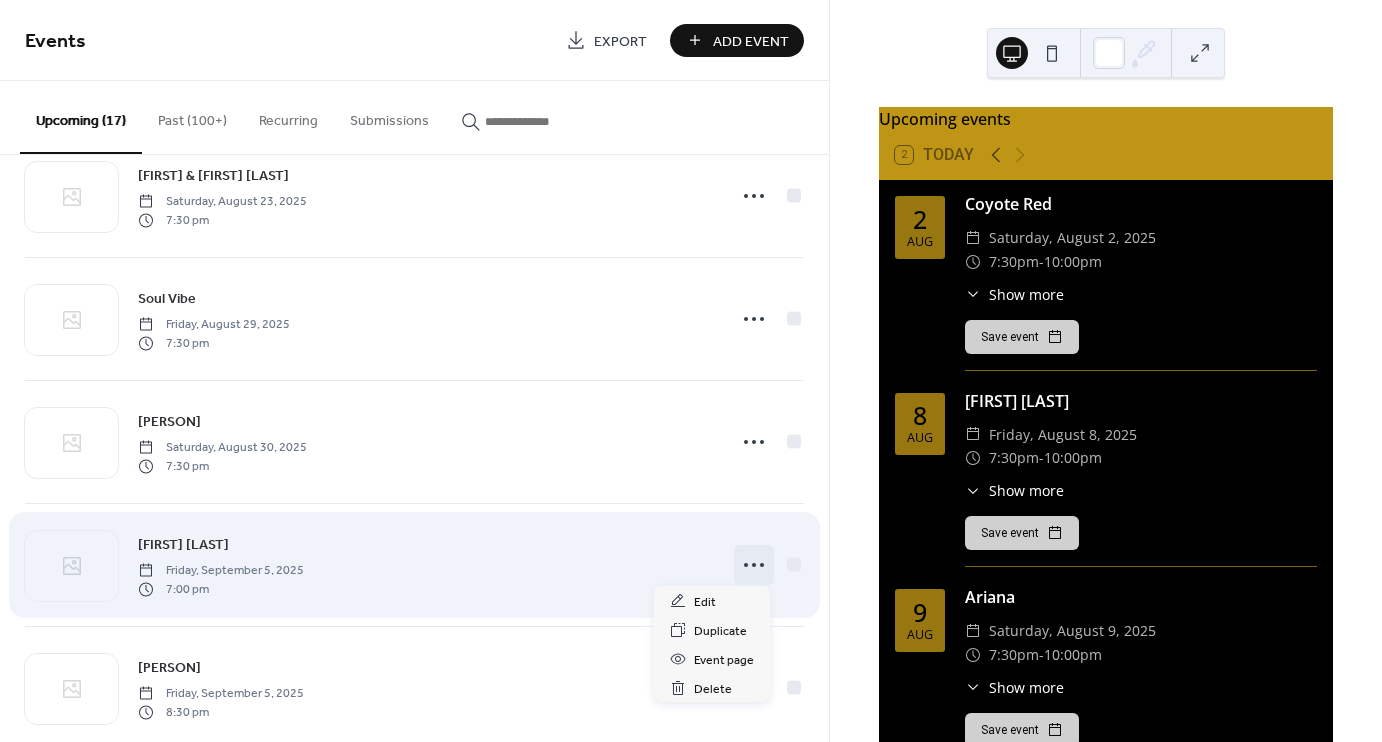 click 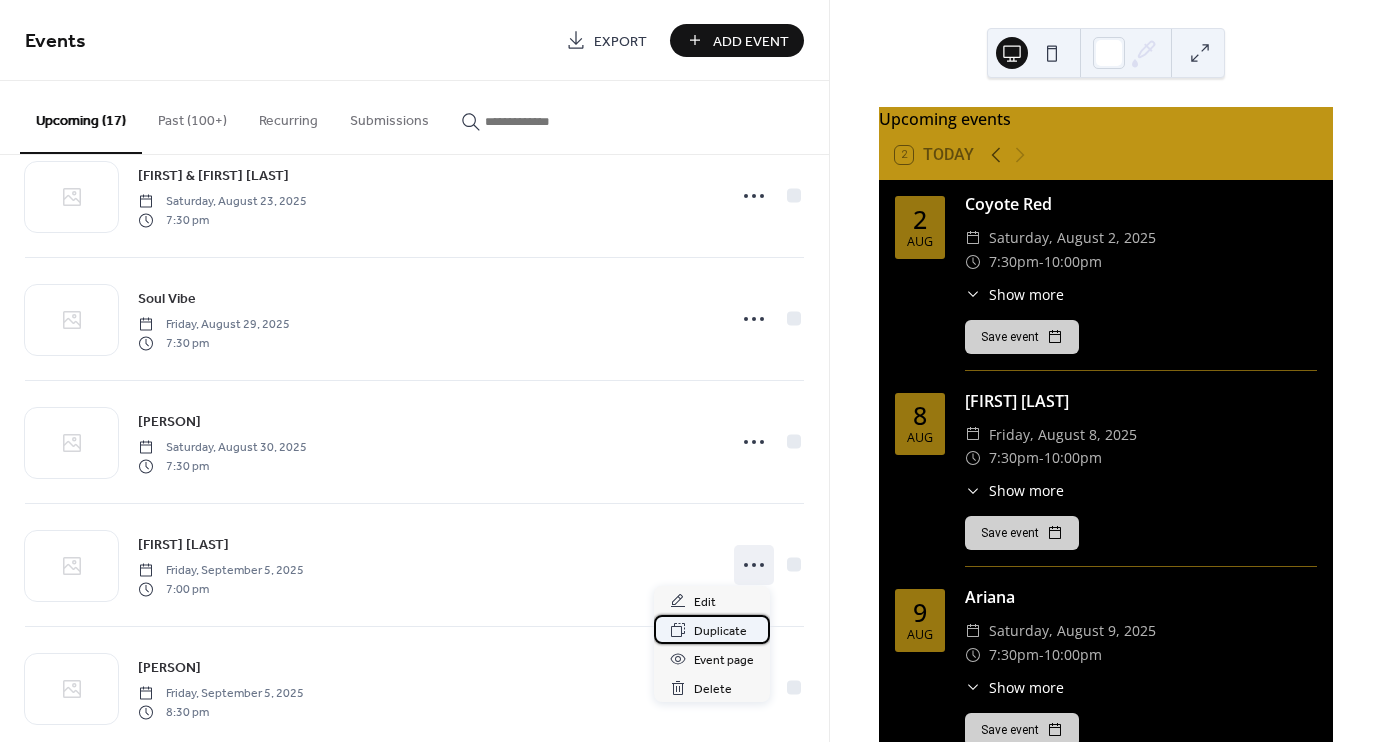 click on "Duplicate" at bounding box center [720, 631] 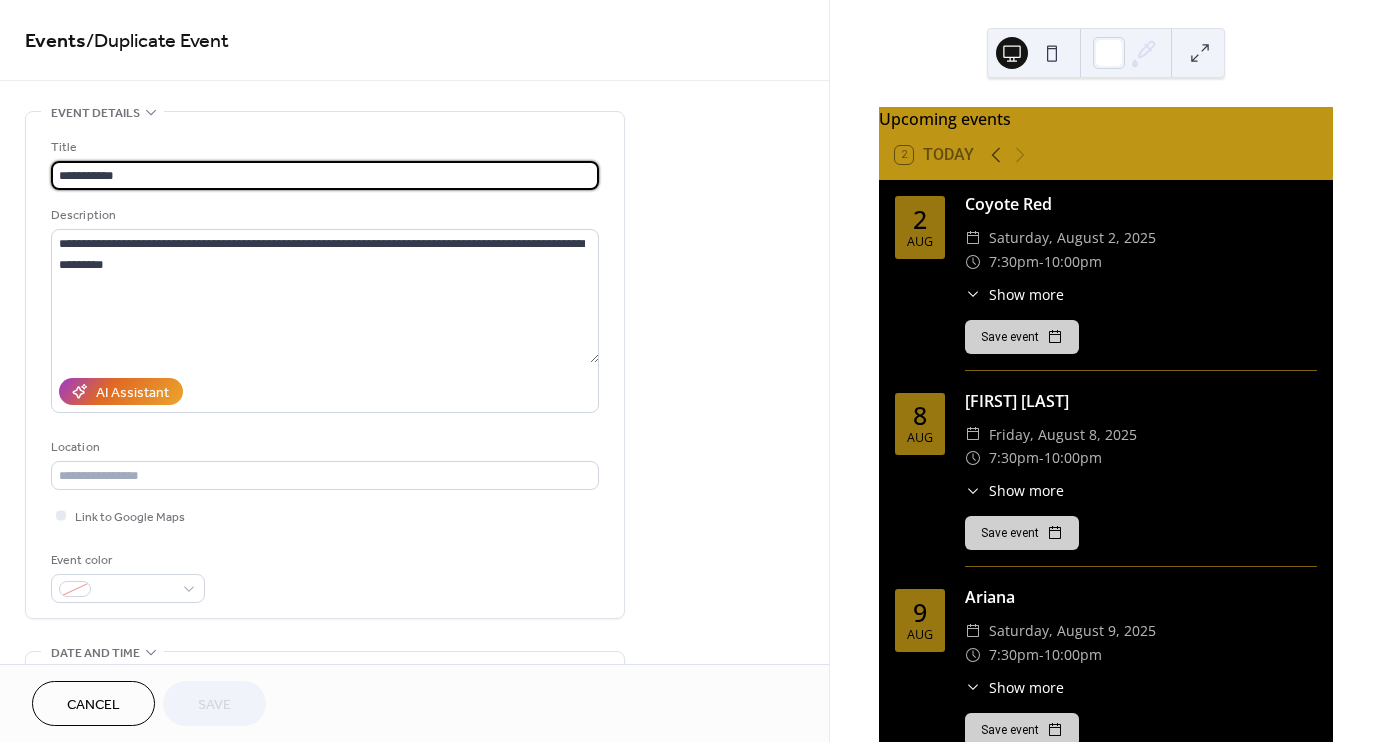 click on "**********" at bounding box center [325, 175] 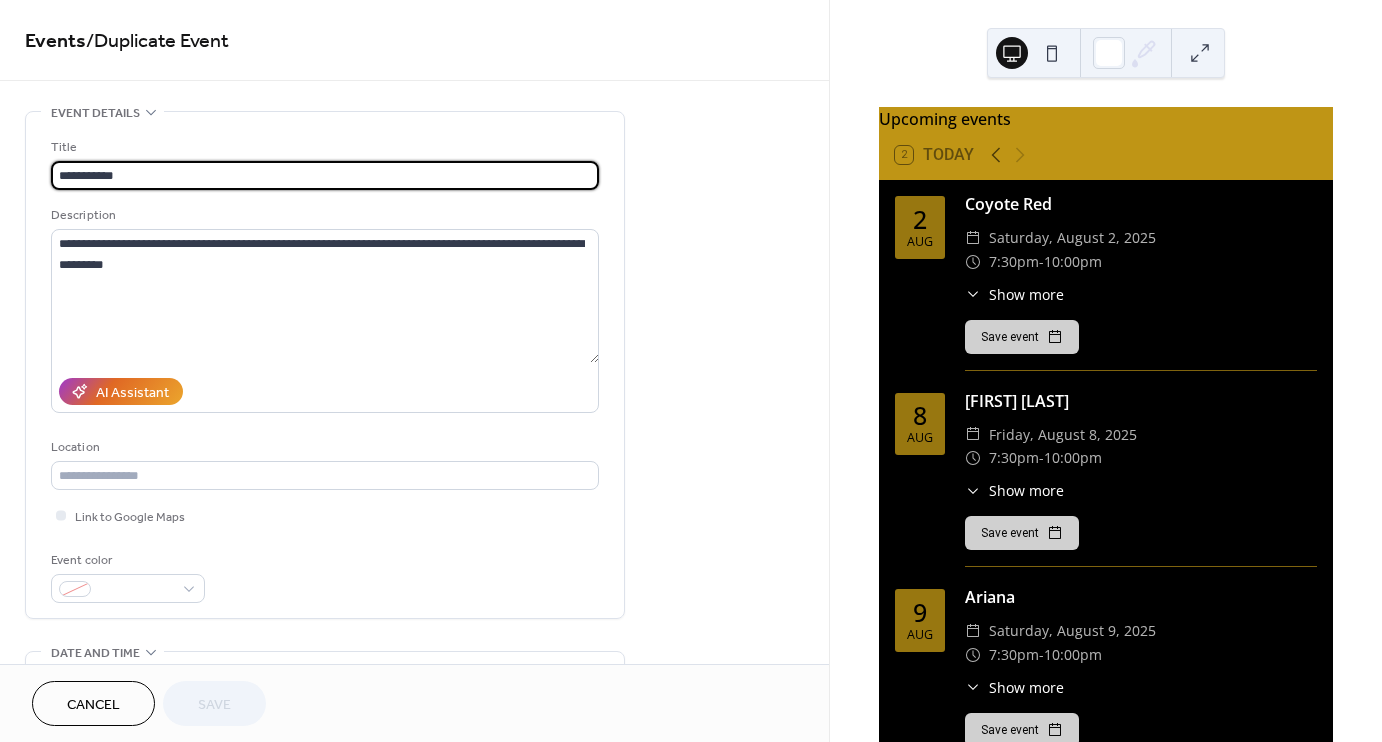 click on "**********" at bounding box center (325, 175) 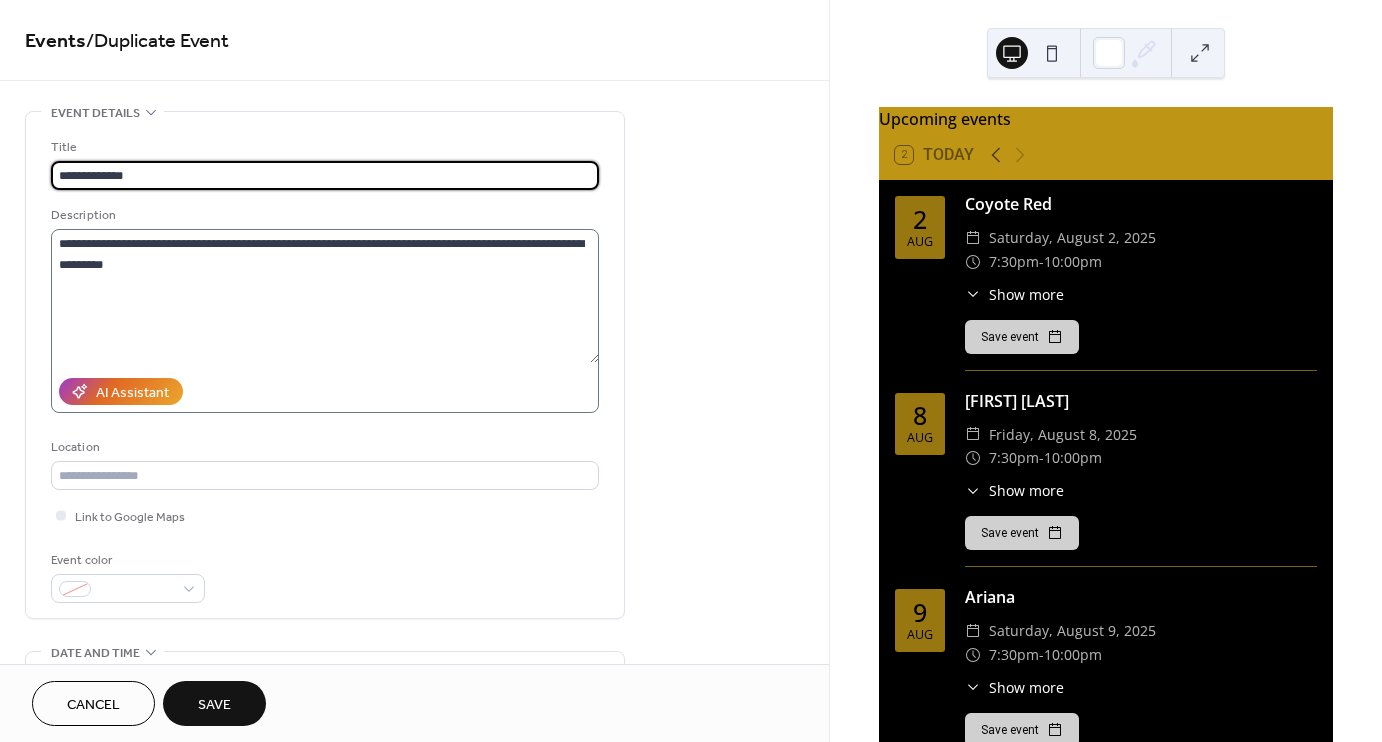 type on "**********" 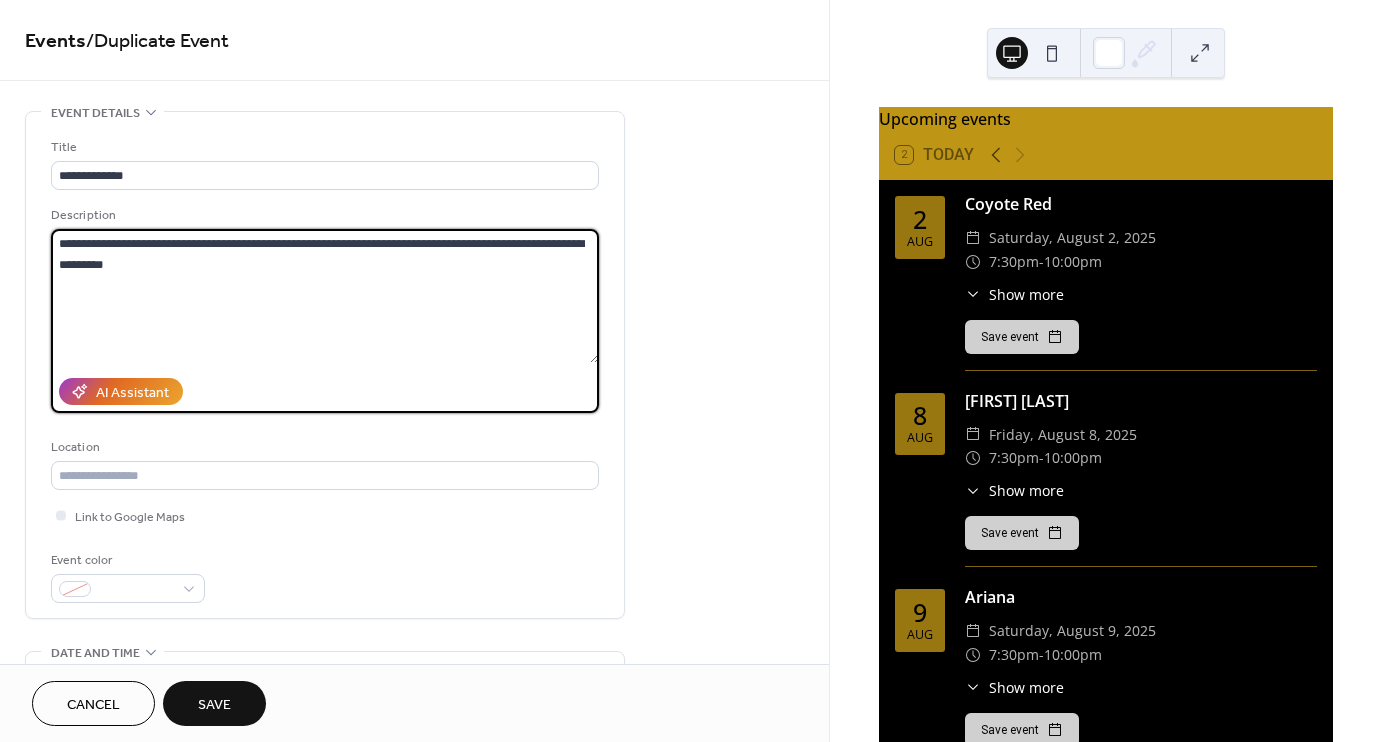 drag, startPoint x: 243, startPoint y: 255, endPoint x: 44, endPoint y: 232, distance: 200.32474 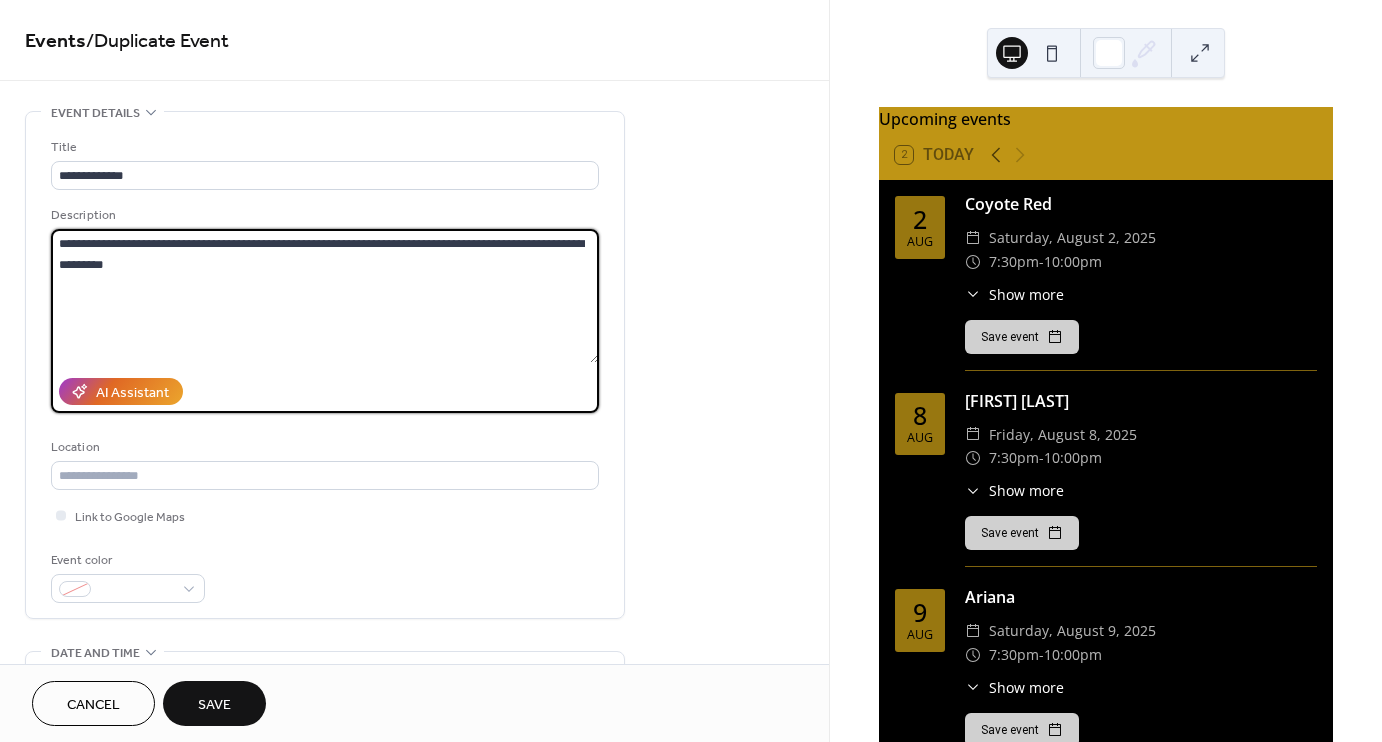 click on "**********" at bounding box center (325, 365) 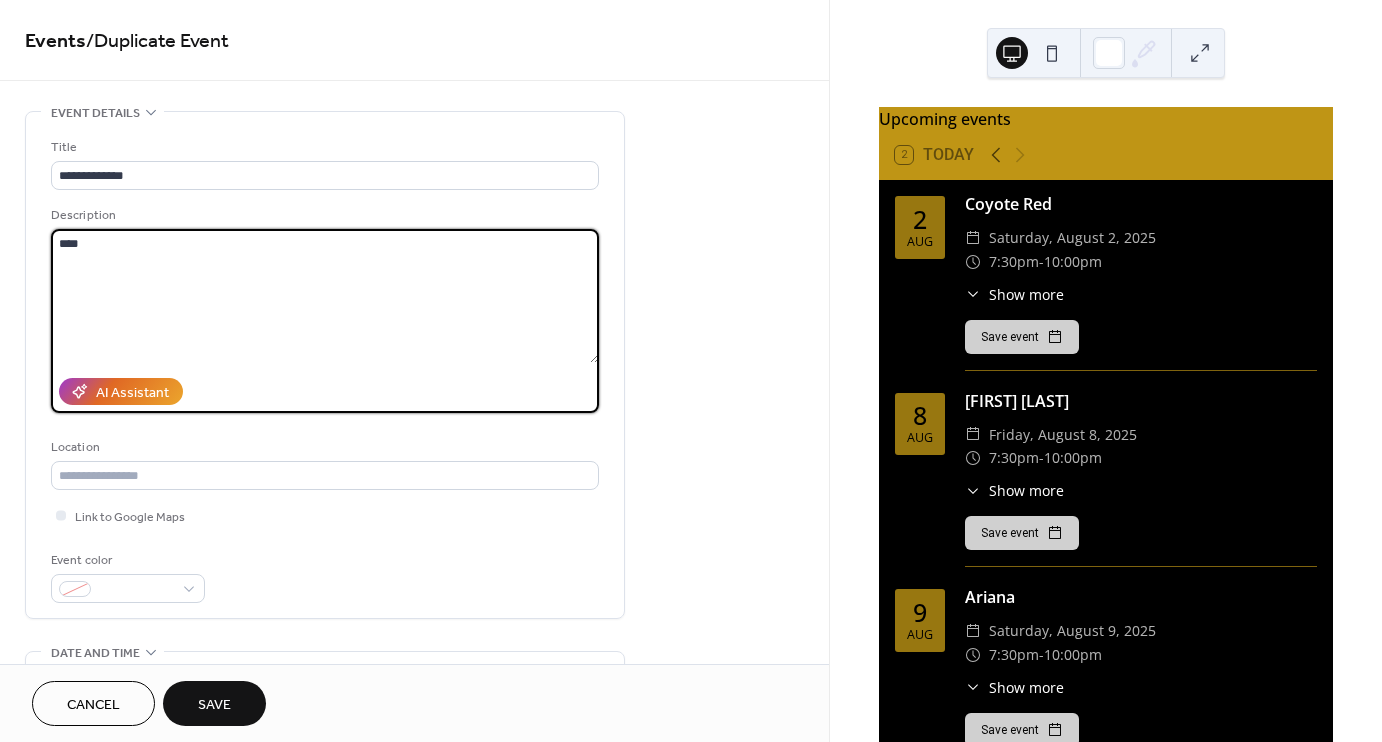 type on "****" 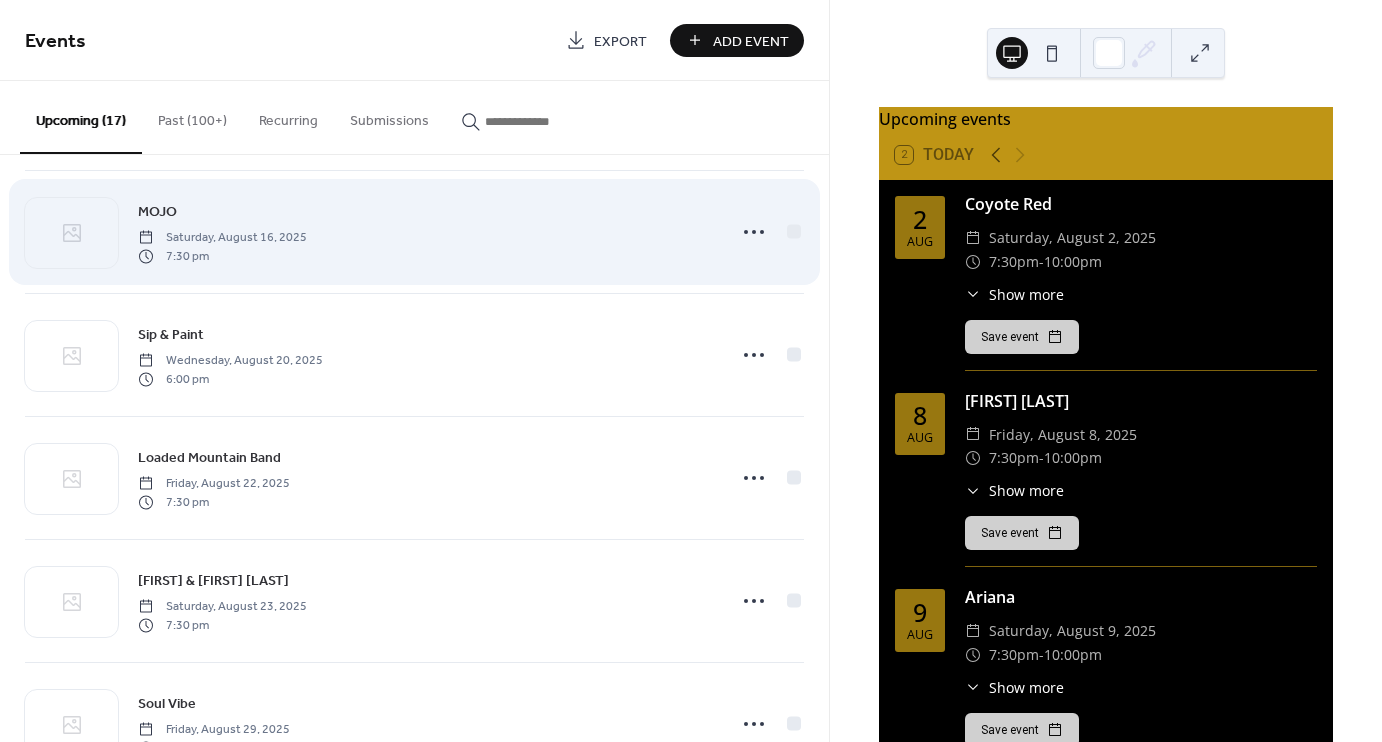 scroll, scrollTop: 400, scrollLeft: 0, axis: vertical 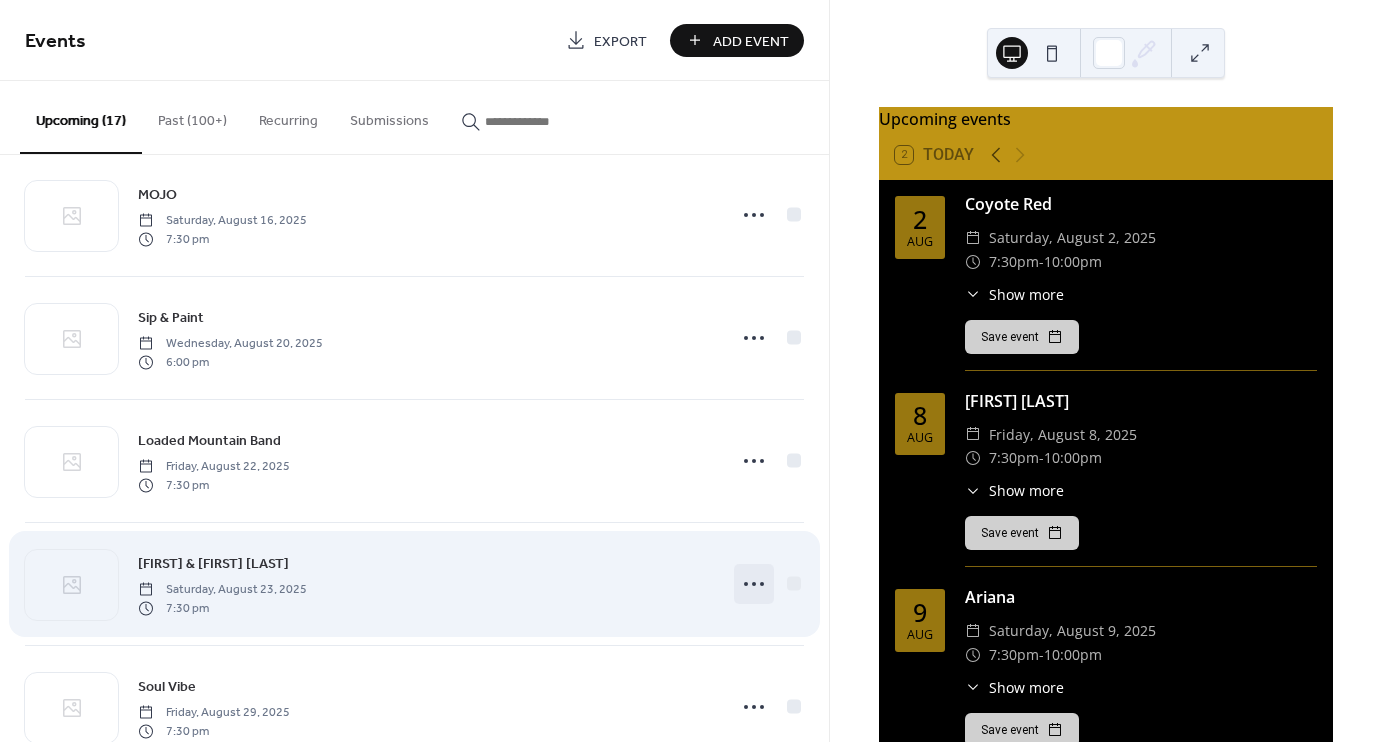 click 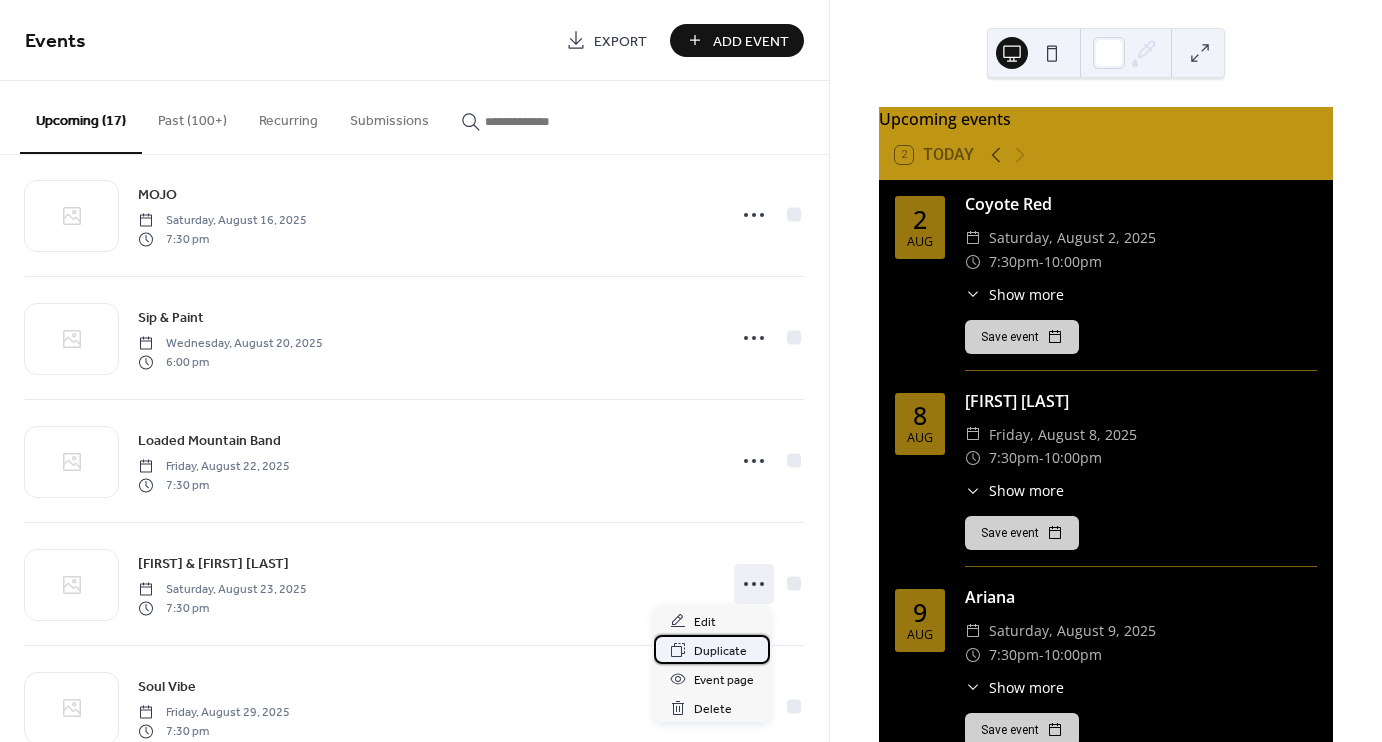 click on "Duplicate" at bounding box center [712, 649] 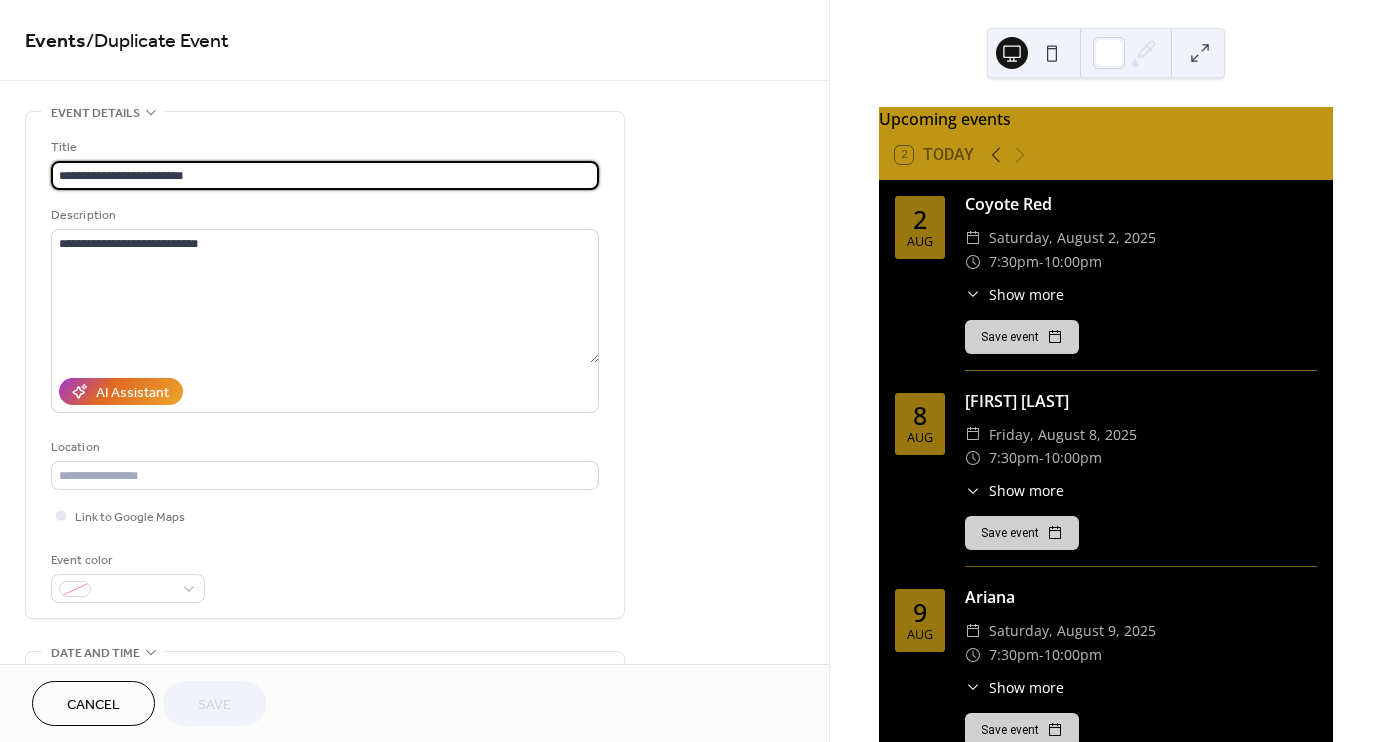 click on "**********" at bounding box center (325, 175) 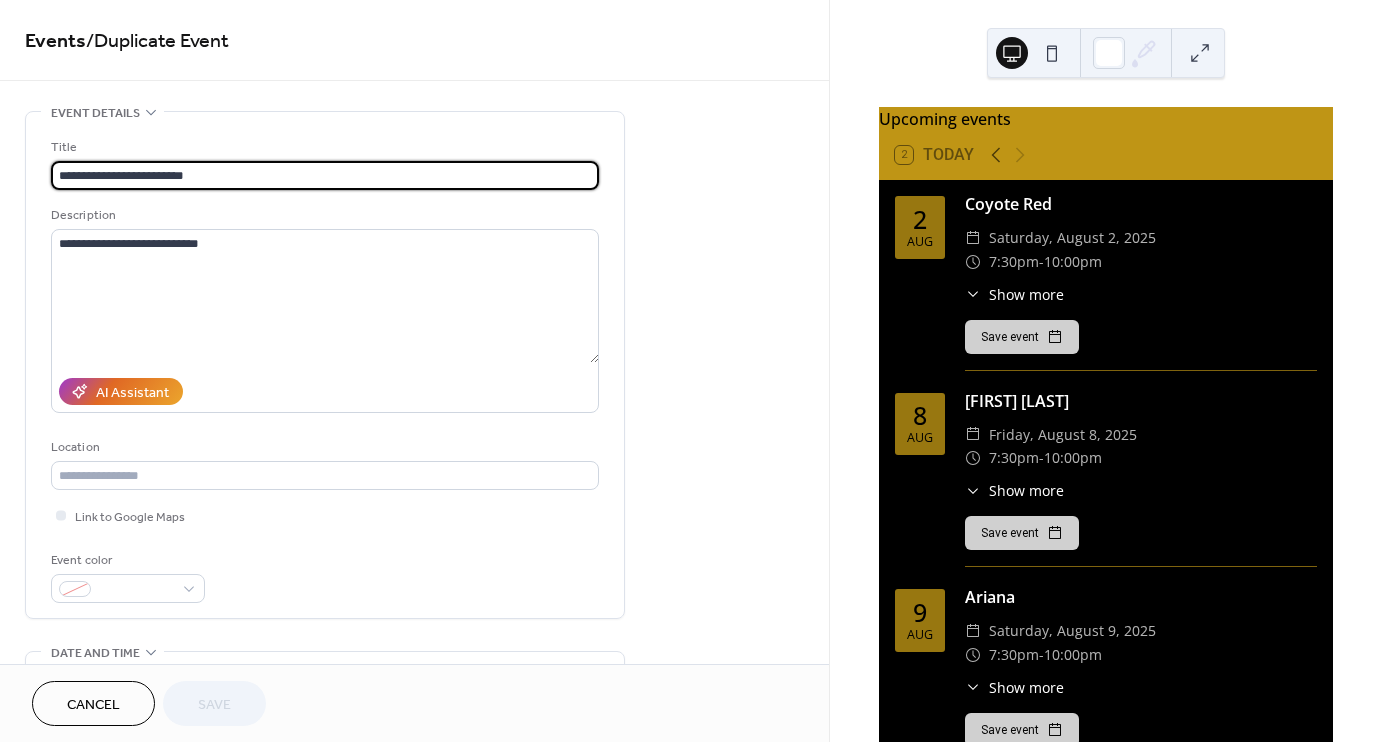 click on "**********" at bounding box center (325, 175) 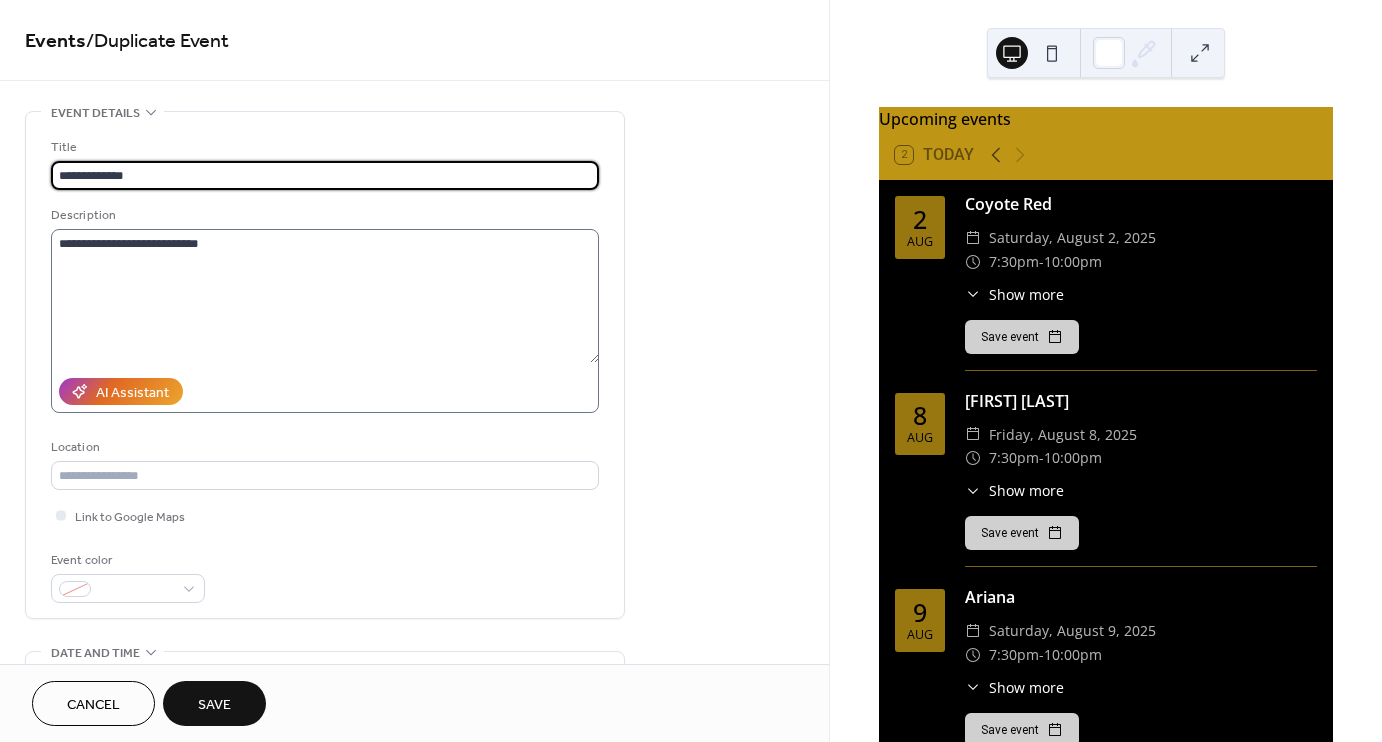type on "**********" 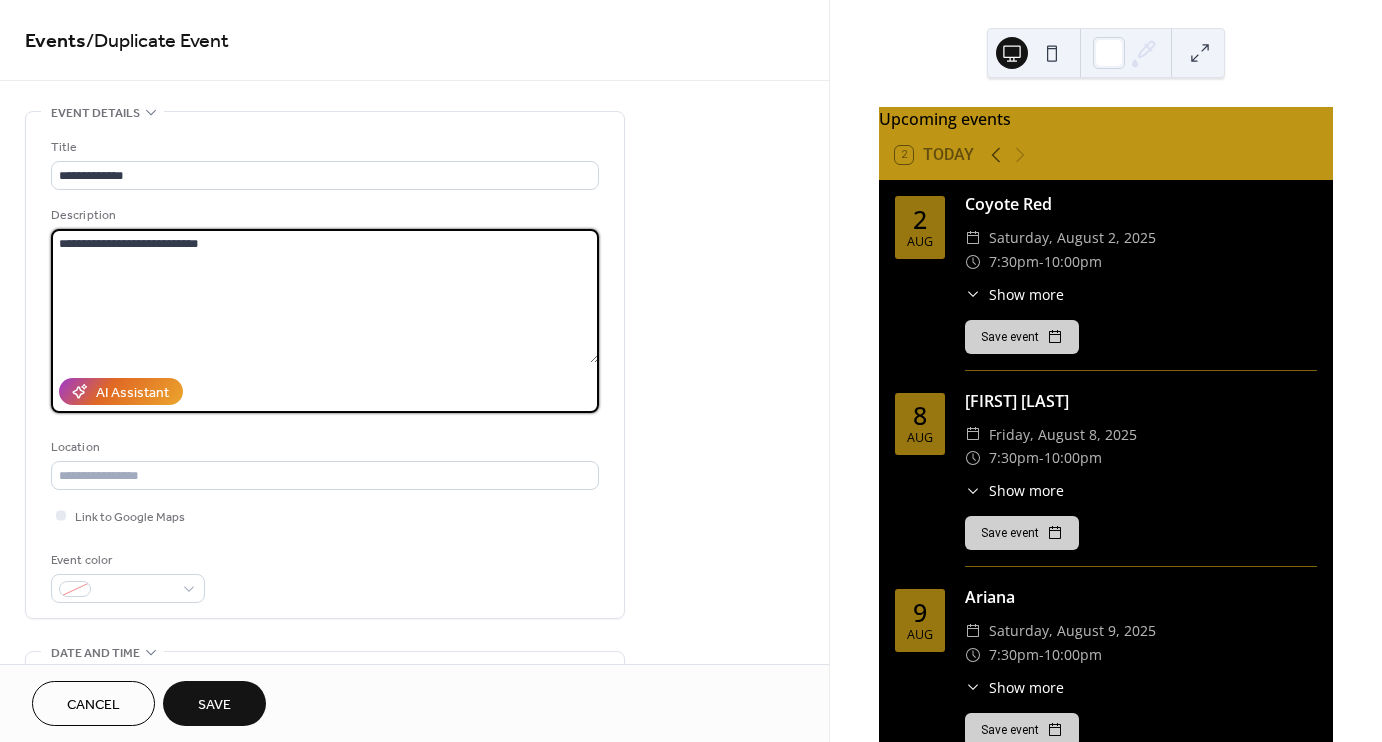 click on "**********" at bounding box center [325, 296] 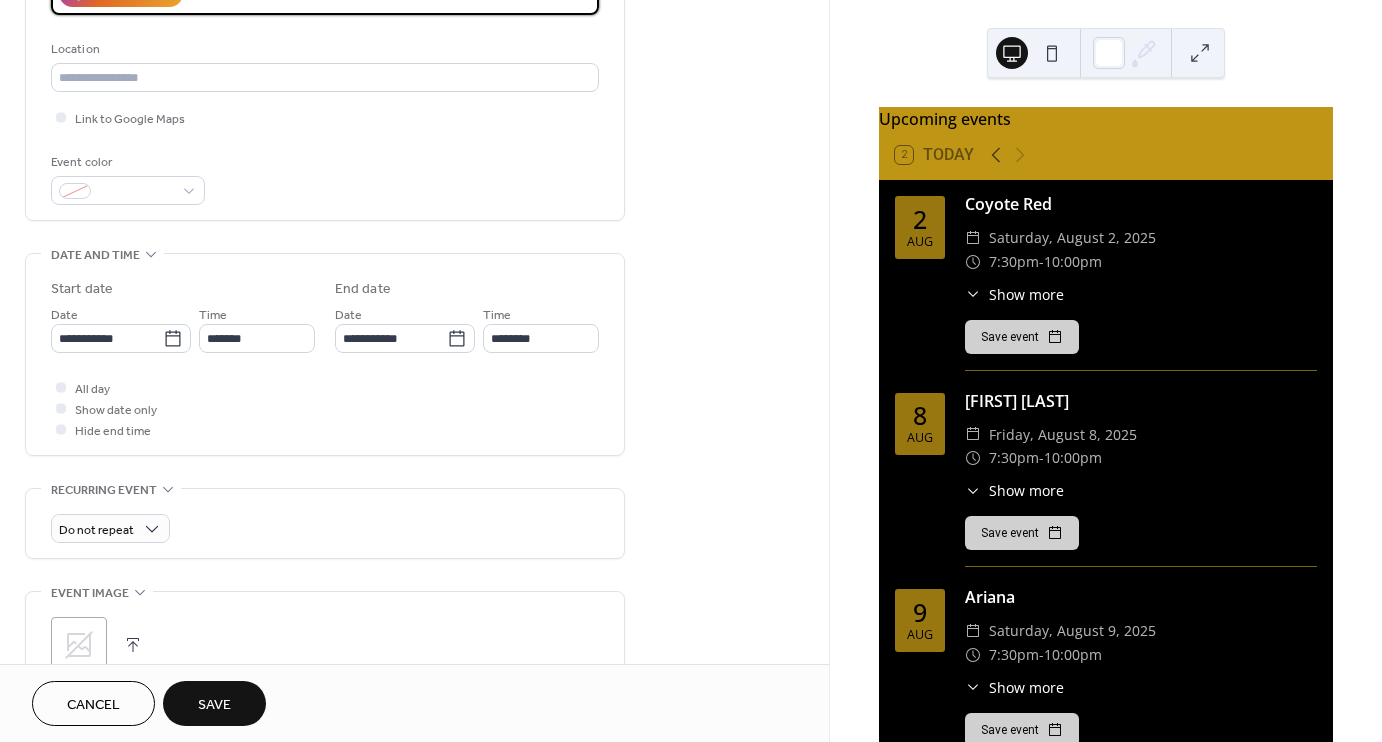 scroll, scrollTop: 404, scrollLeft: 0, axis: vertical 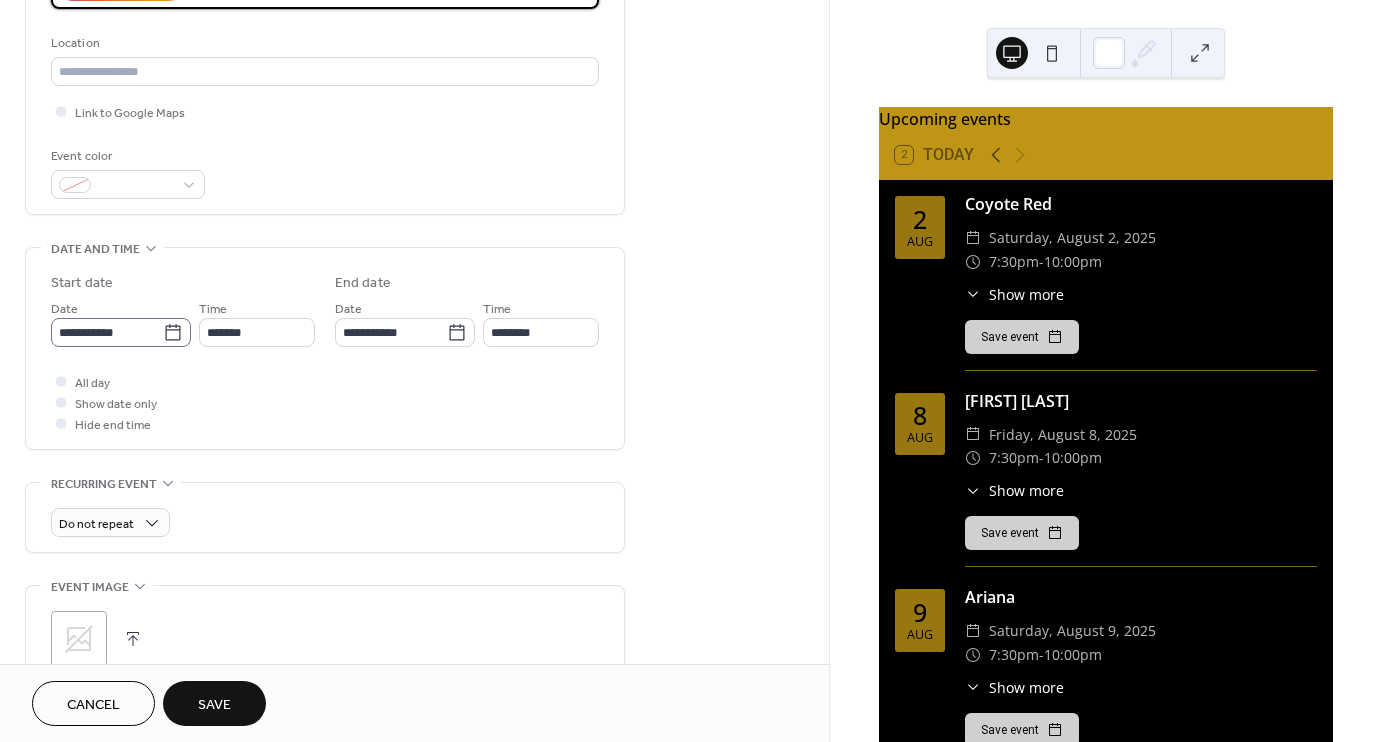 type on "****" 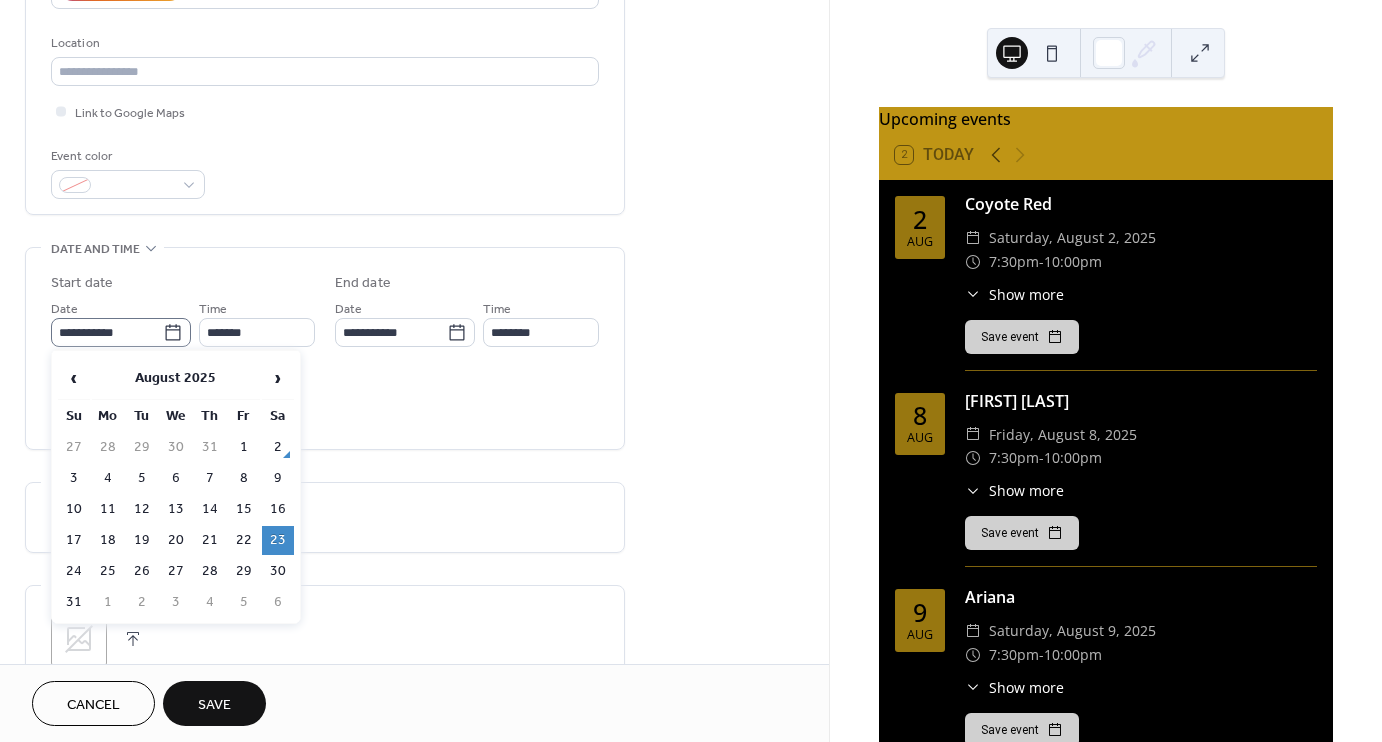 click 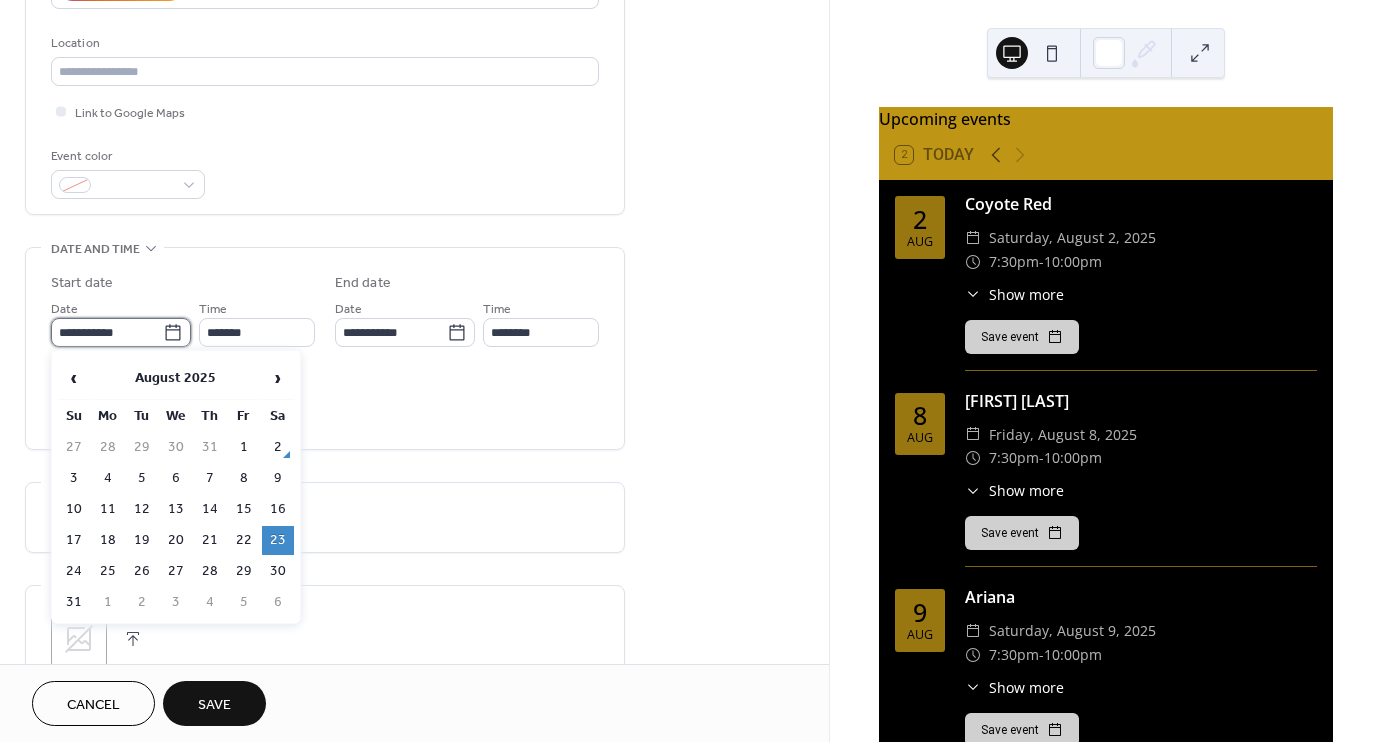 click on "**********" at bounding box center [107, 332] 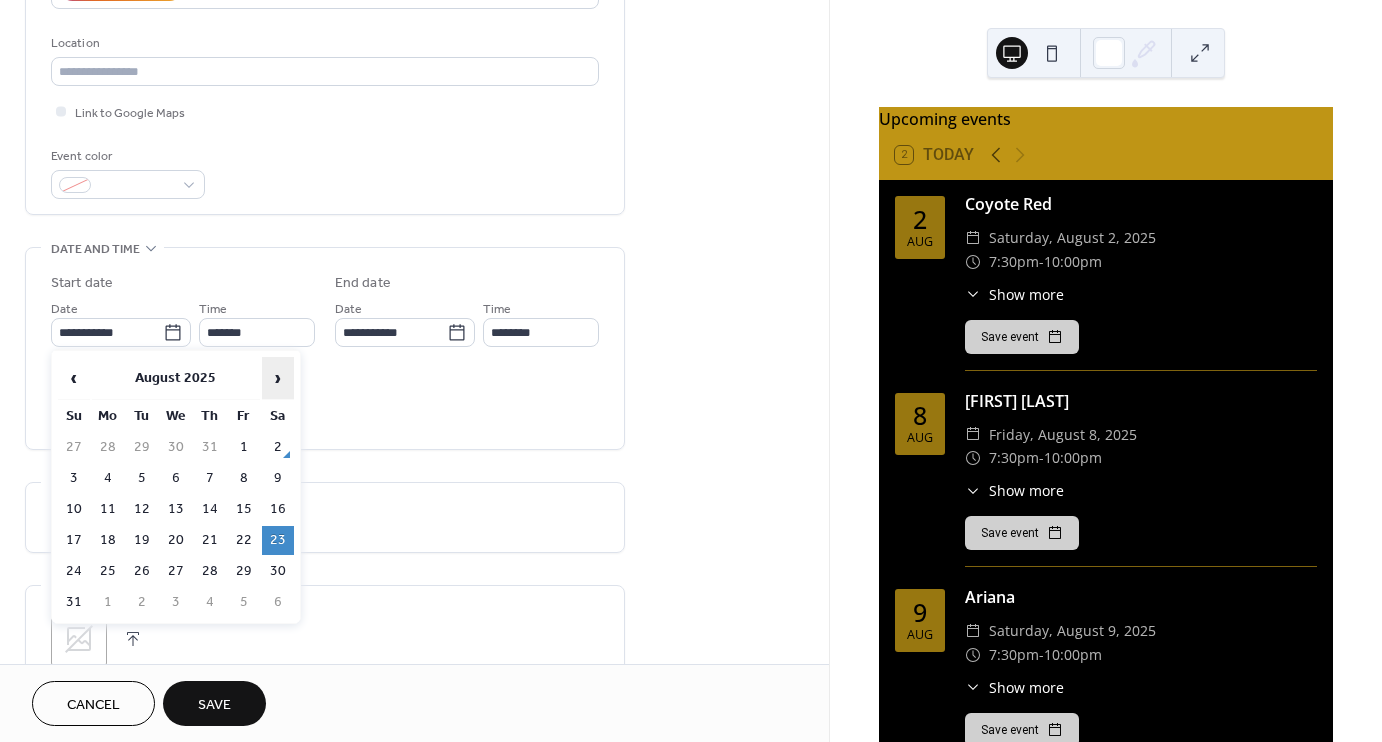 click on "›" at bounding box center (278, 378) 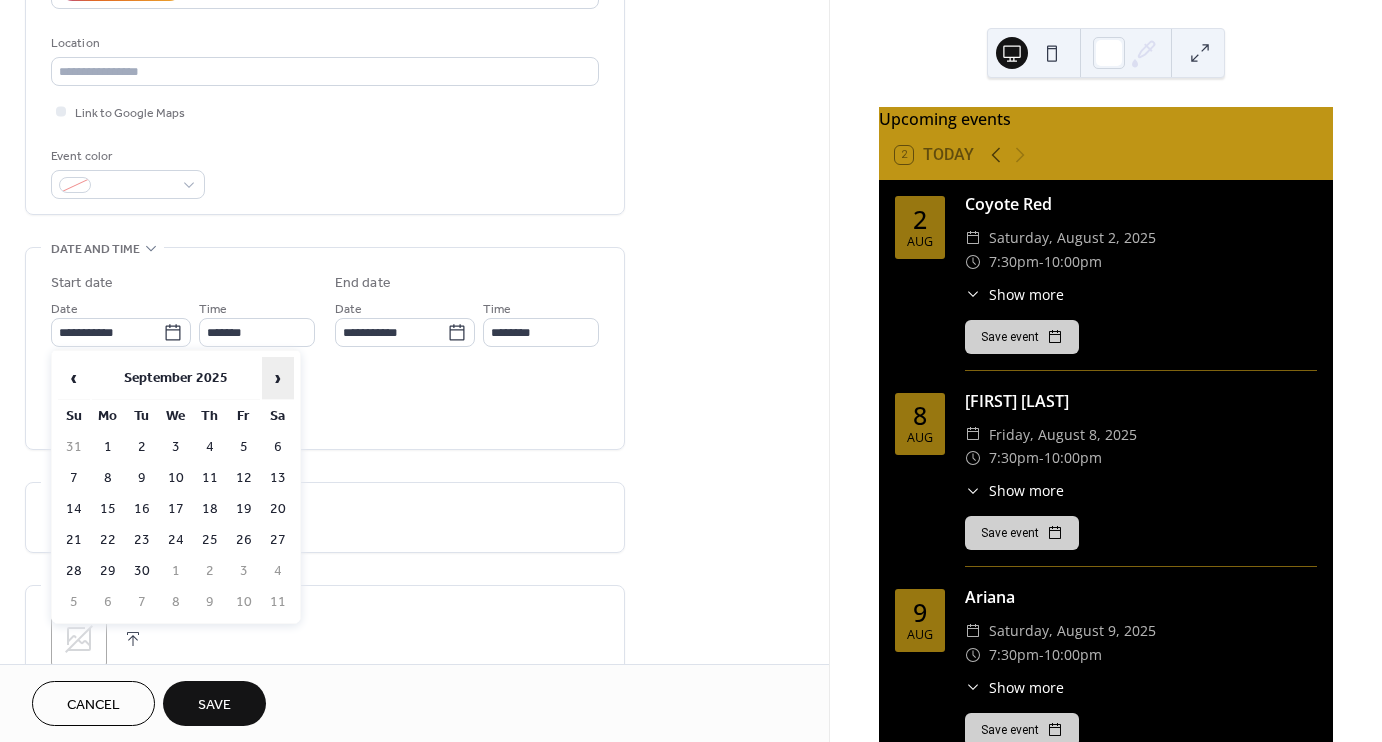 click on "›" at bounding box center [278, 378] 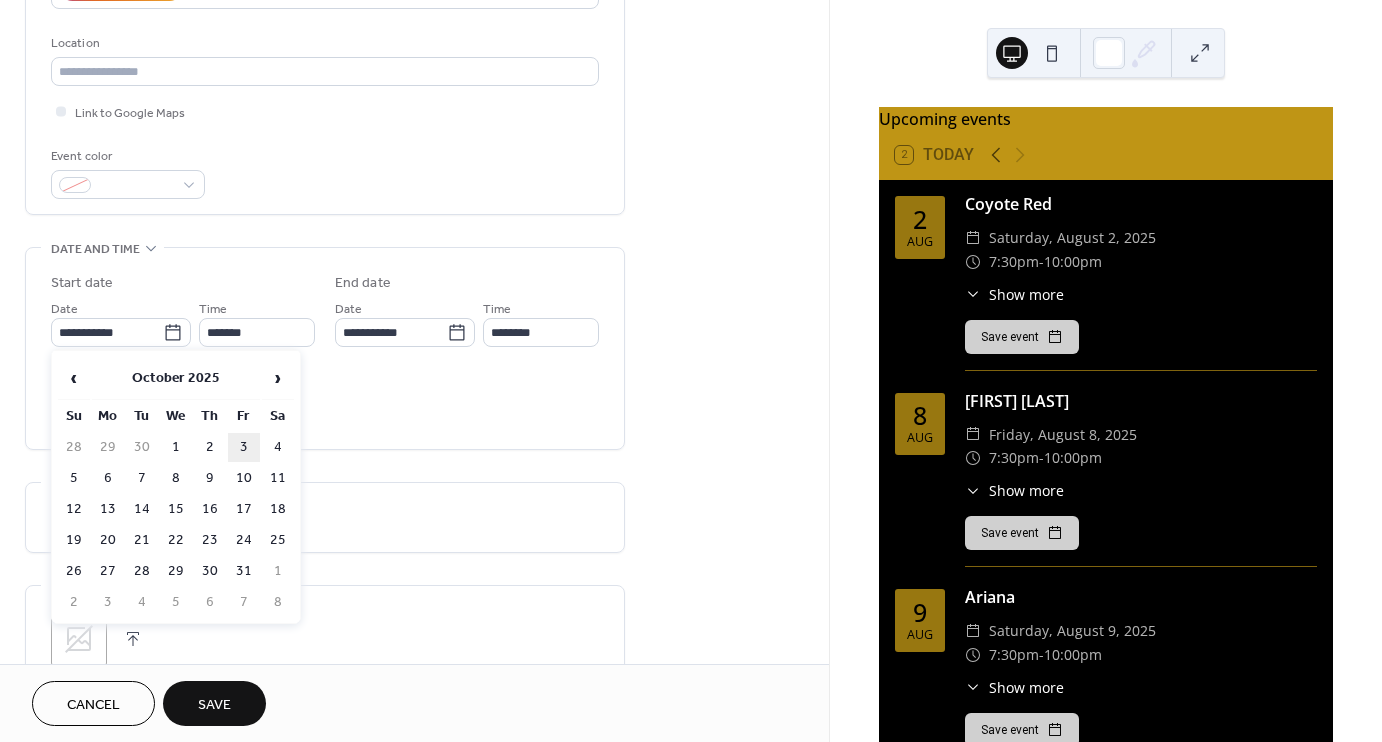 click on "3" at bounding box center (244, 447) 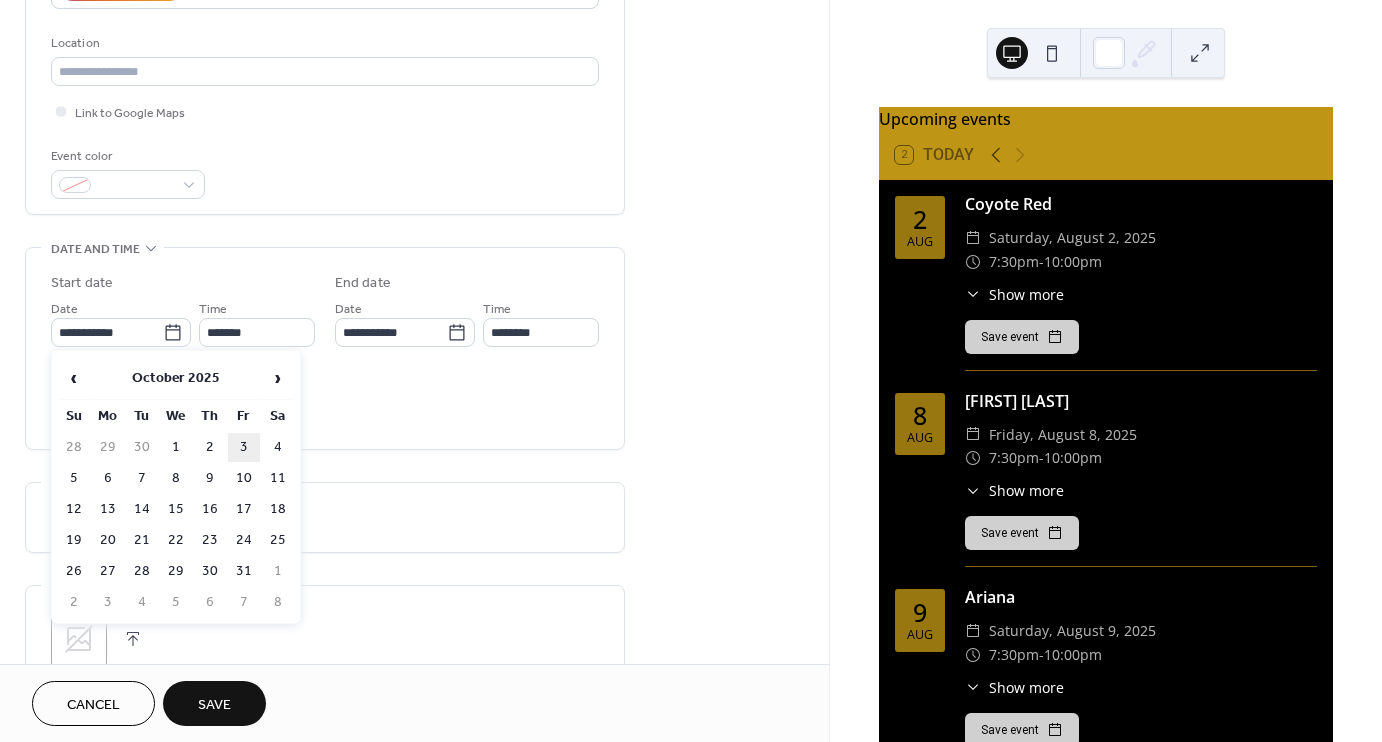 type on "**********" 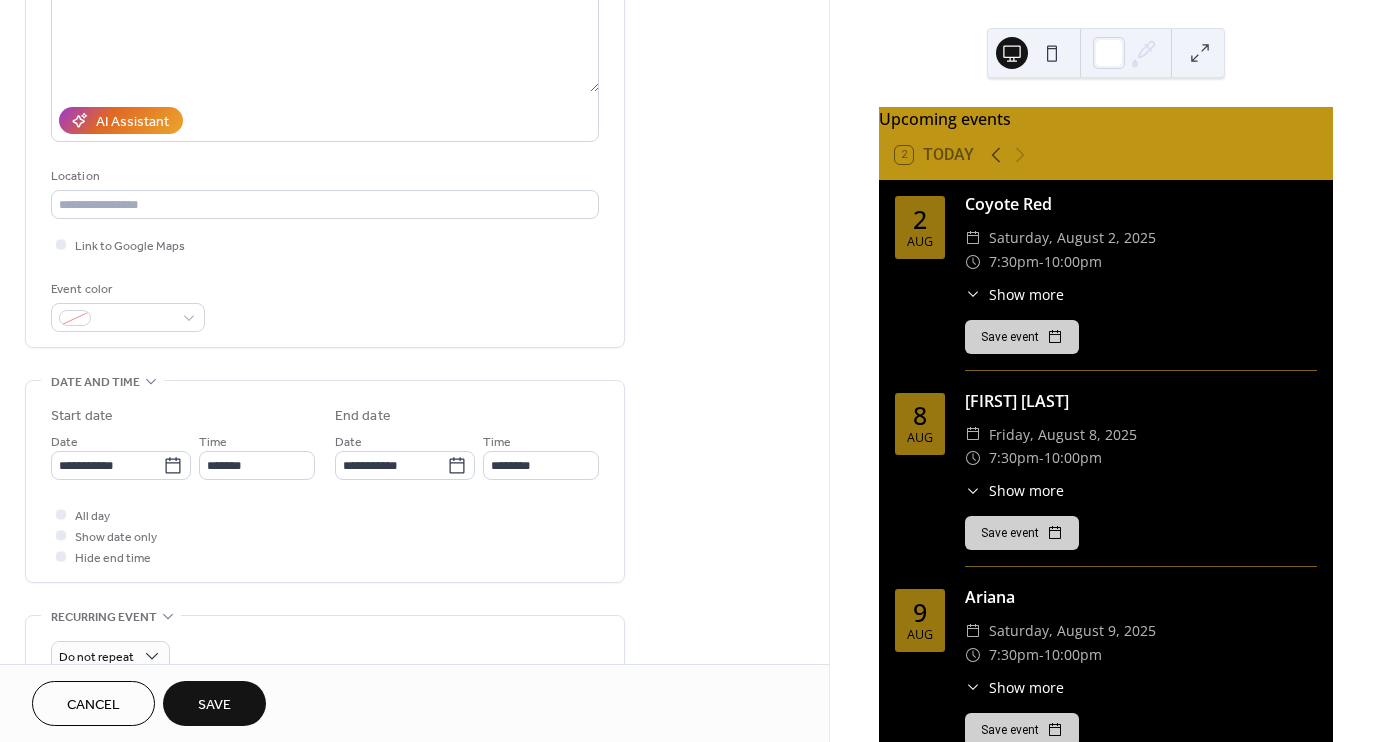 scroll, scrollTop: 0, scrollLeft: 0, axis: both 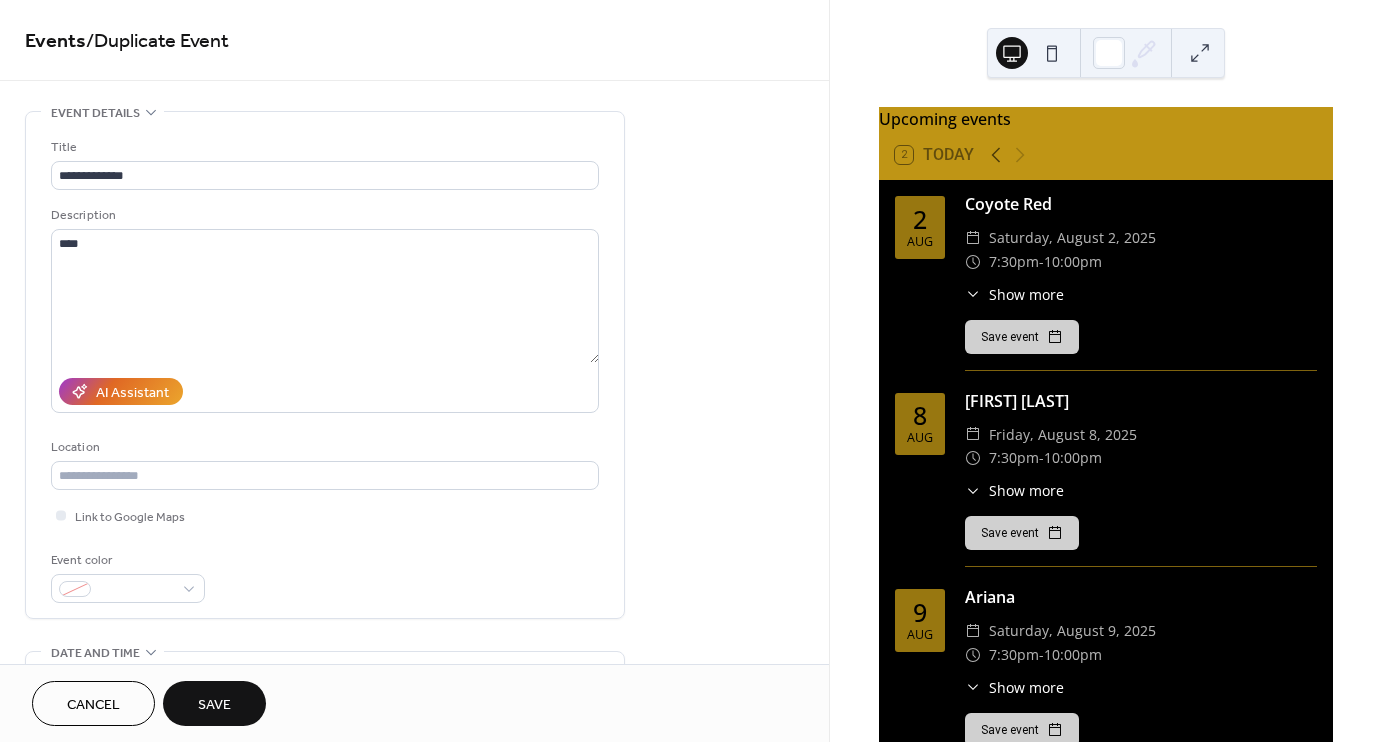 click on "Save" at bounding box center (214, 705) 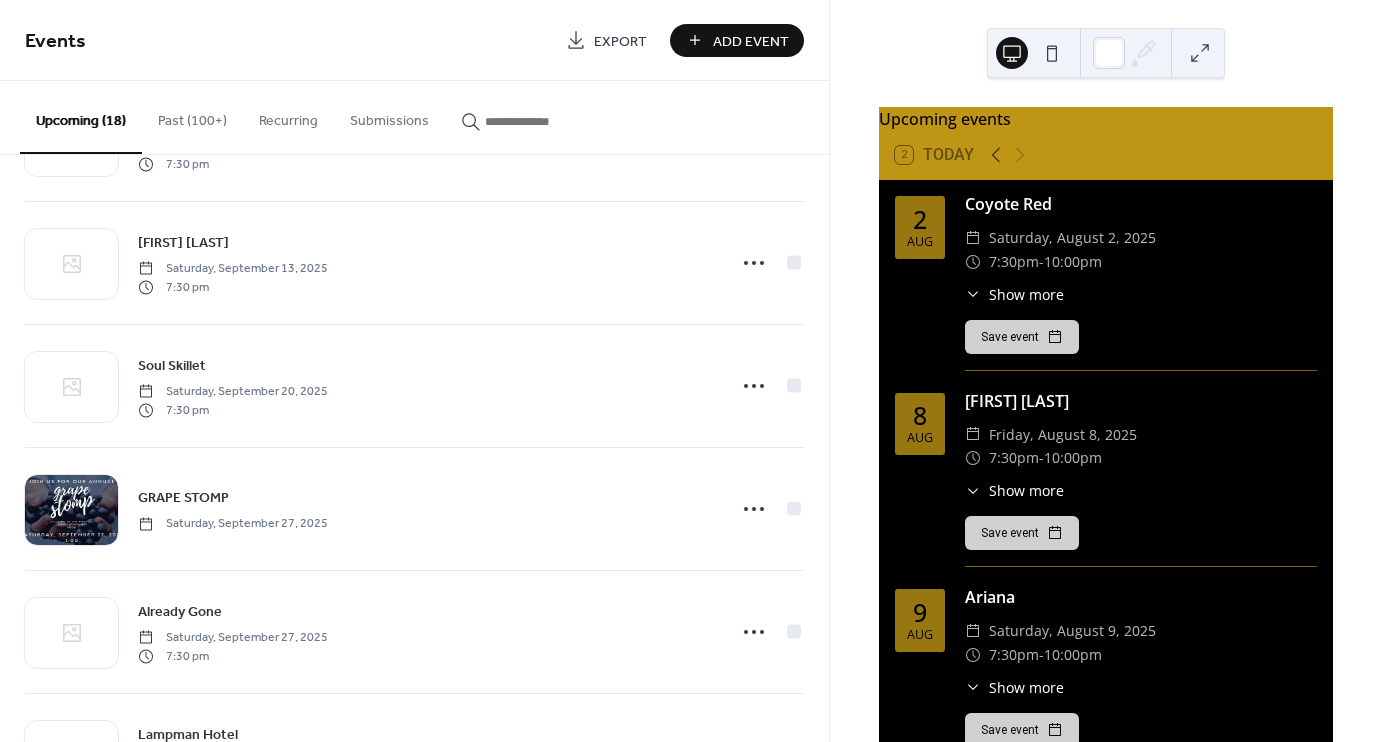scroll, scrollTop: 1681, scrollLeft: 0, axis: vertical 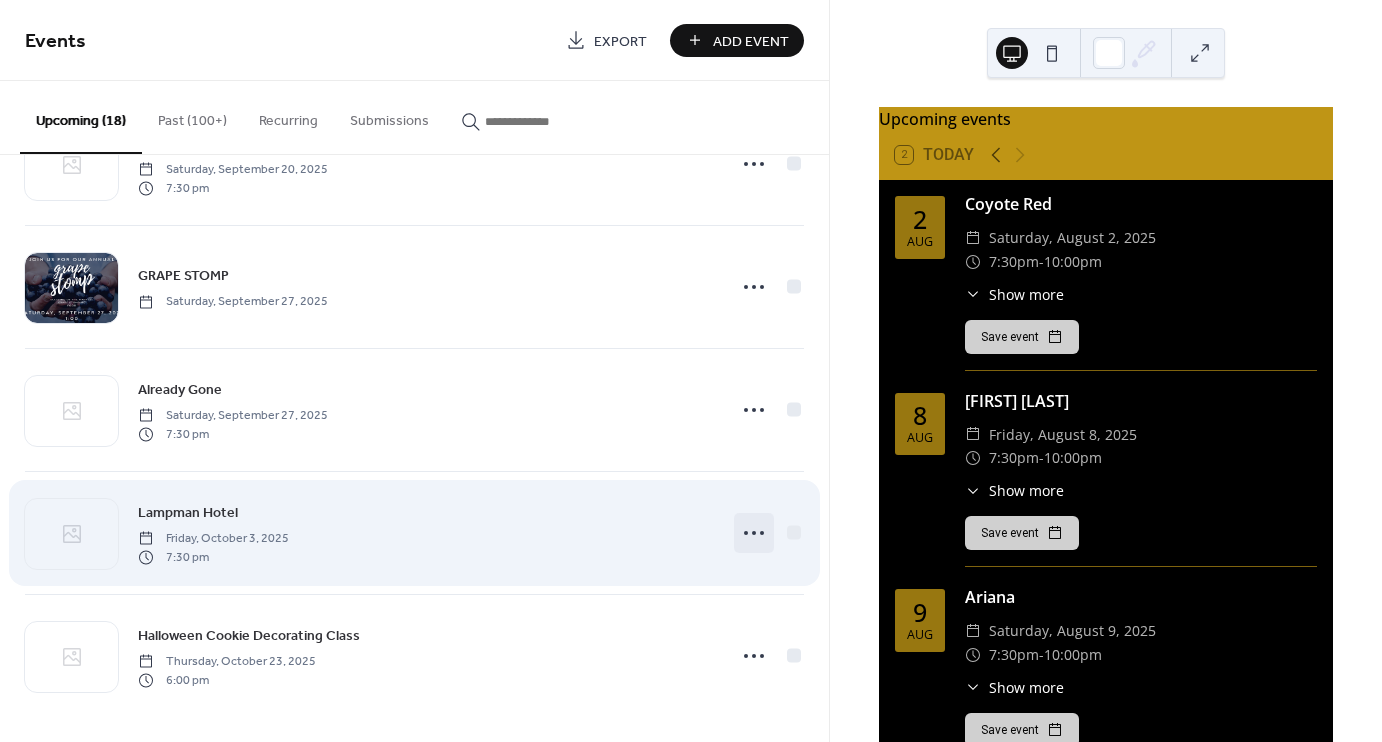 click 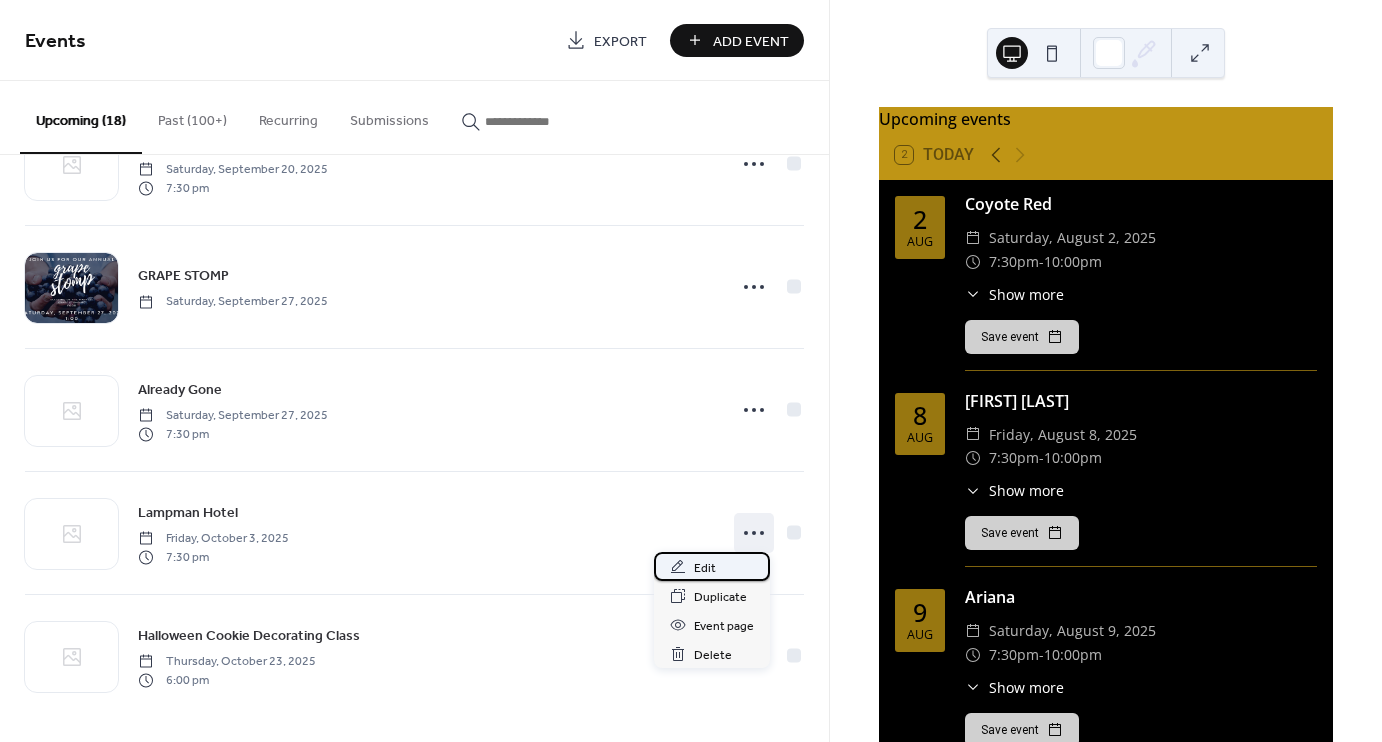 click on "Edit" at bounding box center (705, 568) 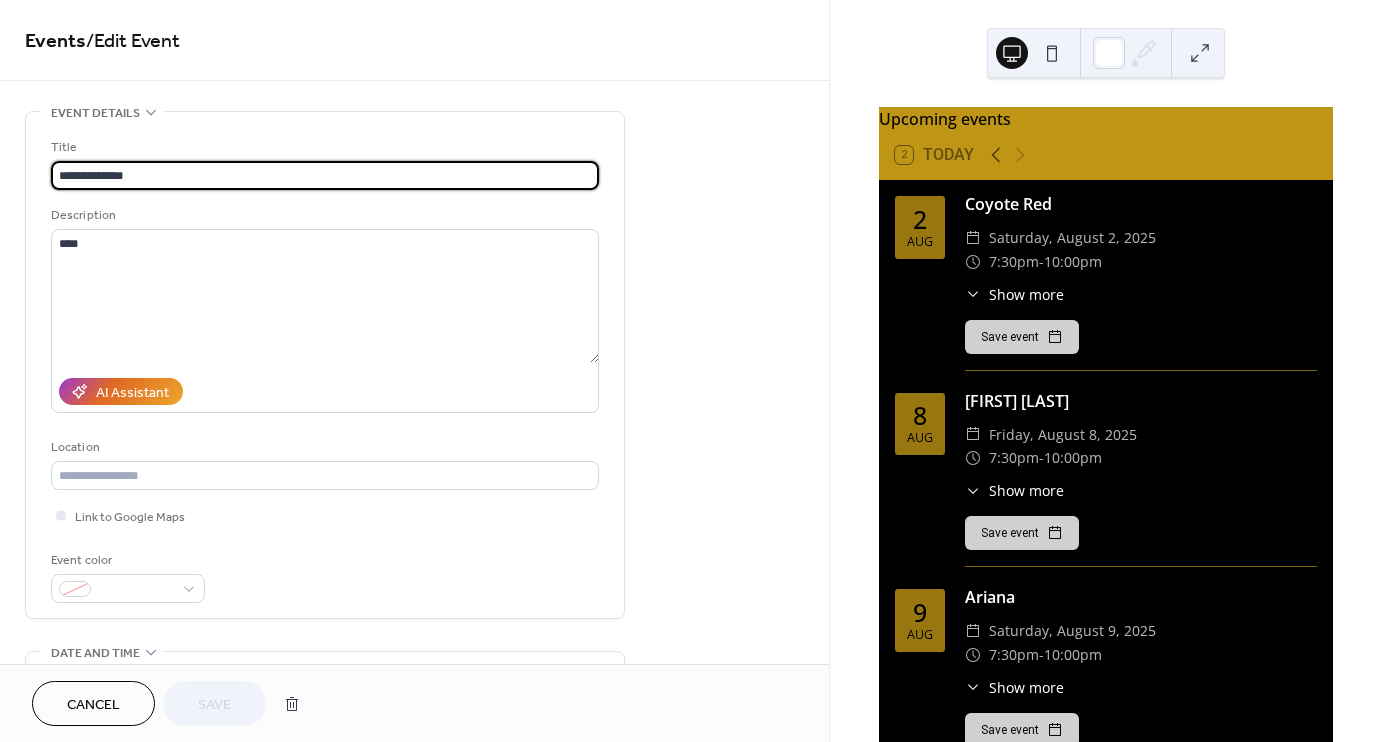 click on "**********" at bounding box center (325, 175) 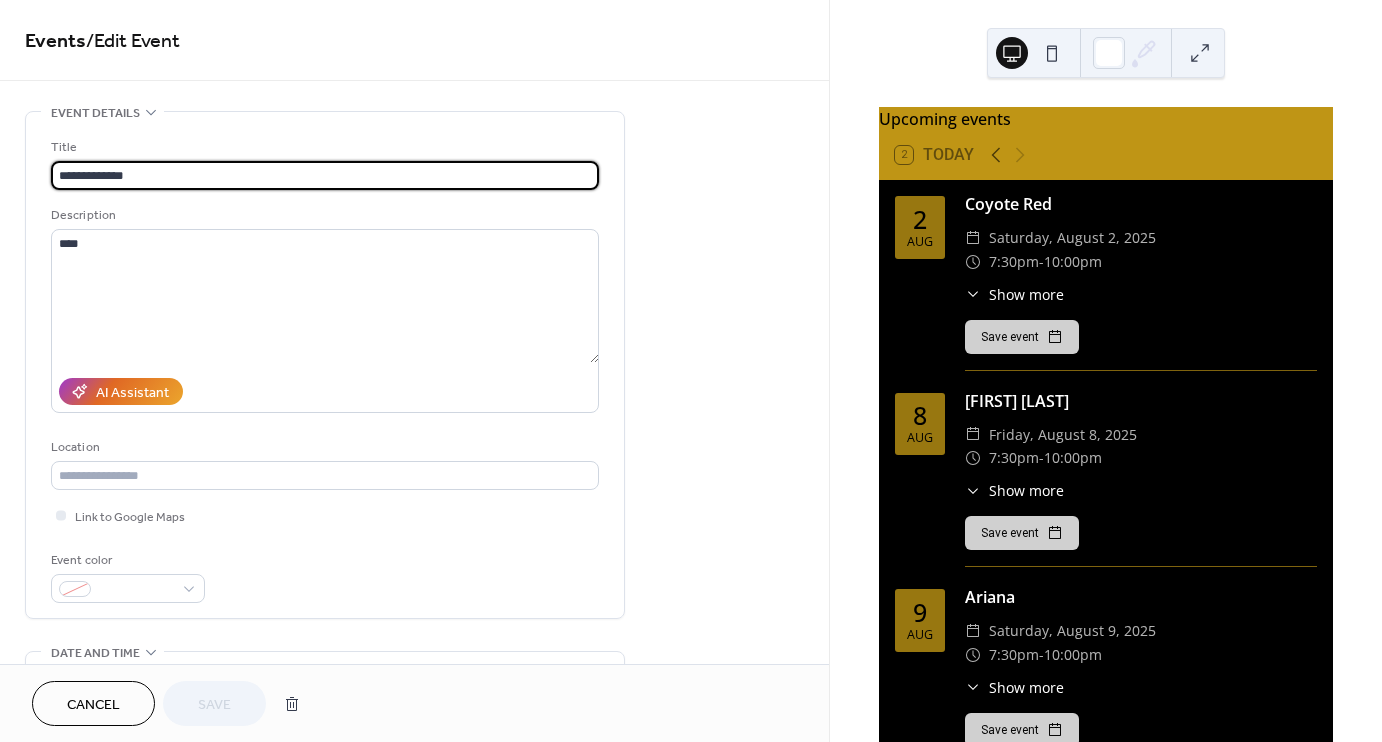 click on "**********" at bounding box center [325, 175] 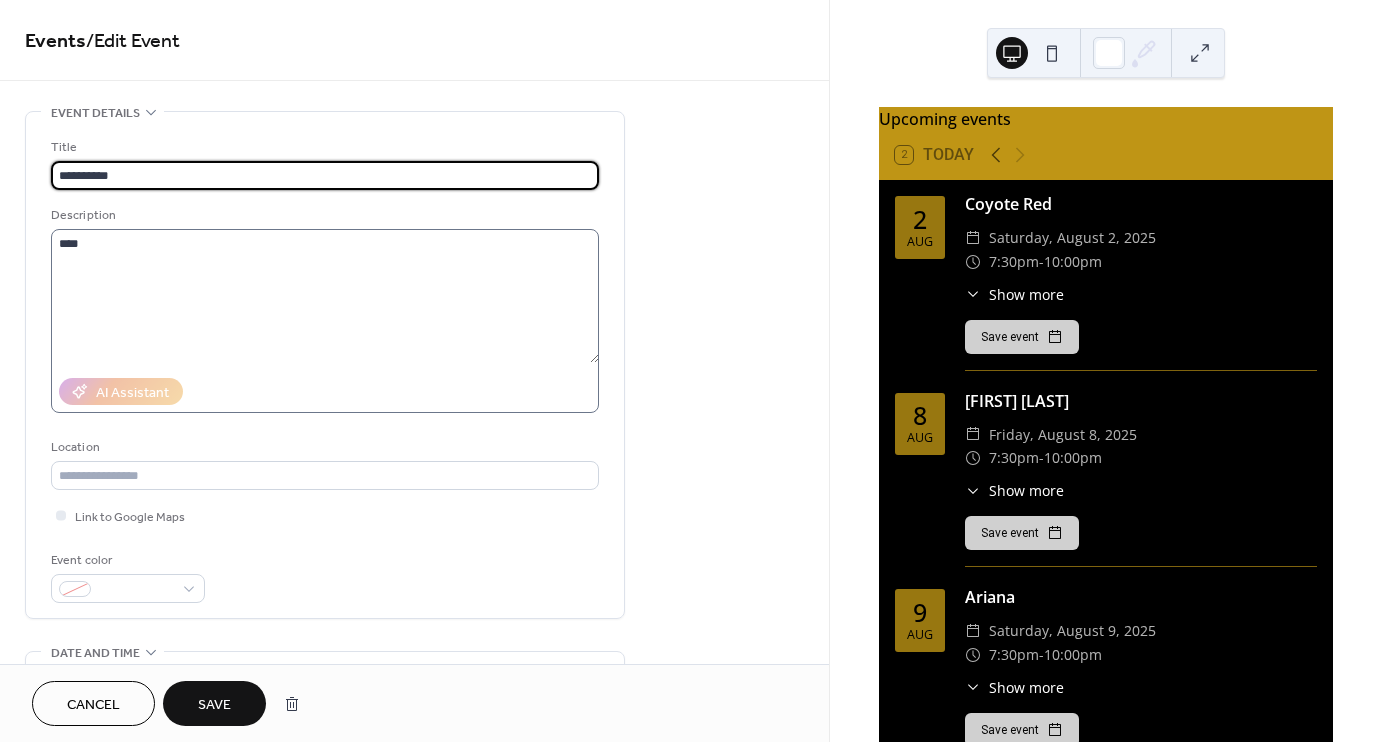 type on "**********" 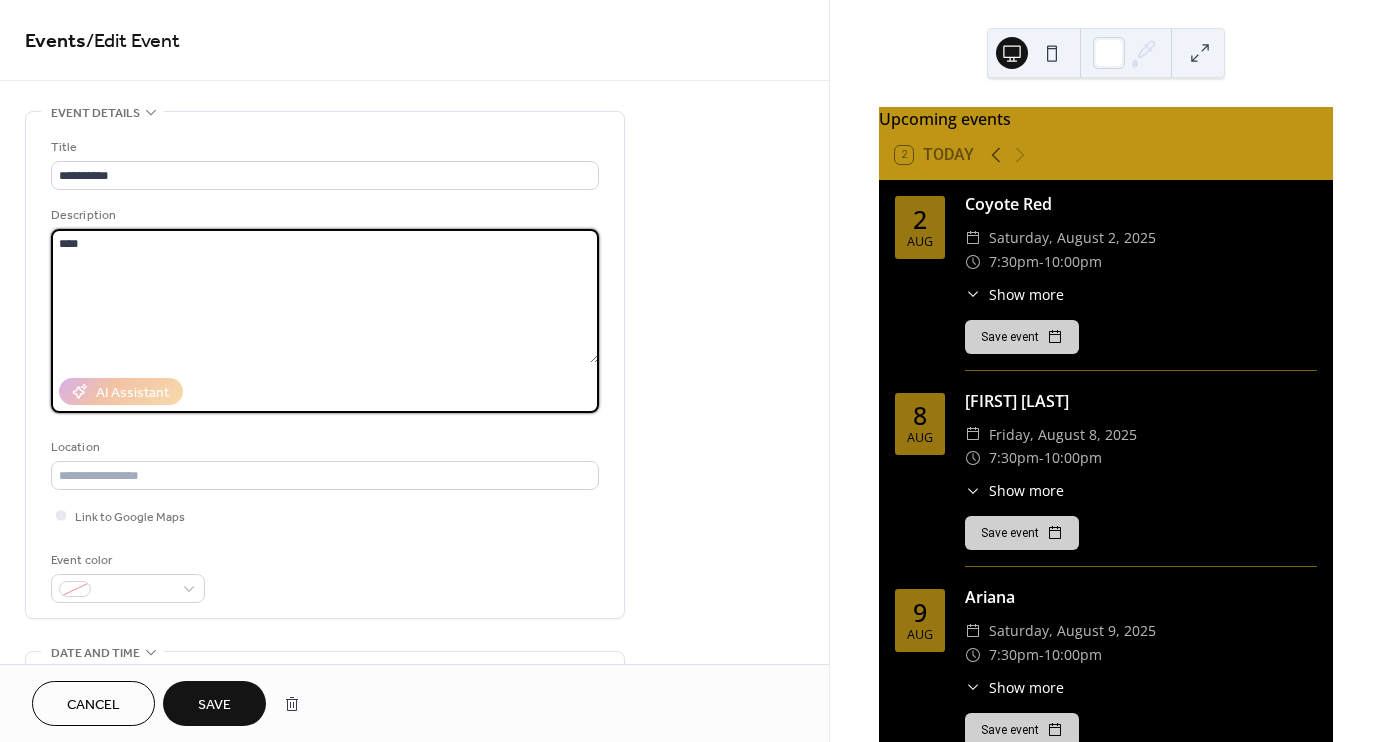 click on "****" at bounding box center [325, 296] 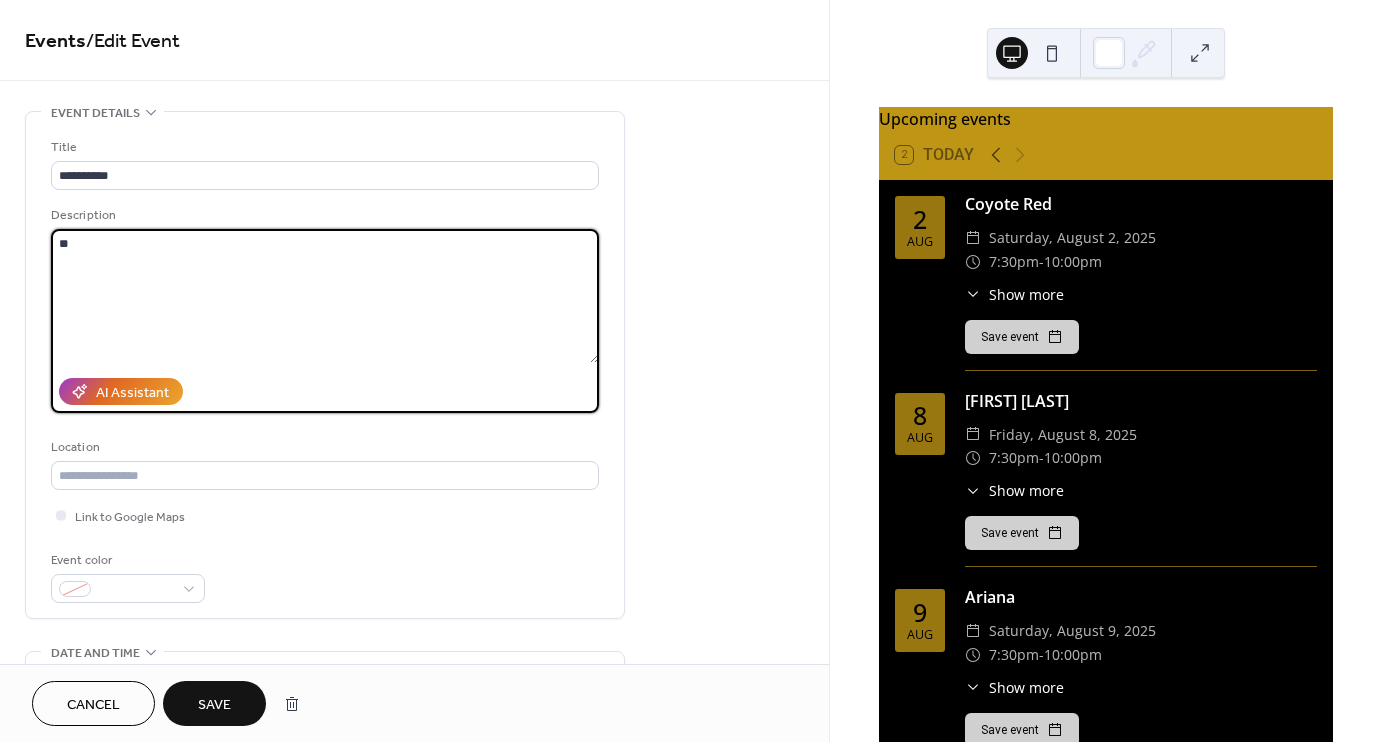 type on "*" 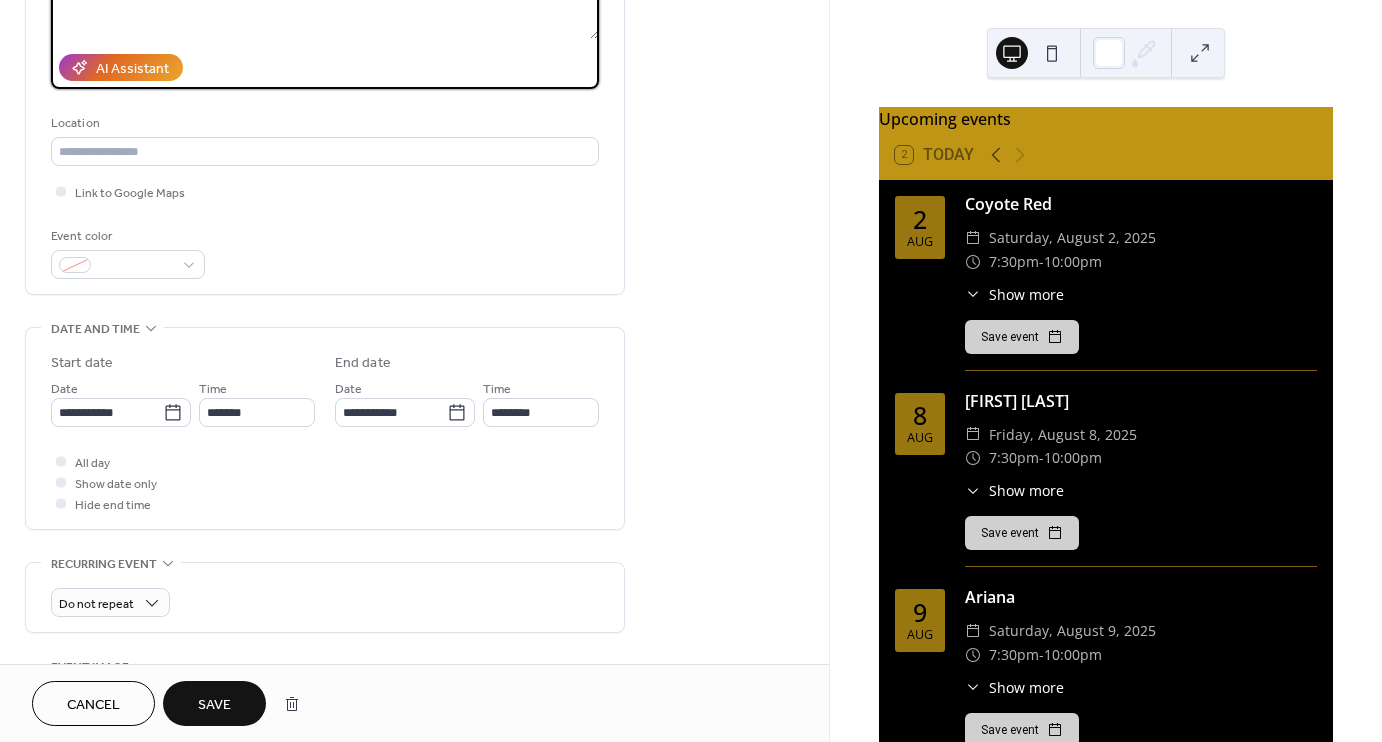scroll, scrollTop: 327, scrollLeft: 0, axis: vertical 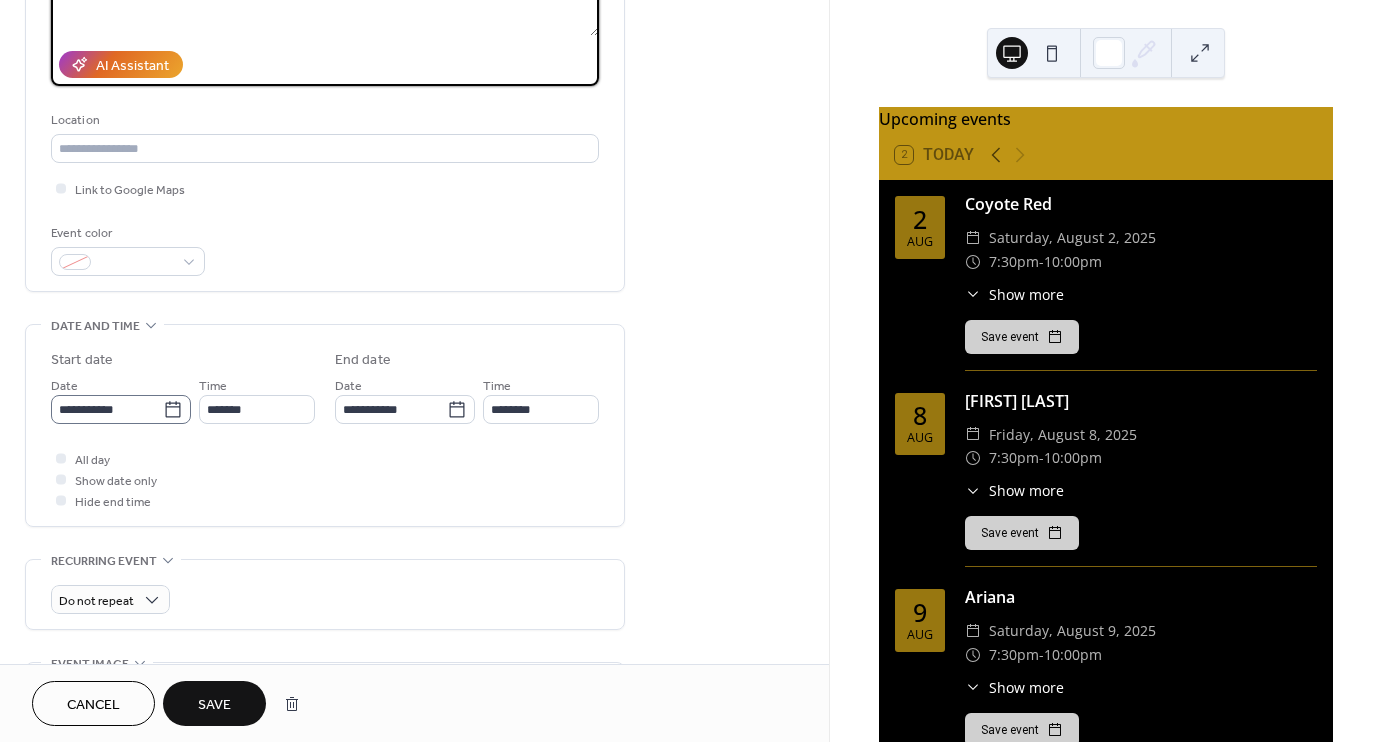 type on "**********" 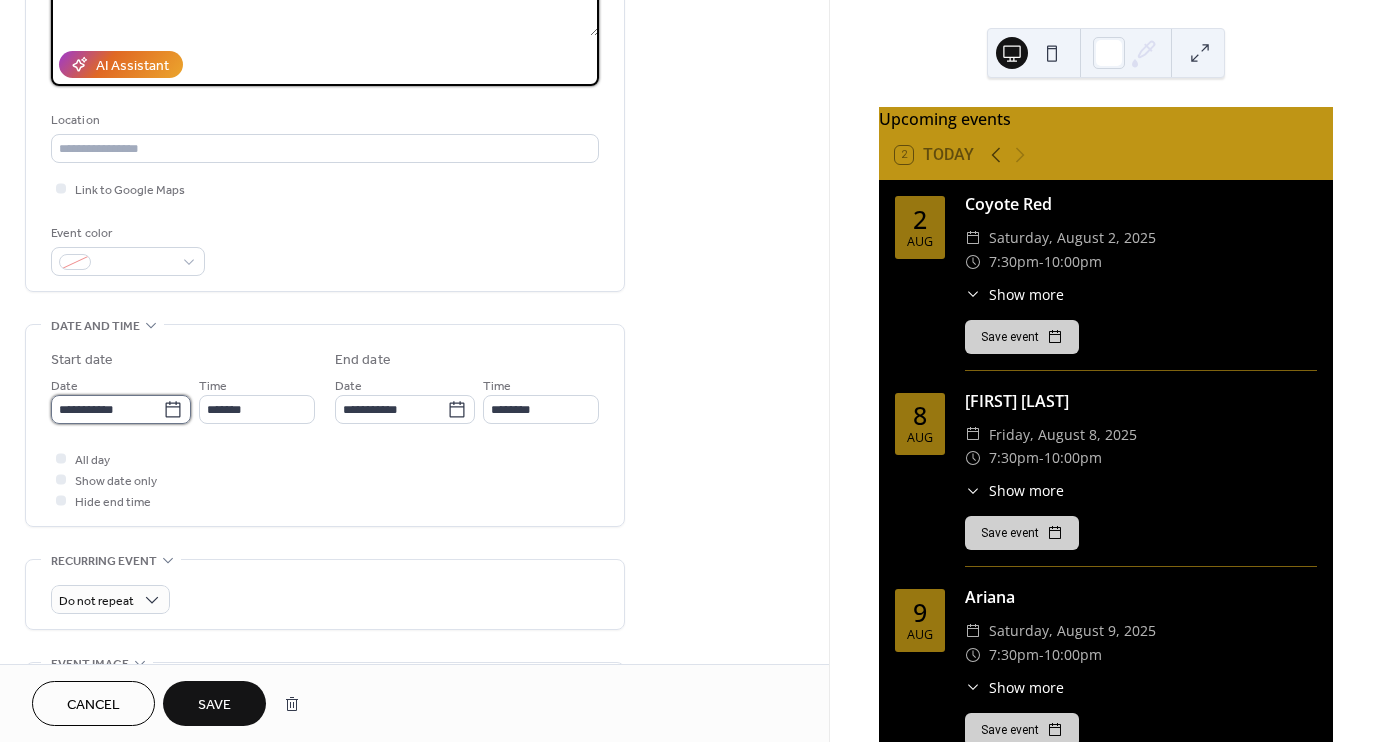 click on "**********" at bounding box center [107, 409] 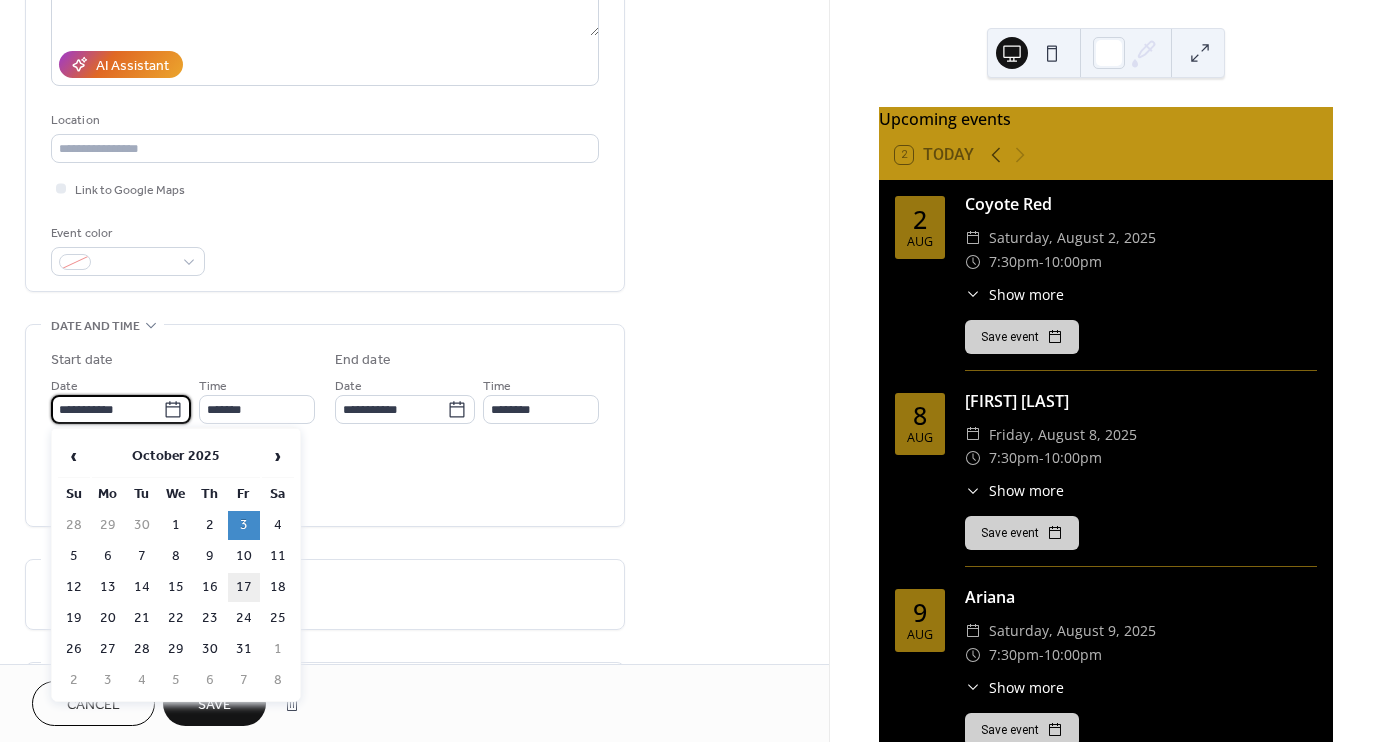 click on "17" at bounding box center [244, 587] 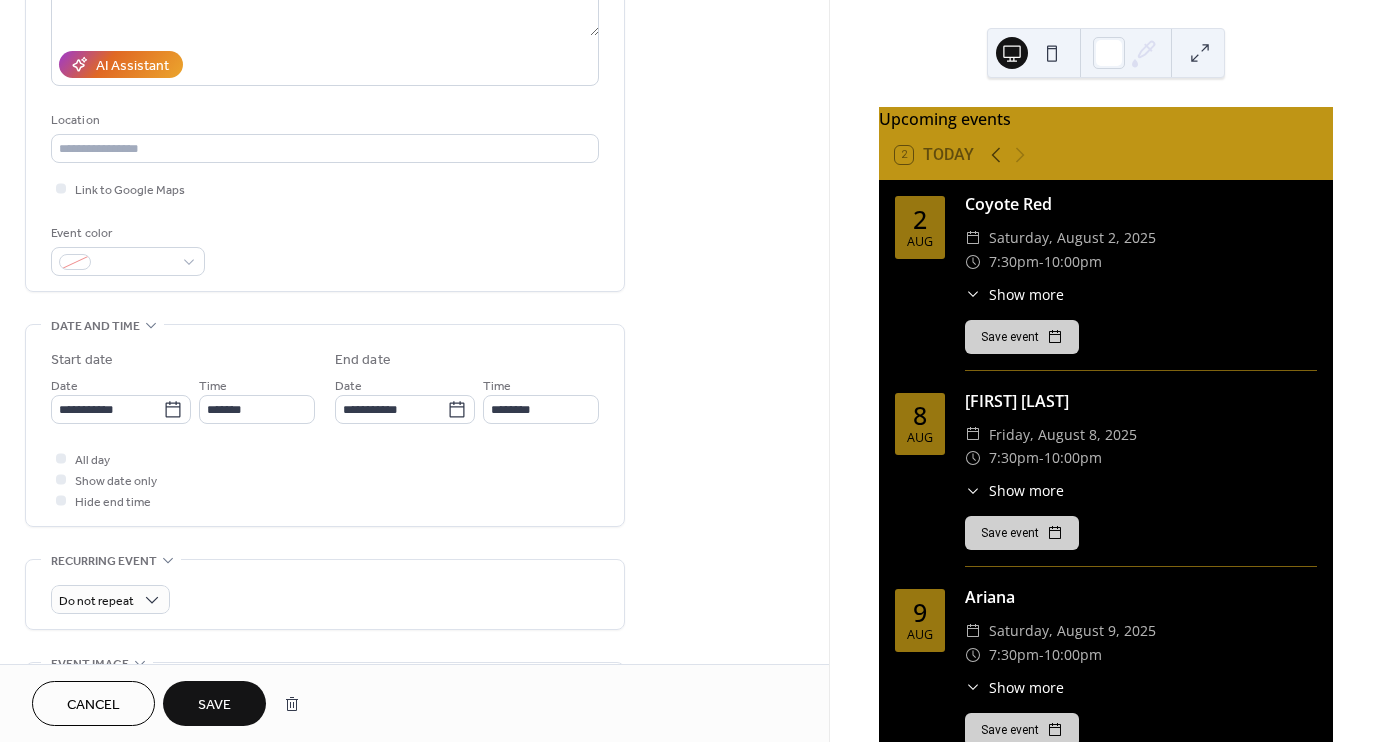 click on "Save" at bounding box center [214, 705] 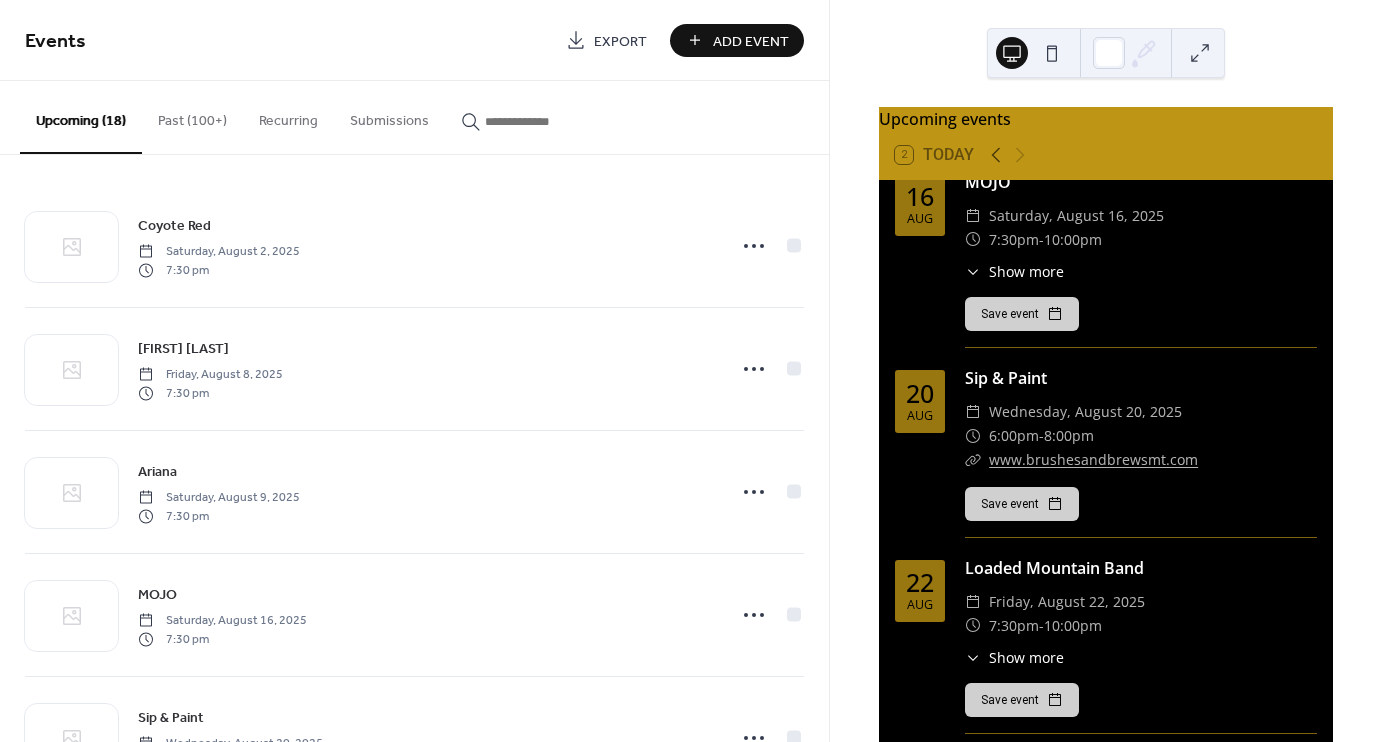 scroll, scrollTop: 620, scrollLeft: 0, axis: vertical 